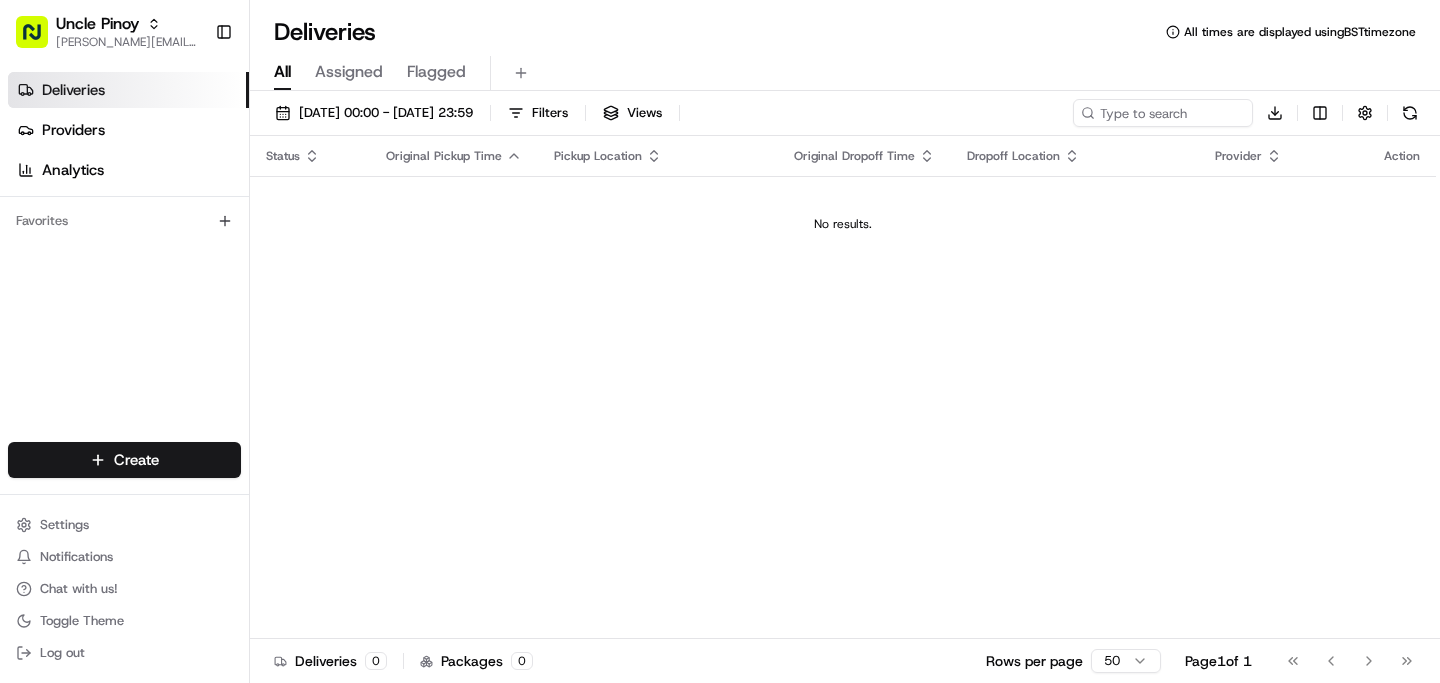 scroll, scrollTop: 0, scrollLeft: 0, axis: both 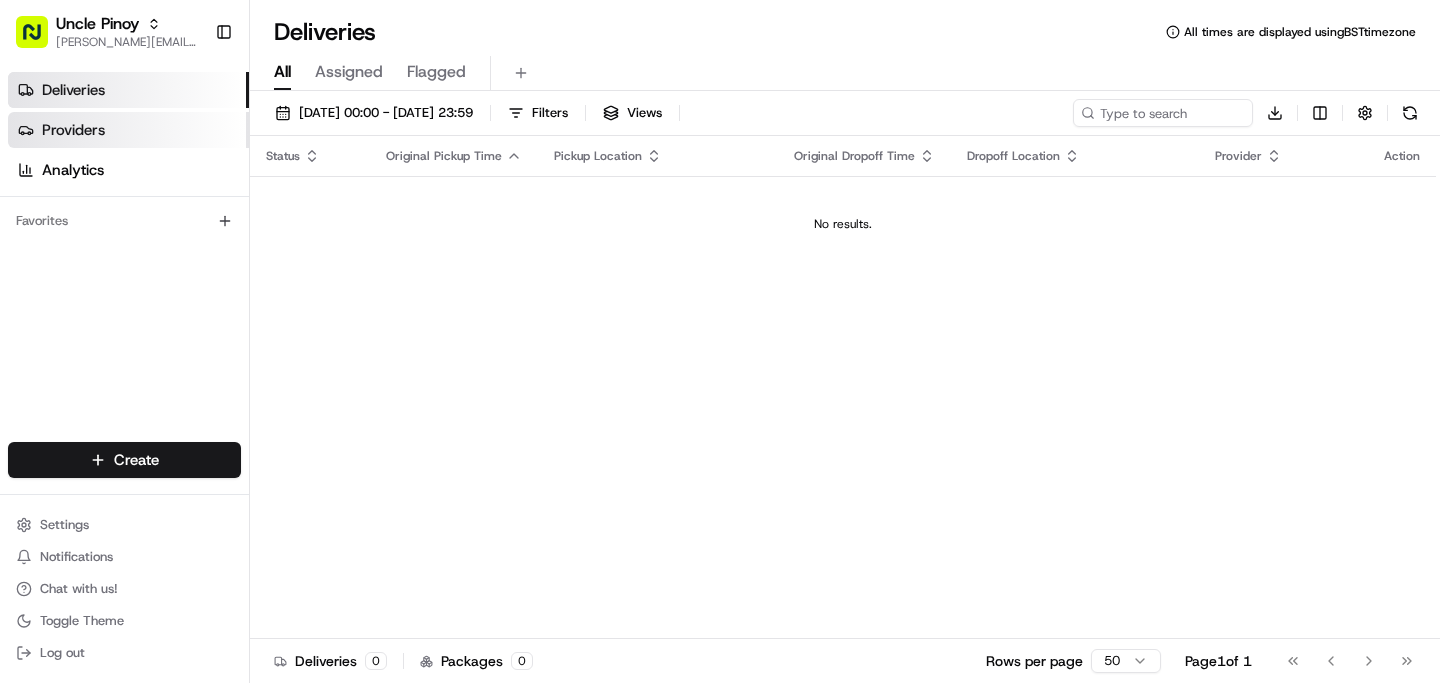 click on "Providers" at bounding box center [128, 130] 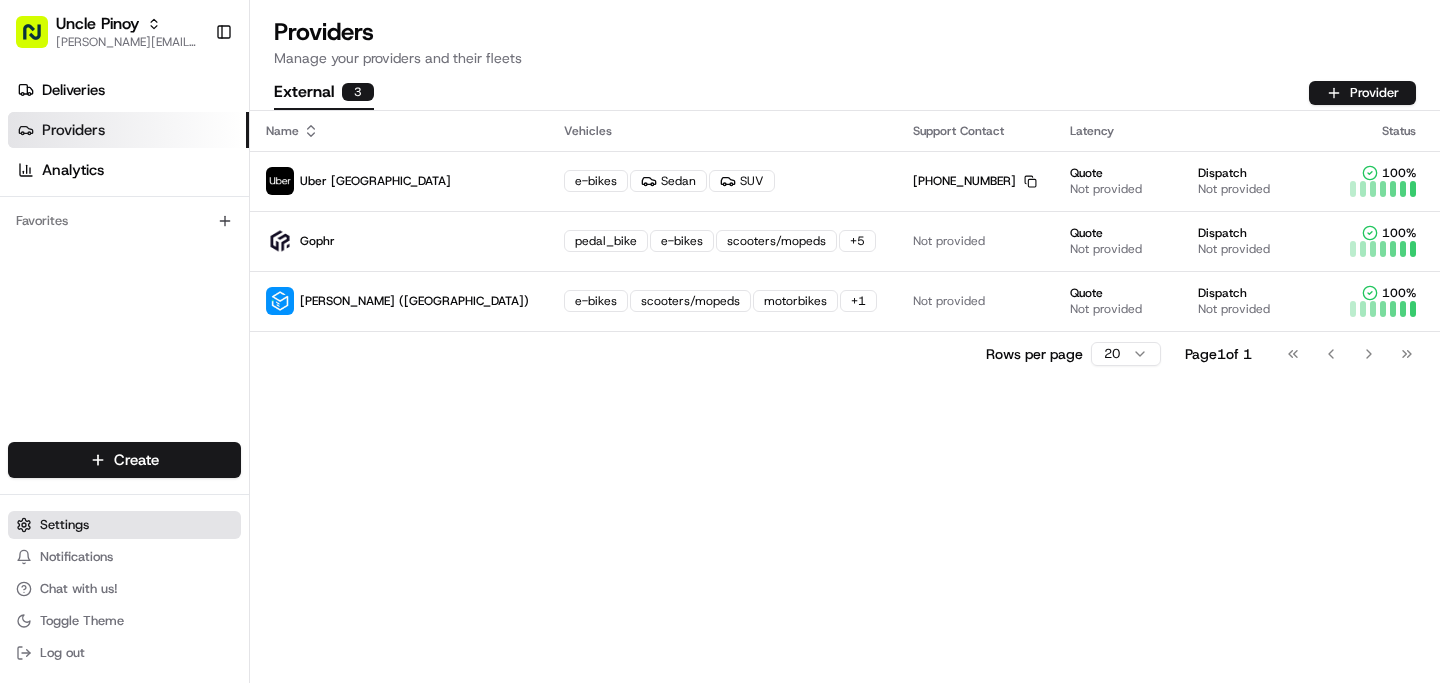 click on "Settings" at bounding box center (124, 525) 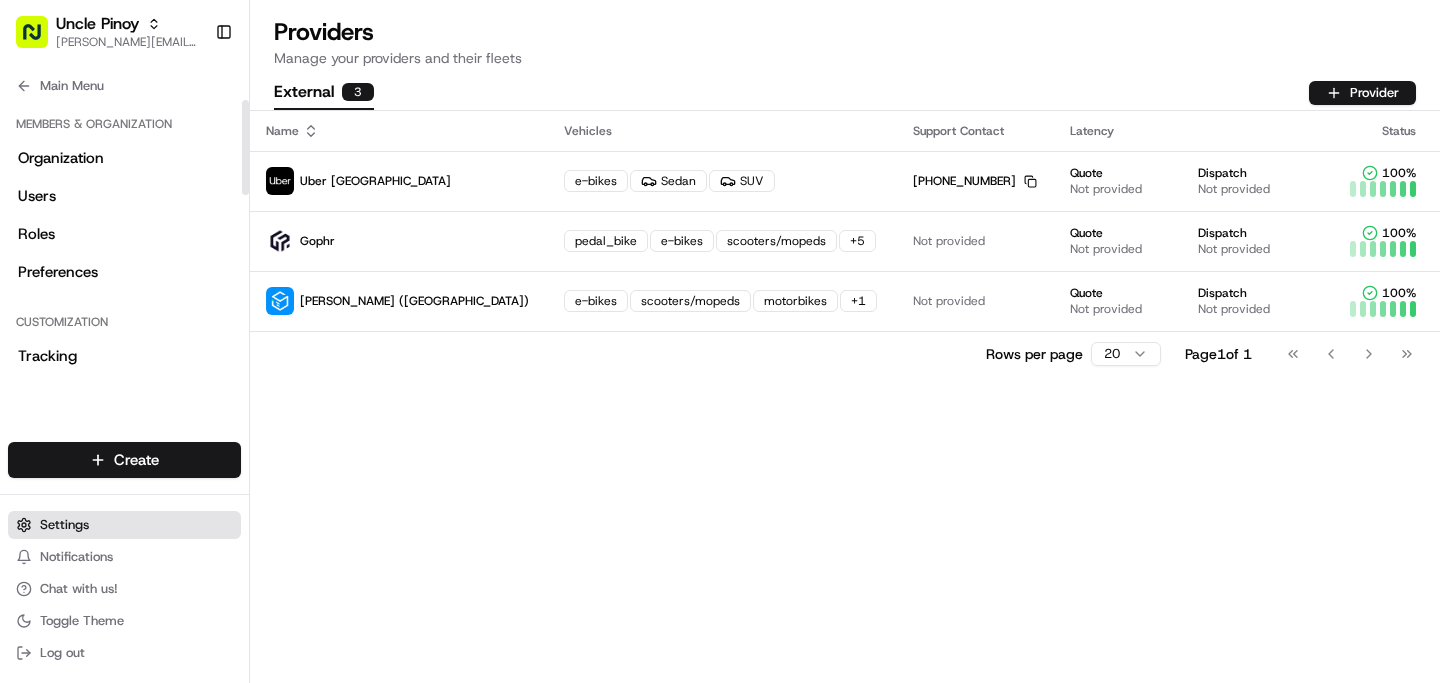 click on "Settings" at bounding box center [124, 525] 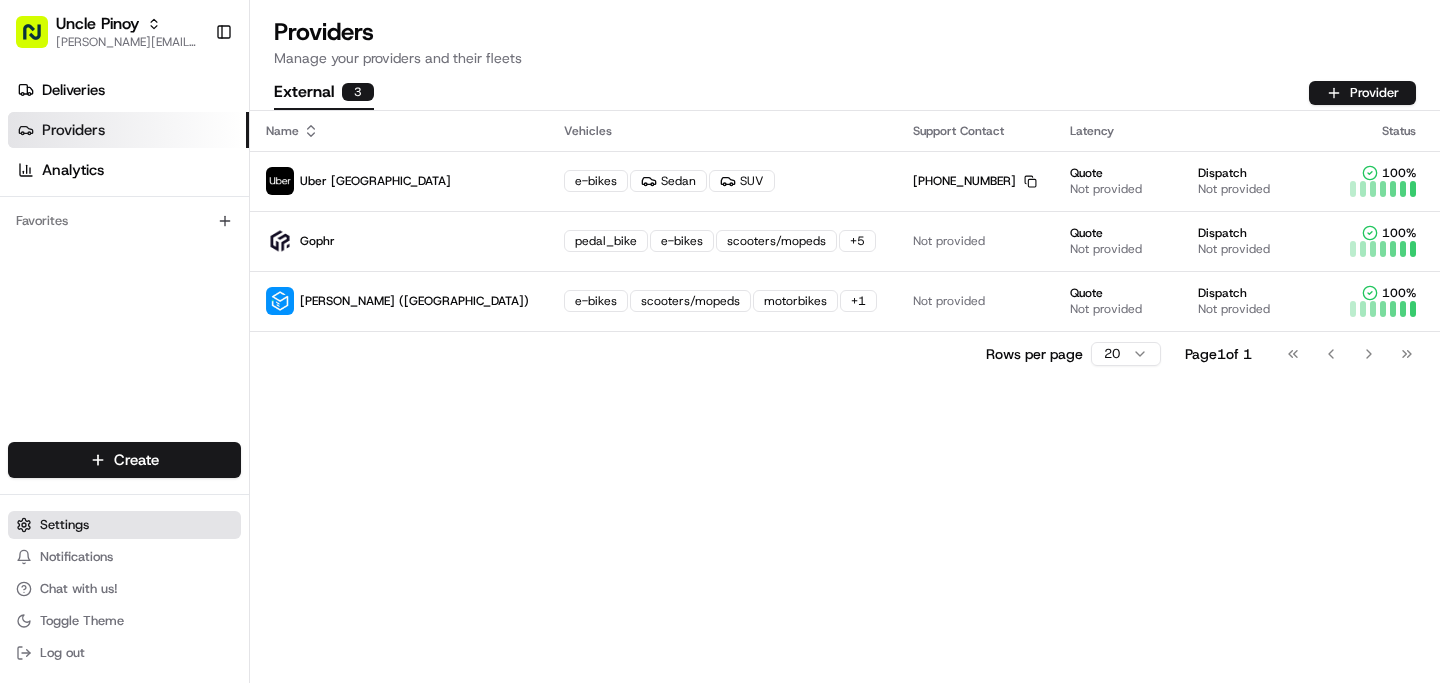 click on "Settings" at bounding box center (124, 525) 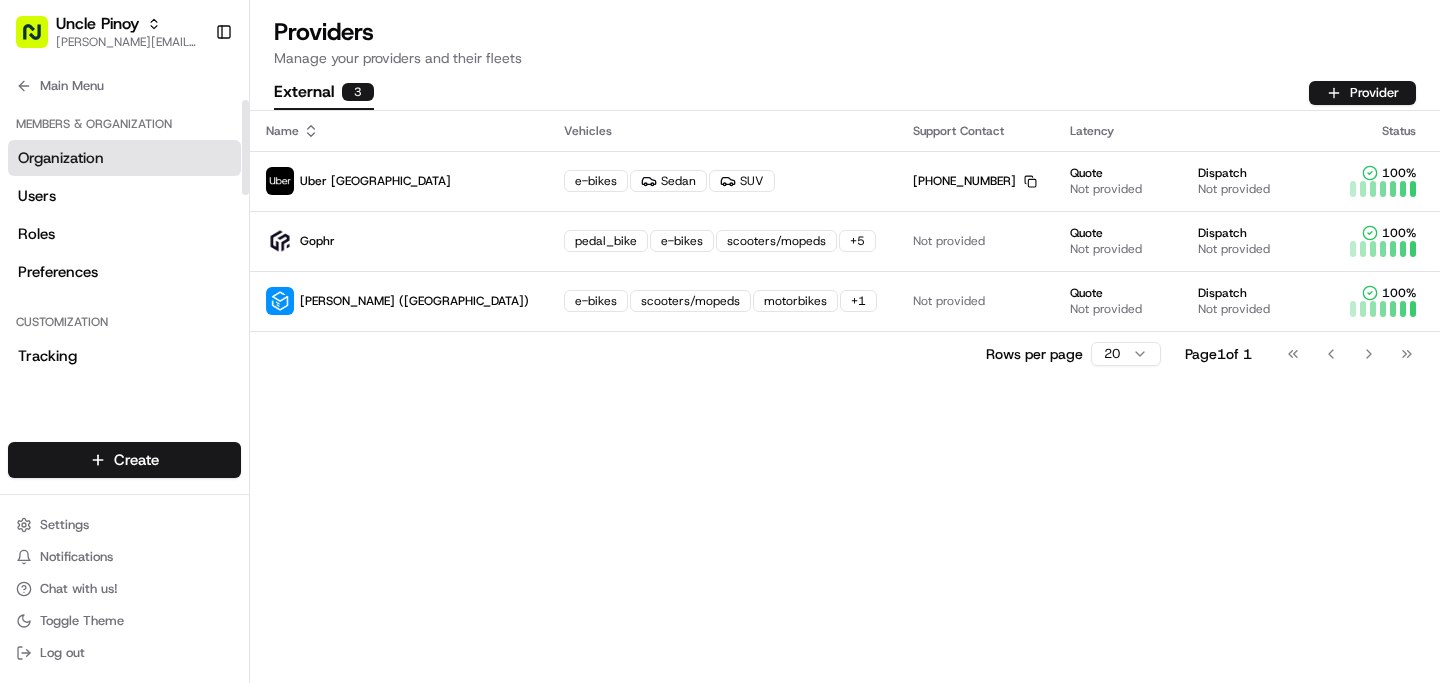 click on "Organization" at bounding box center [124, 158] 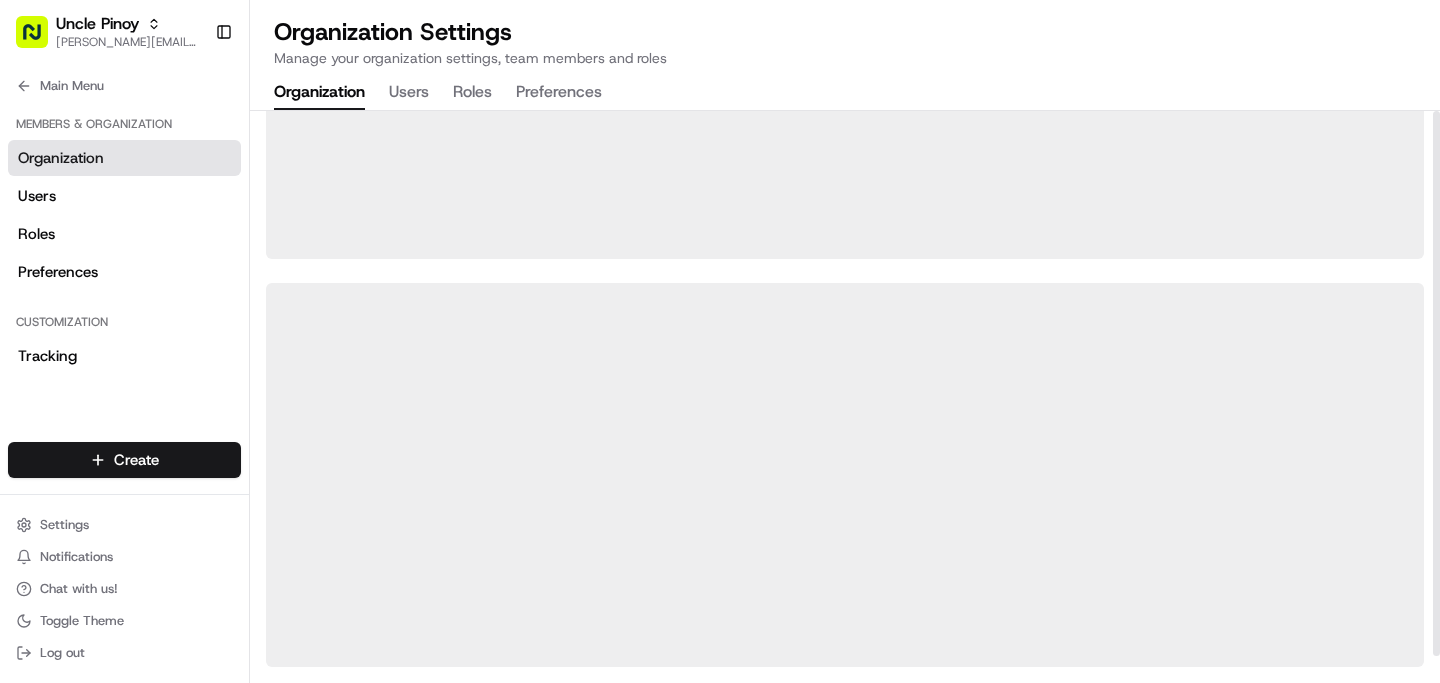 scroll, scrollTop: 0, scrollLeft: 0, axis: both 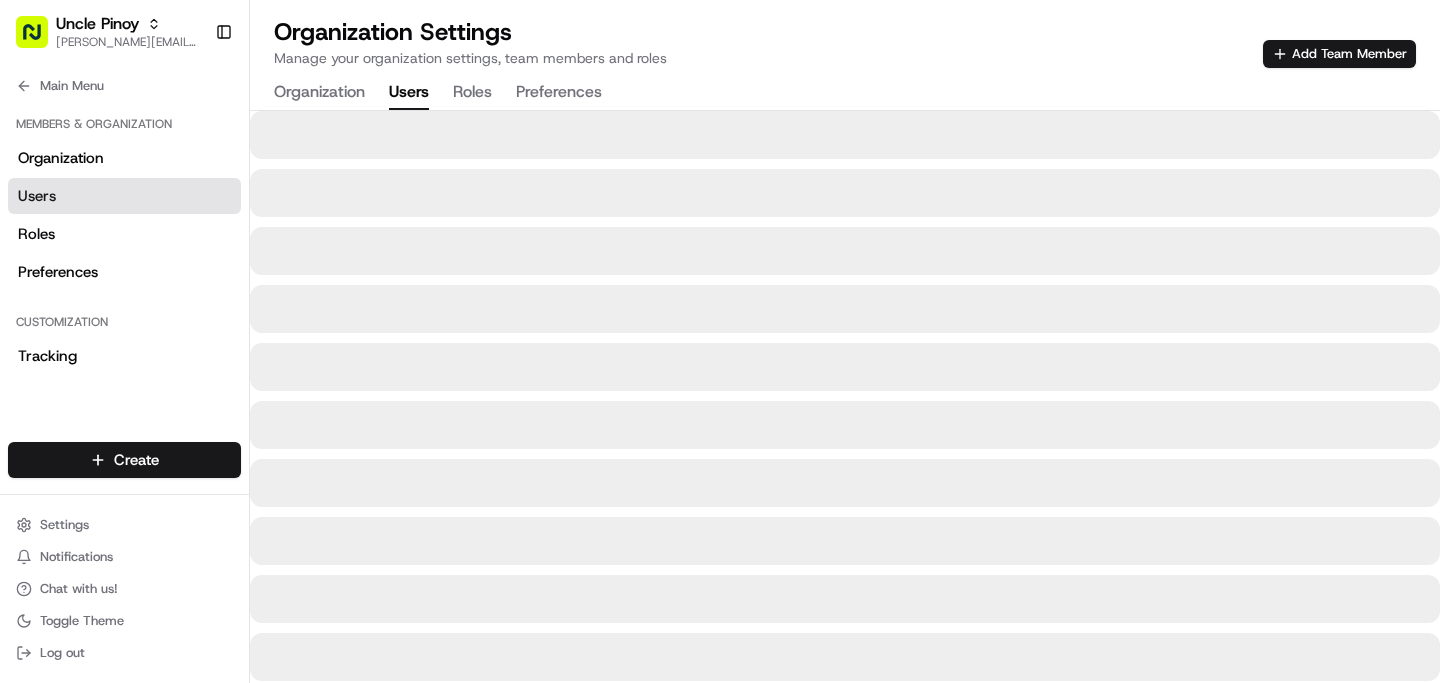 click on "Users" at bounding box center [409, 93] 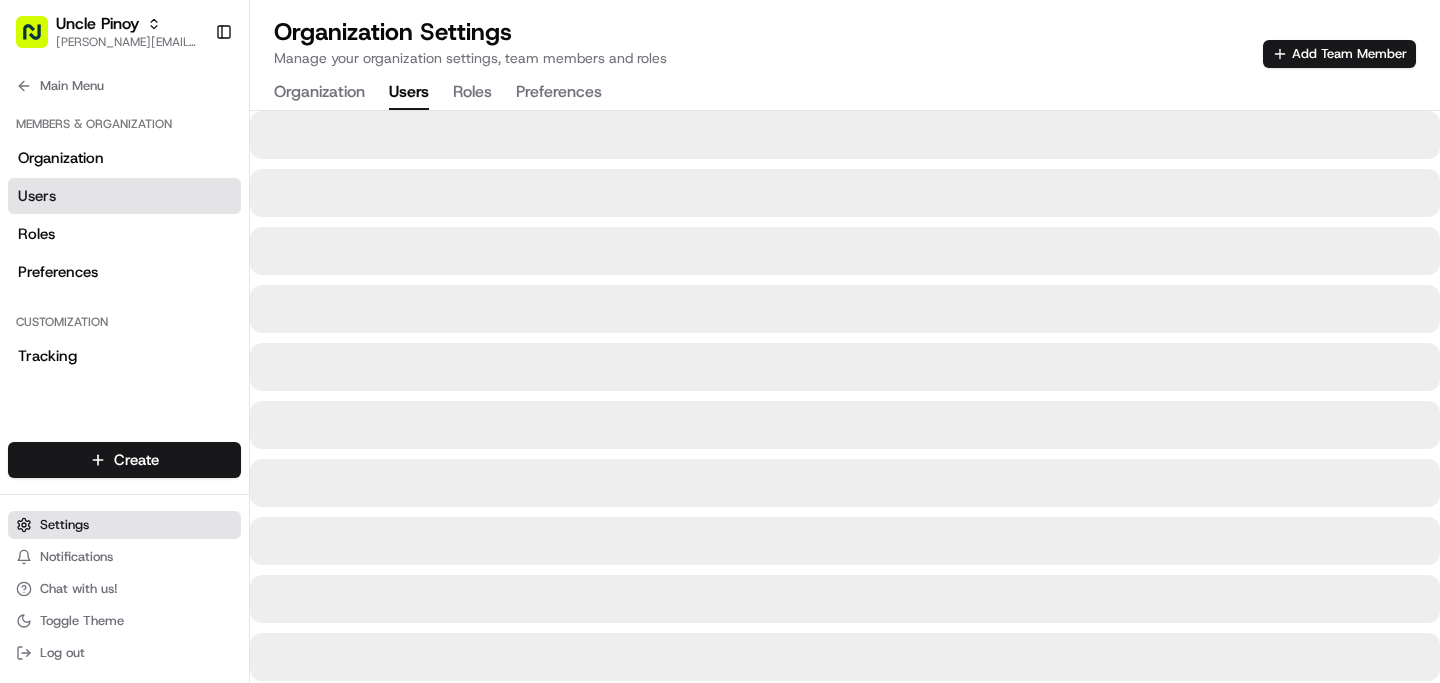 click on "Settings" at bounding box center (124, 525) 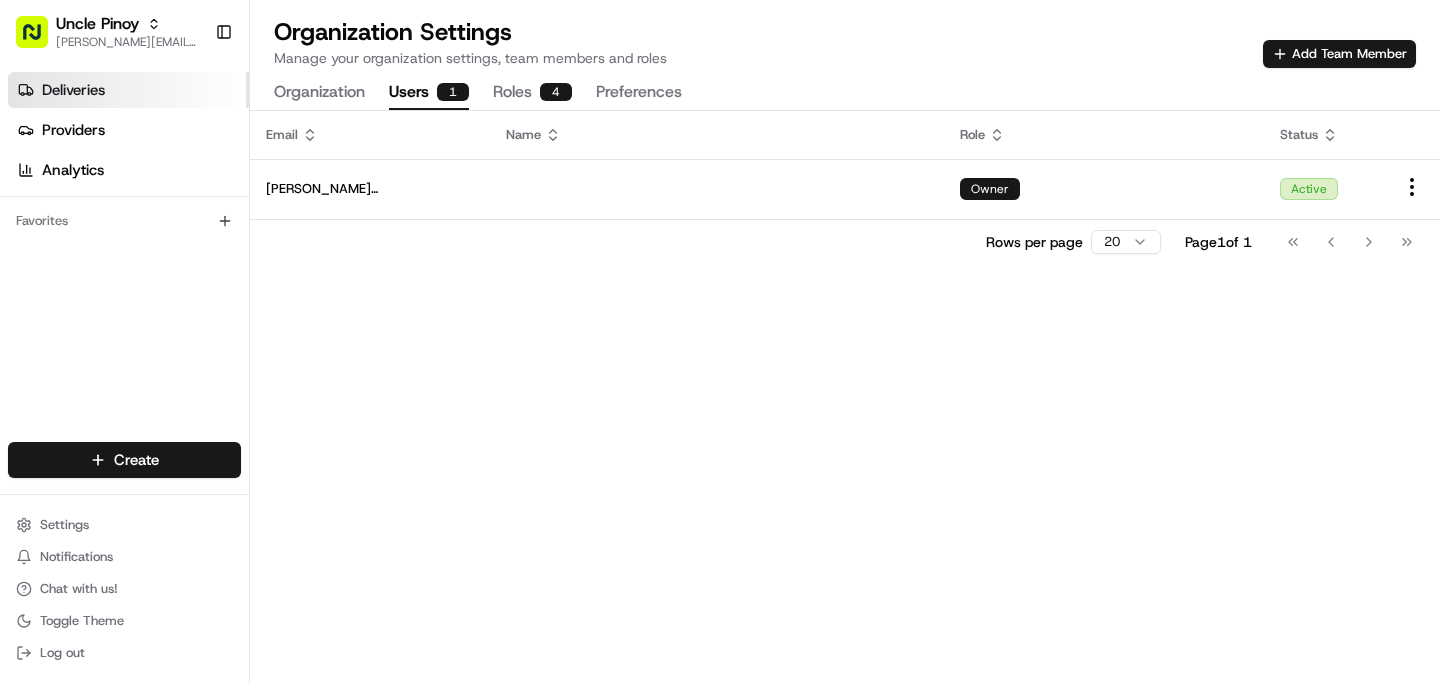 click on "Deliveries" at bounding box center [73, 90] 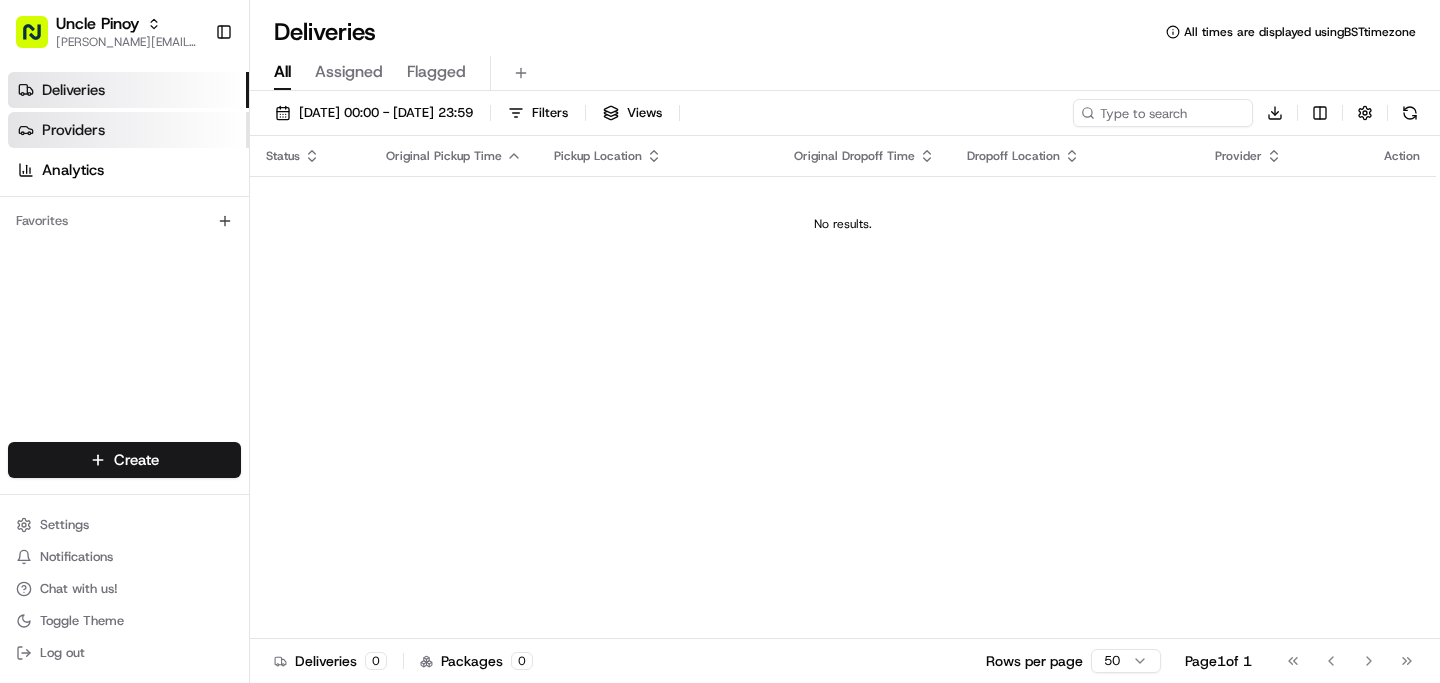 click on "Providers" at bounding box center [73, 130] 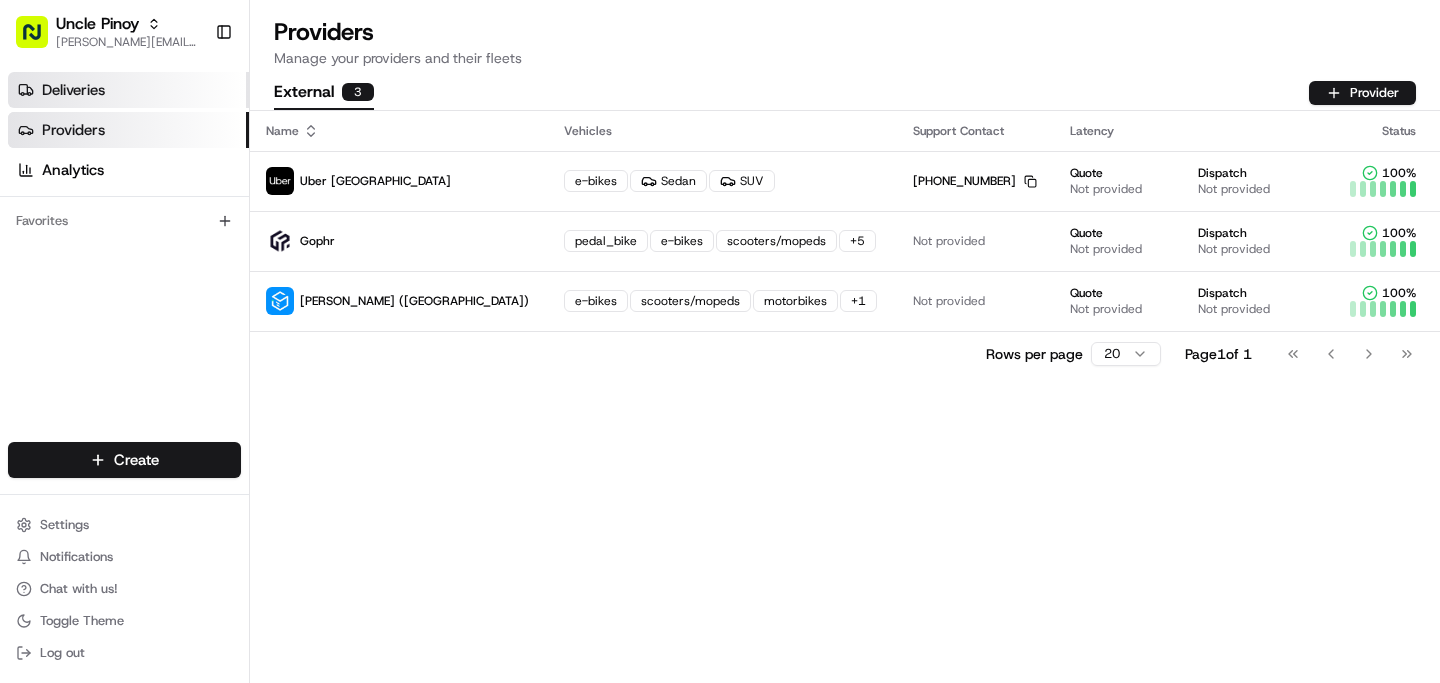 click on "Deliveries" at bounding box center (73, 90) 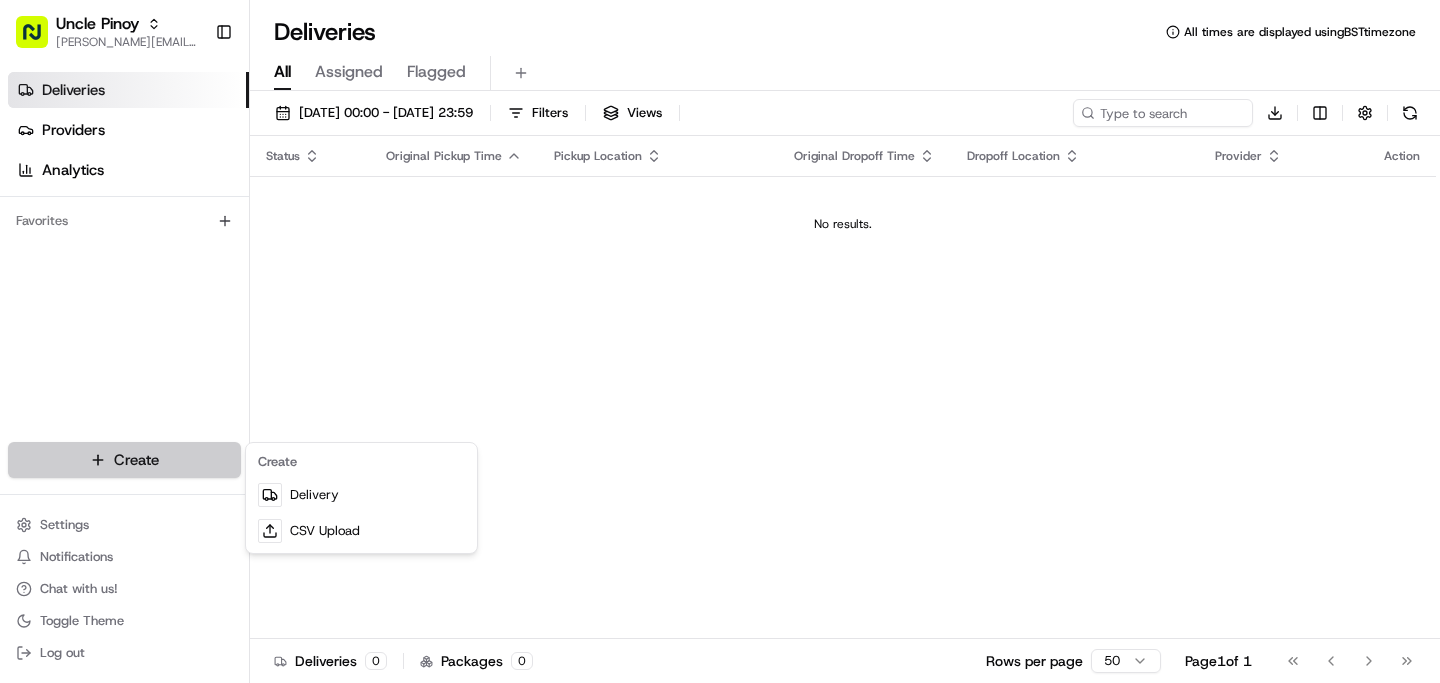click on "Uncle Pinoy alex.guinid@unclepinoy.com Toggle Sidebar Deliveries Providers Analytics Favorites Main Menu Members & Organization Organization Users Roles Preferences Customization Tracking Orchestration Automations Dispatch Strategy Locations Pickup Locations Dropoff Locations Billing Billing Refund Requests Integrations Notification Triggers Webhooks API Keys Request Logs Create Settings Notifications Chat with us! Toggle Theme Log out Deliveries All times are displayed using  BST  timezone All Assigned Flagged 13/07/2025 00:00 - 13/07/2025 23:59 Filters Views Download Status Original Pickup Time Pickup Location Original Dropoff Time Dropoff Location Provider Action No results. Deliveries 0 Packages 0 Rows per page 50 Page  1  of   1 Go to first page Go to previous page Go to next page Go to last page
Create Delivery CSV Upload" at bounding box center [720, 341] 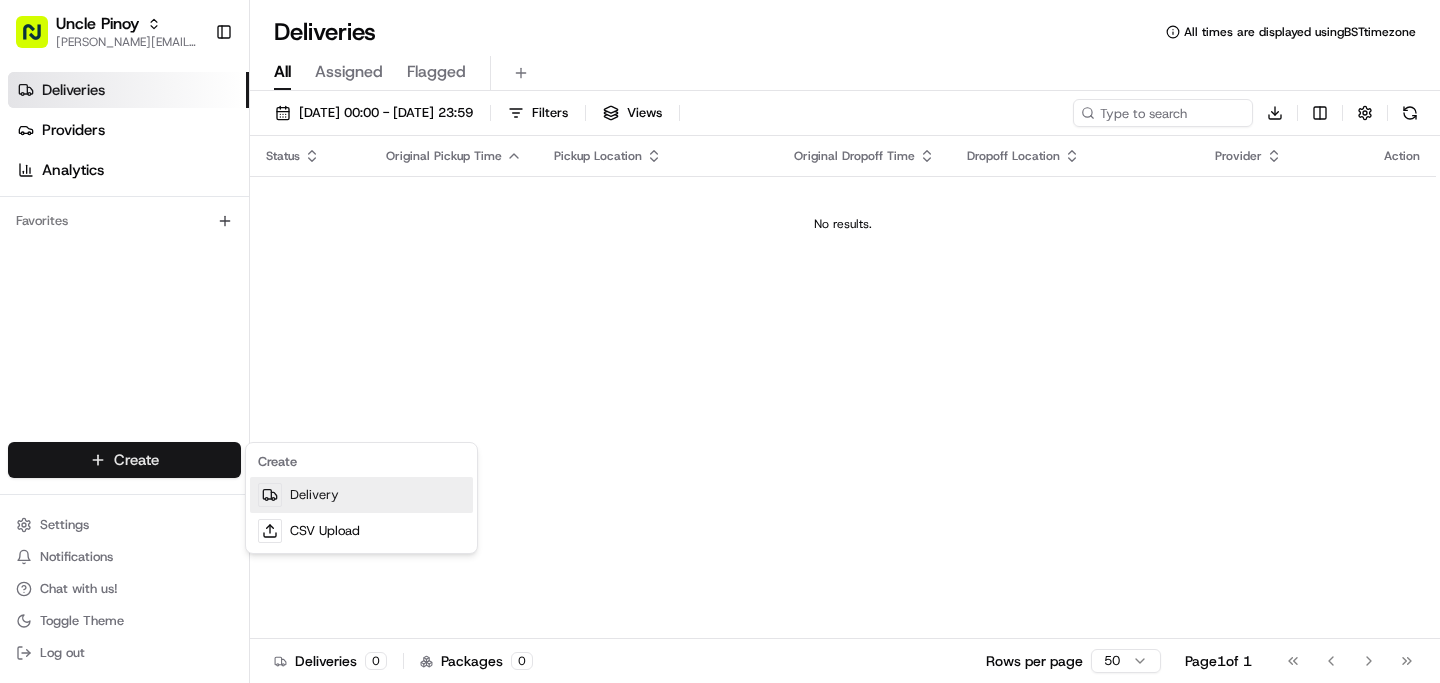 click on "Delivery" at bounding box center [361, 495] 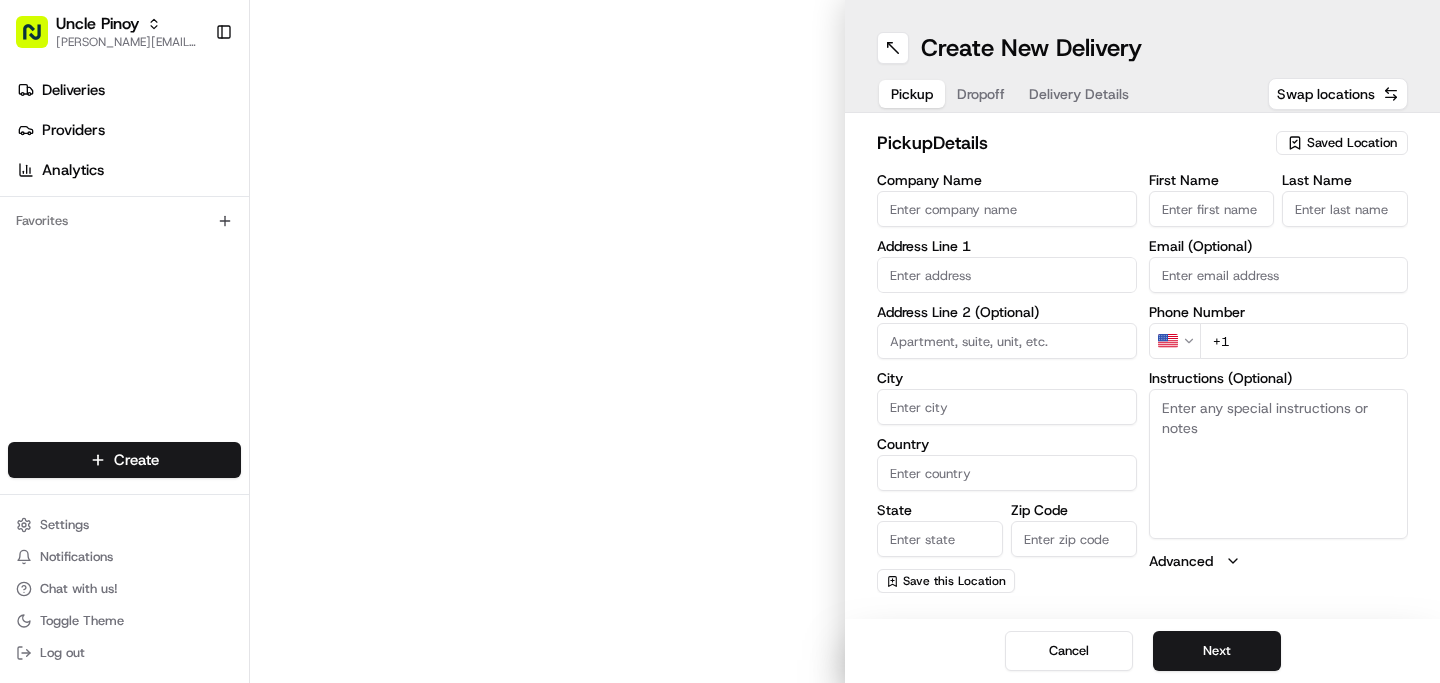 click on "Company Name" at bounding box center [1007, 209] 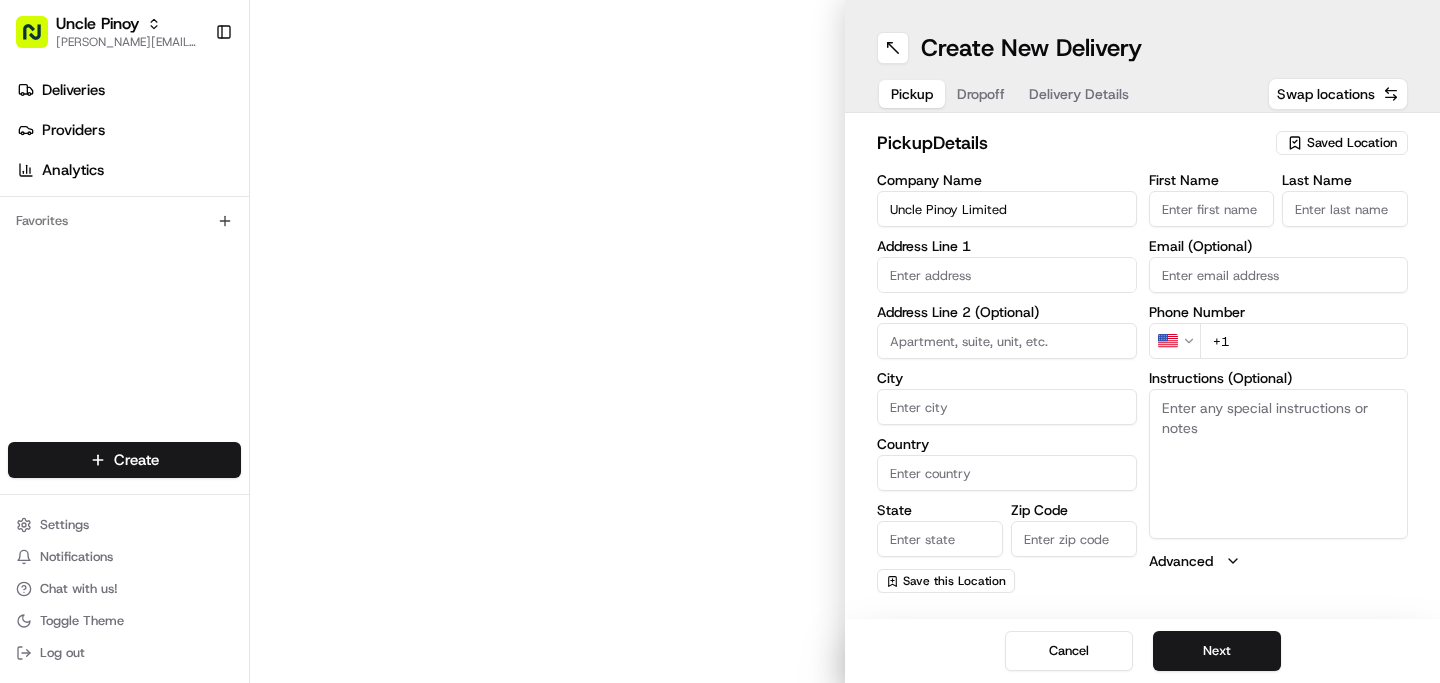 type on "Flat 7 Credenhill House, Ledbury Street" 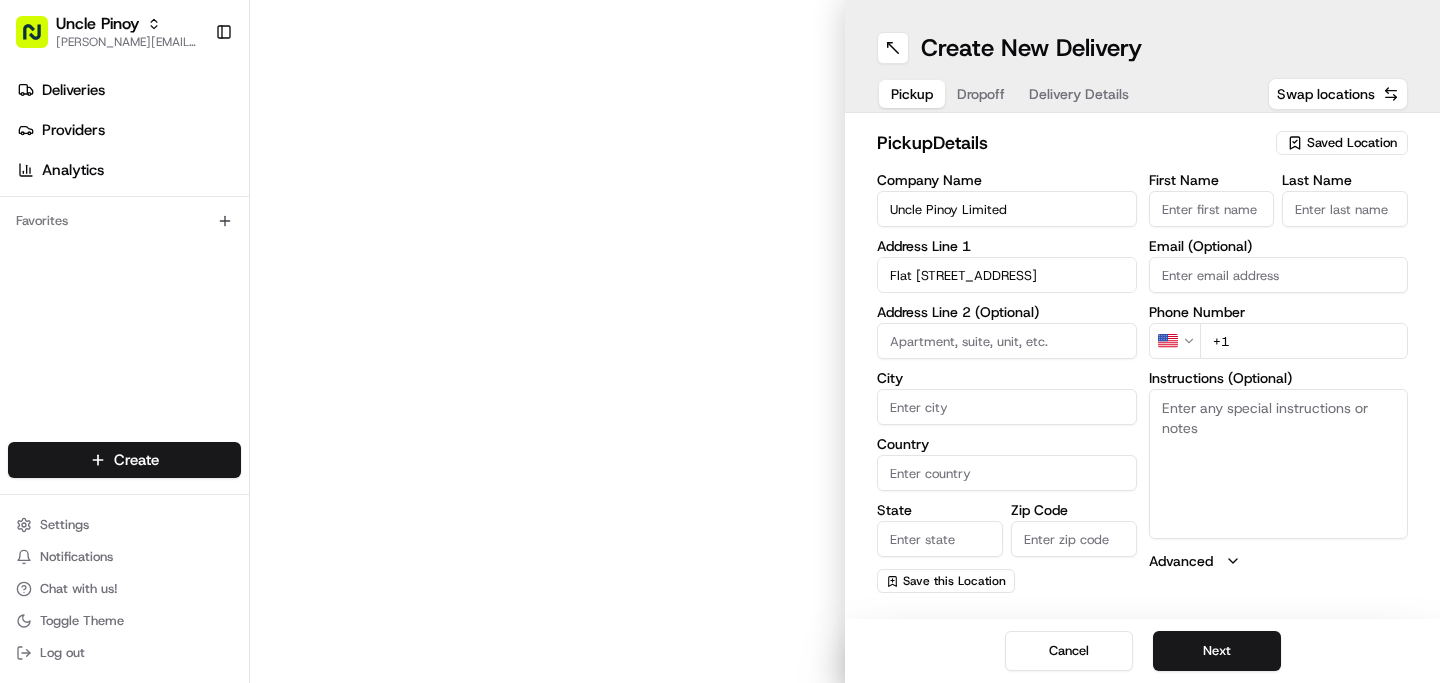 type on "London" 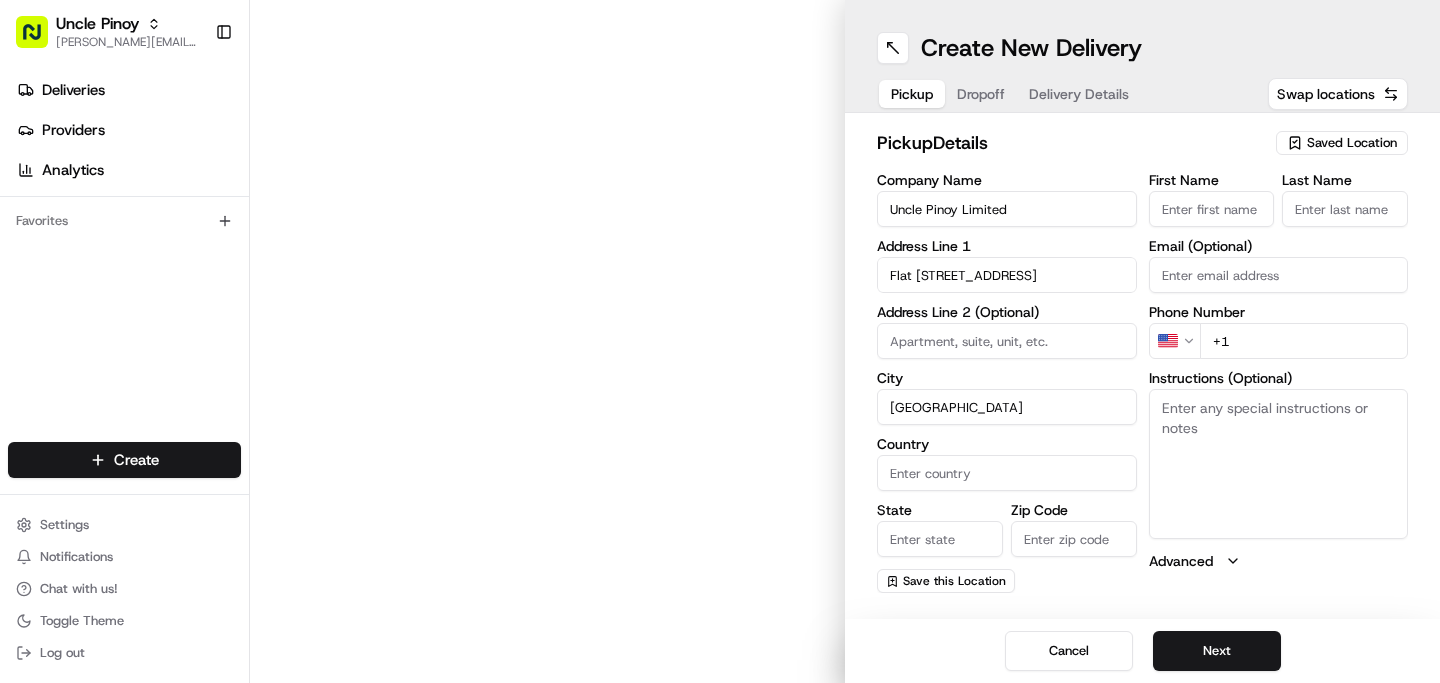 type on "United Kingdom" 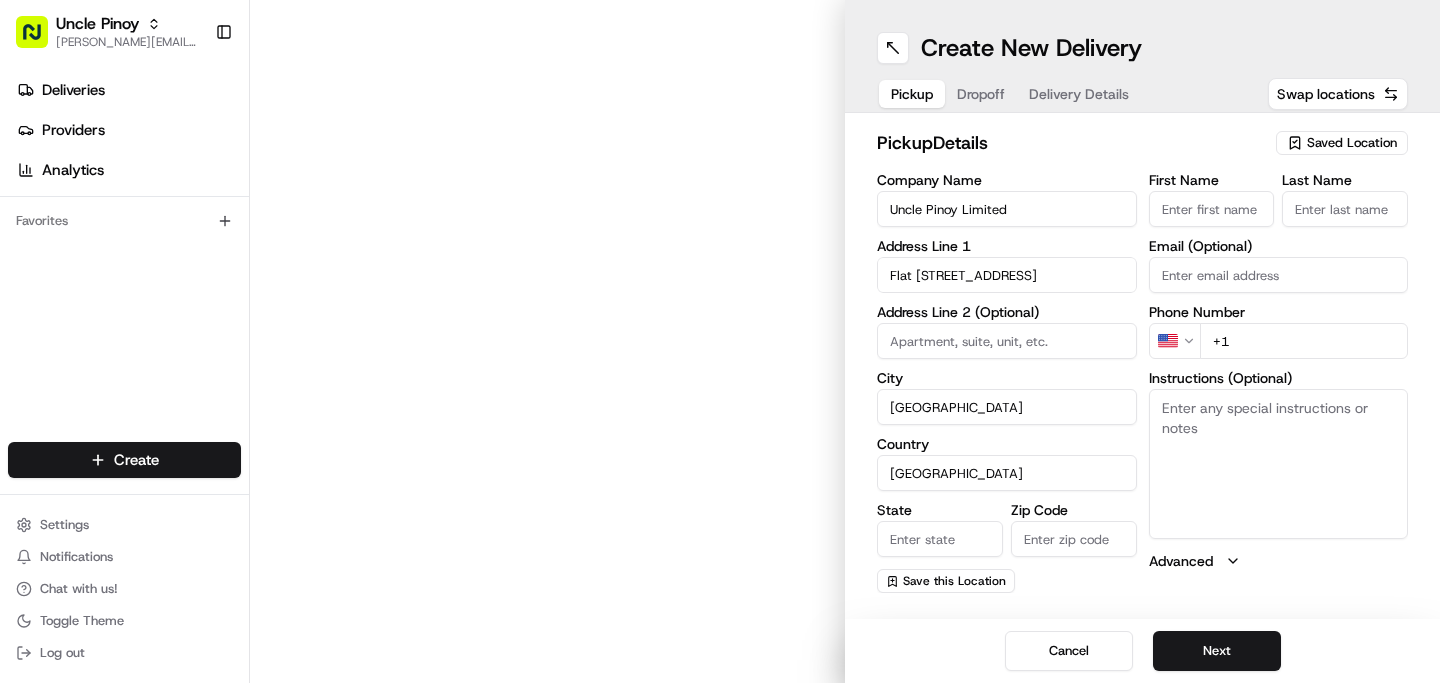 type on "SE15 1BG" 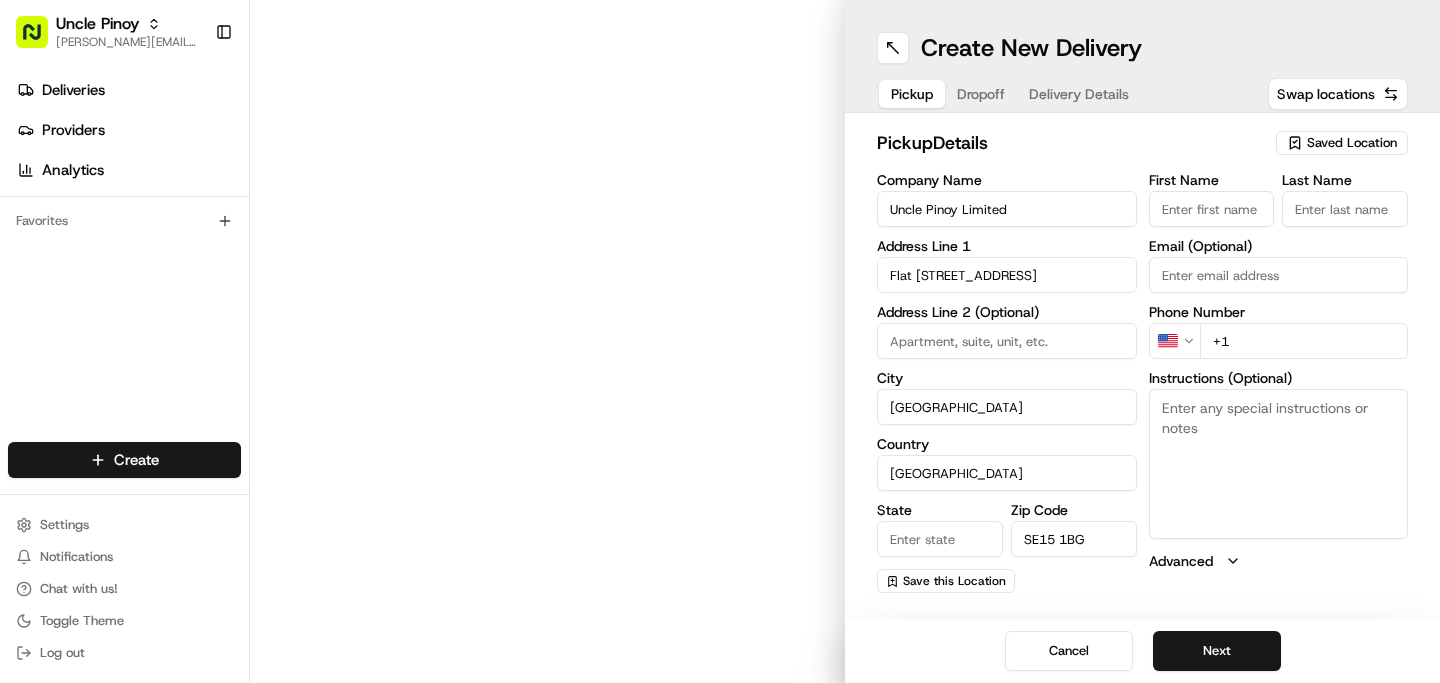 type on "Alexander" 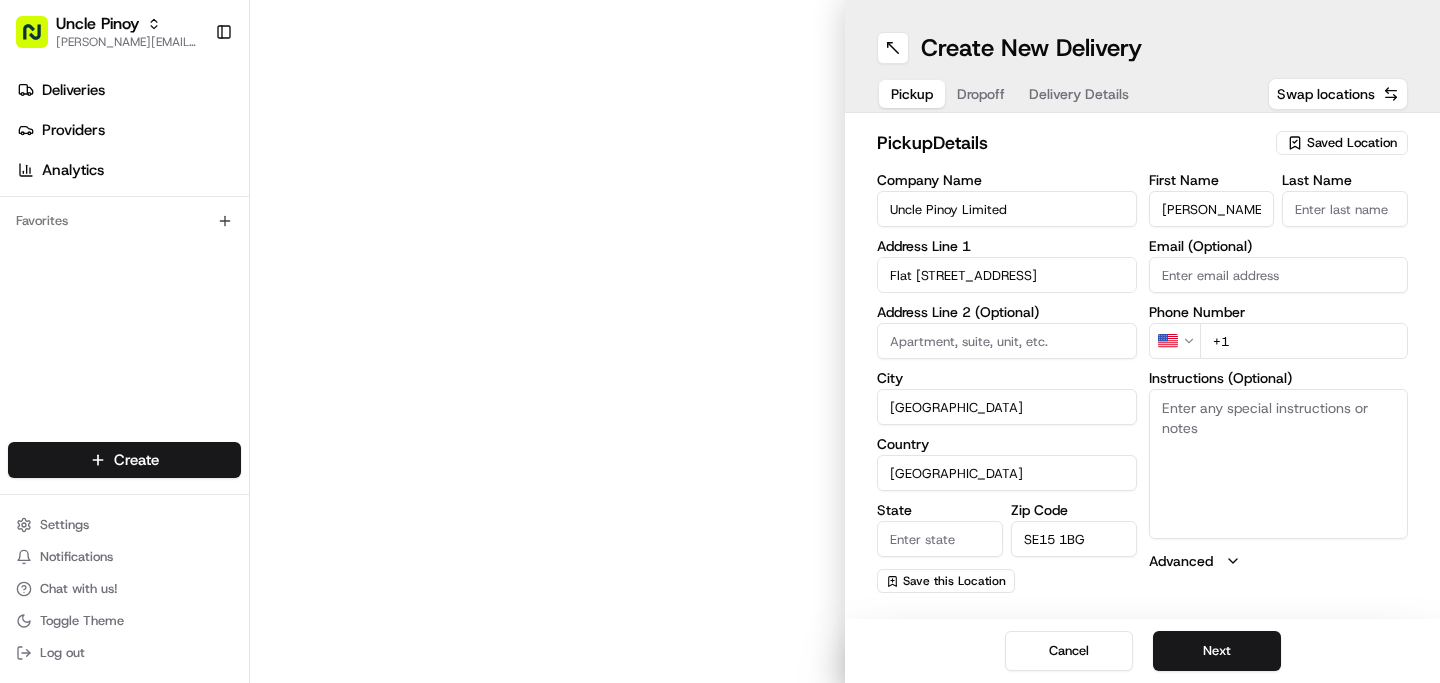 type on "Guinid" 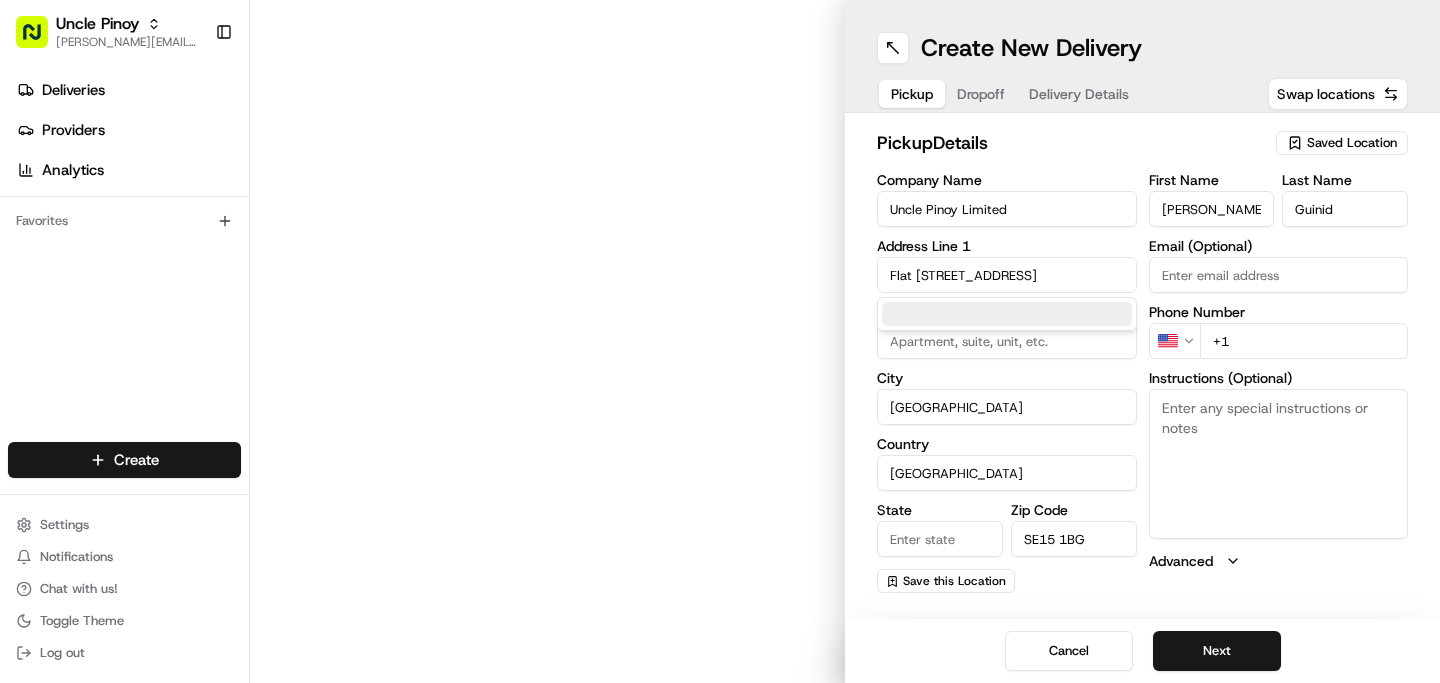 click on "Flat 7 Credenhill House, Ledbury Street" at bounding box center (1007, 275) 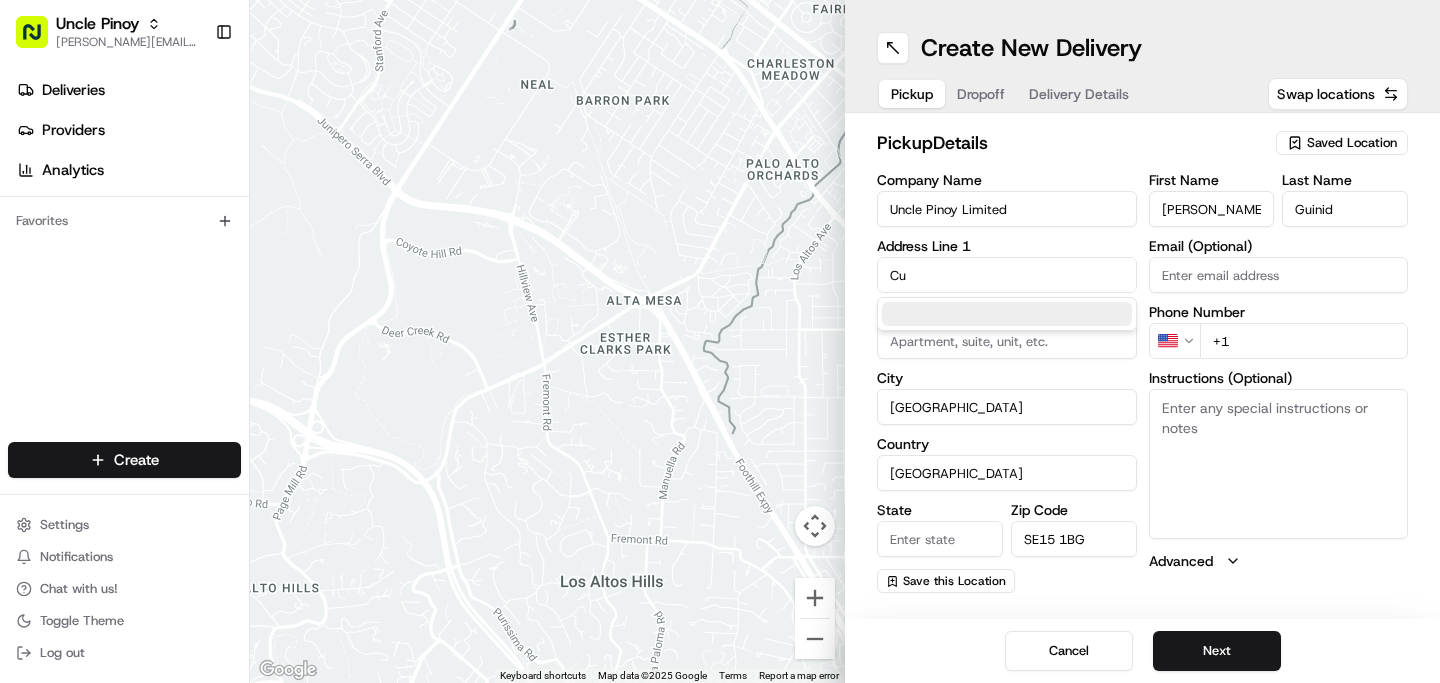 type on "C" 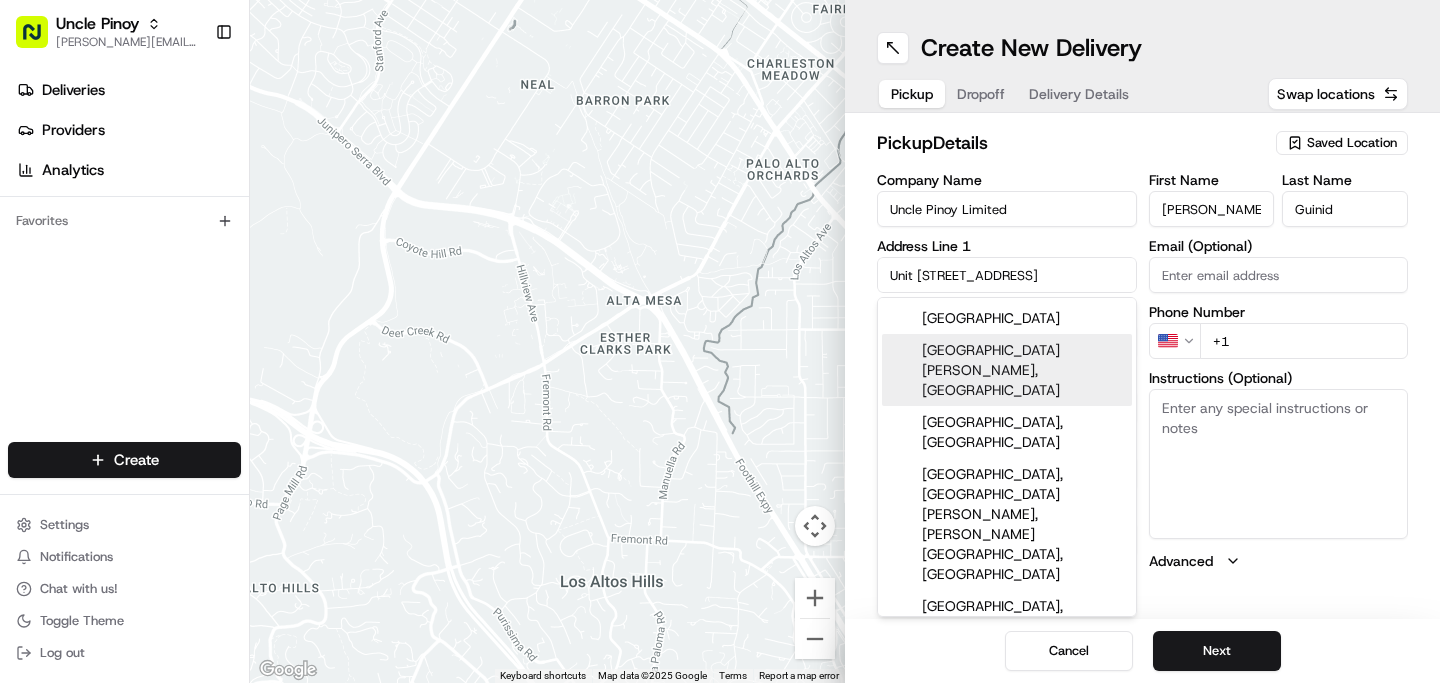 scroll, scrollTop: 10, scrollLeft: 0, axis: vertical 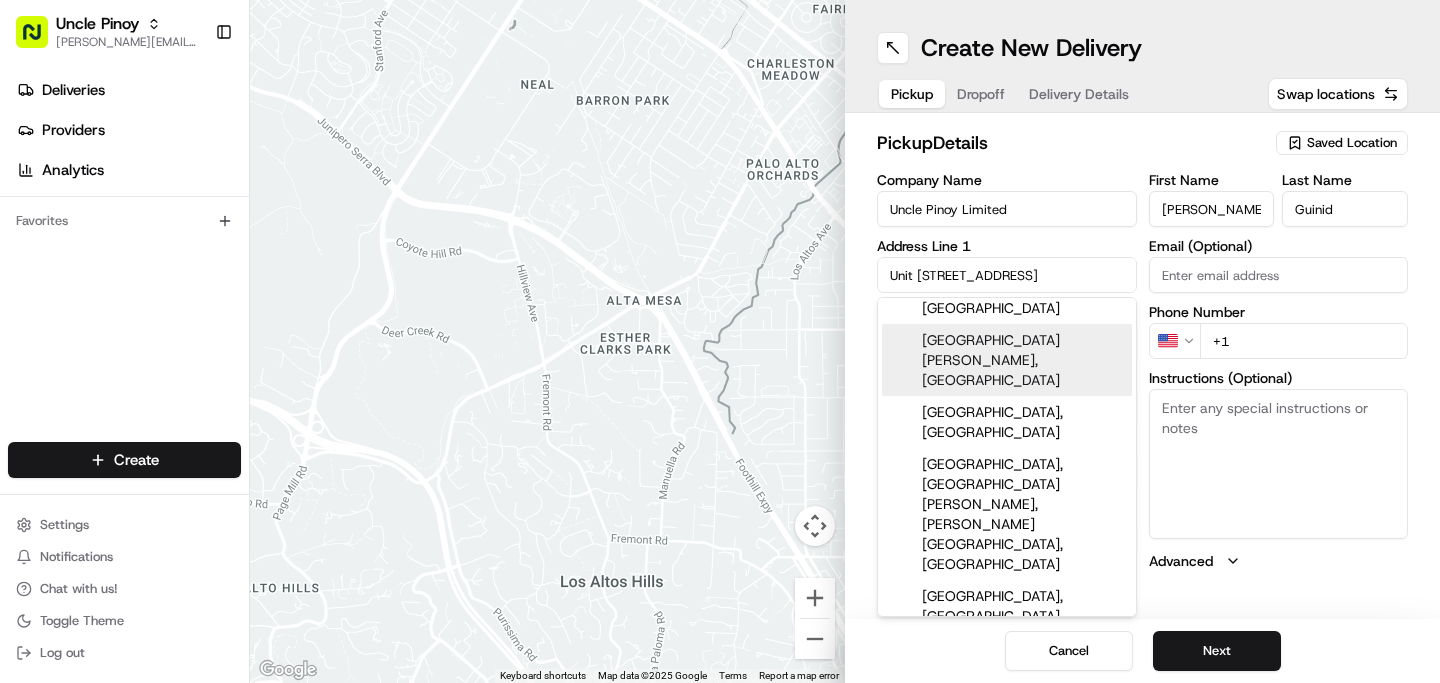 type on "Unit 5 Roman Way Industrial Estate" 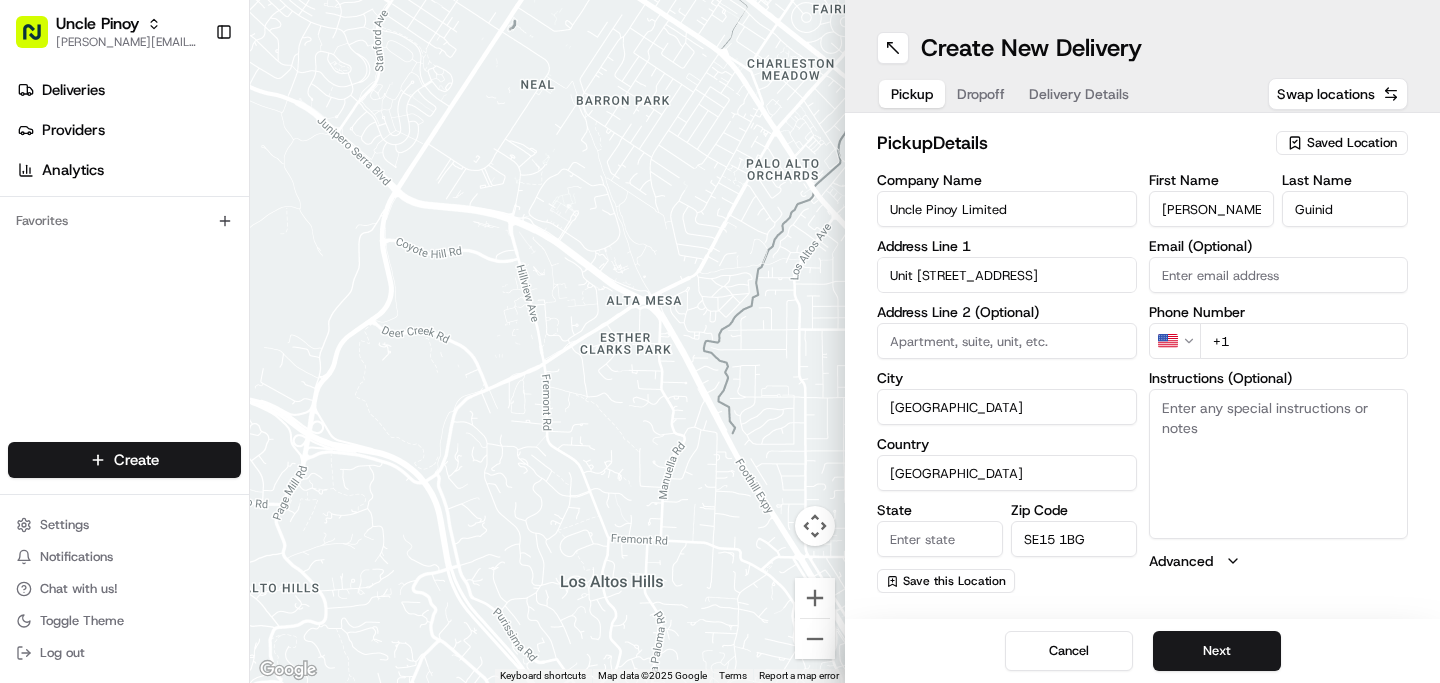 click on "SE15 1BG" at bounding box center [1074, 539] 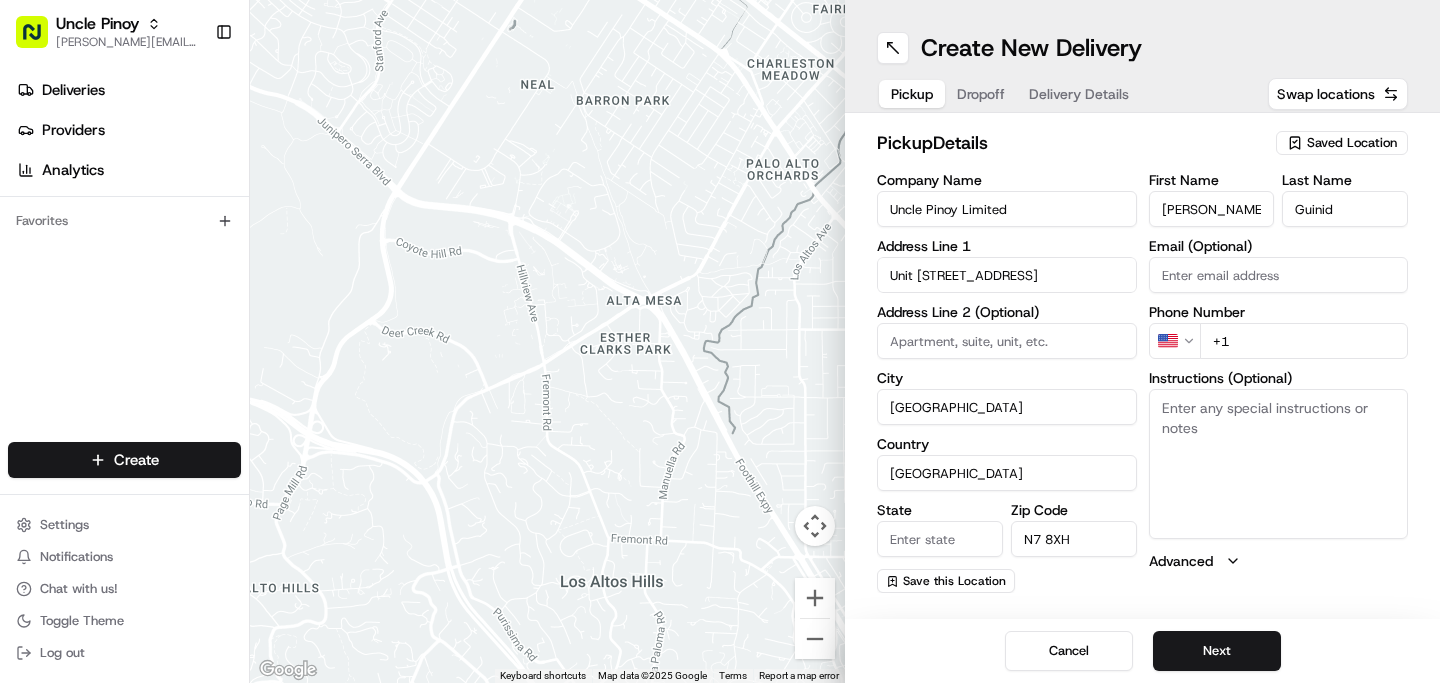 type on "N7 8XH" 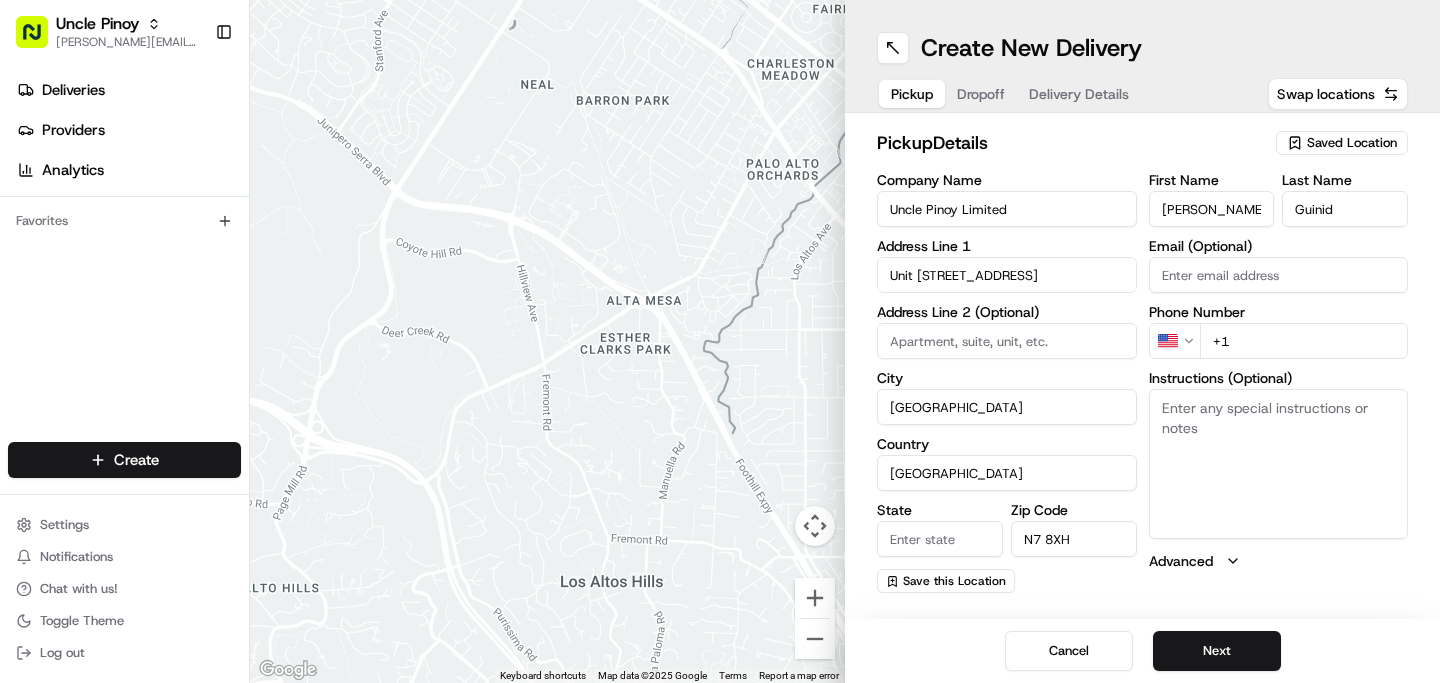 click at bounding box center [1007, 341] 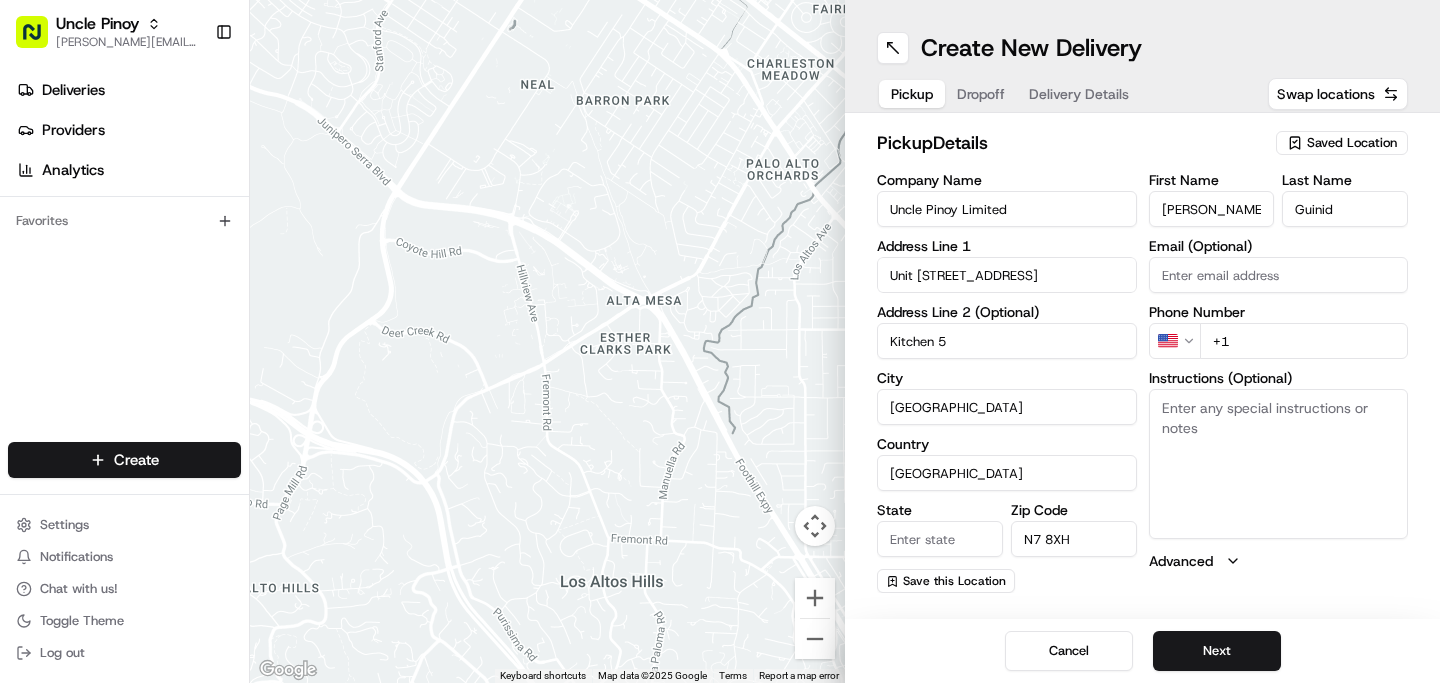 type on "Kitchen 5" 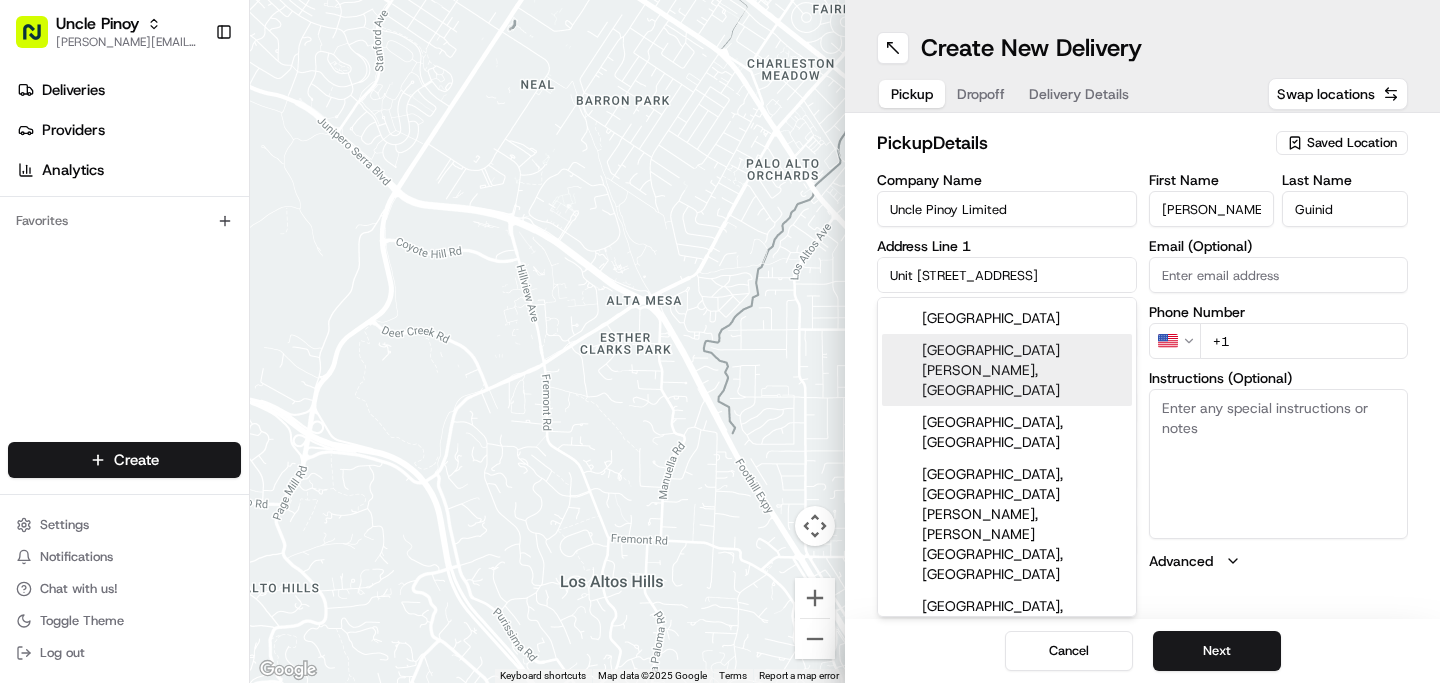click on "Unit 5 Roman Way Industrial Estate" at bounding box center (1007, 275) 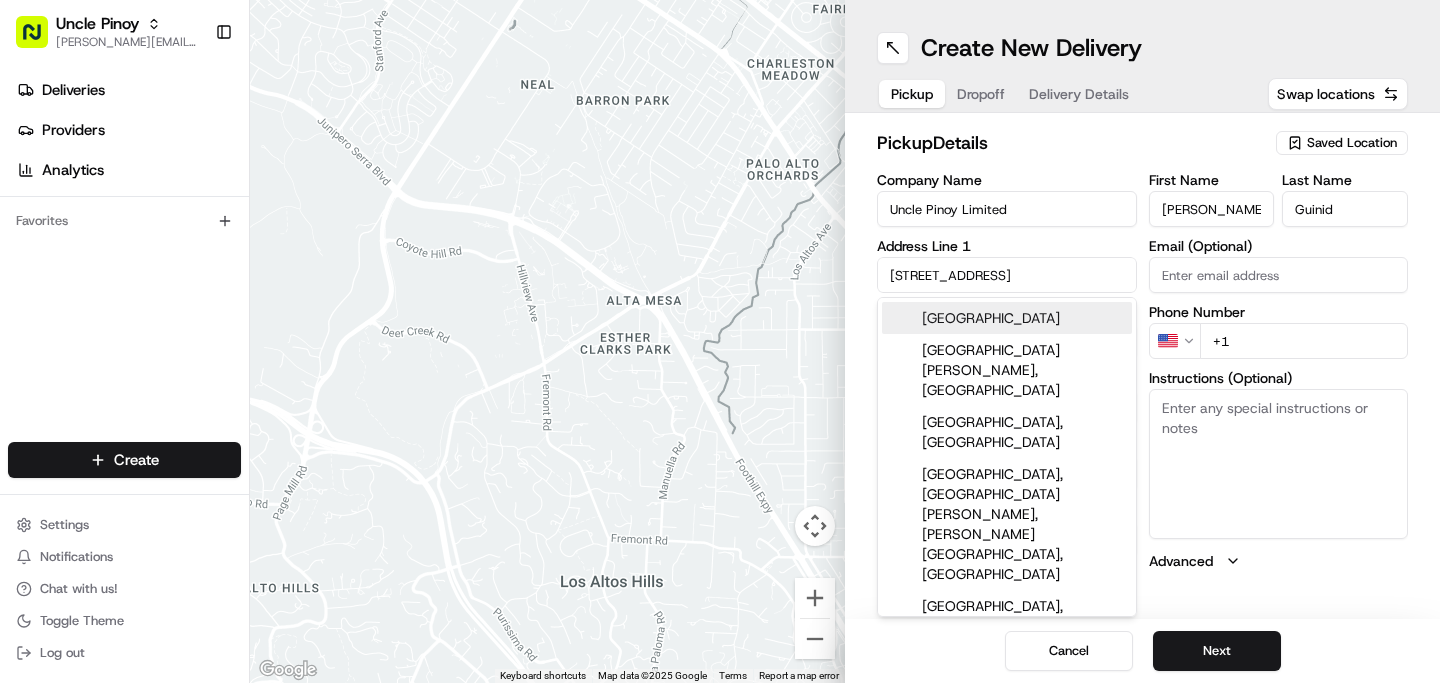type on "Unit 5, Roman Way Industrial Estate" 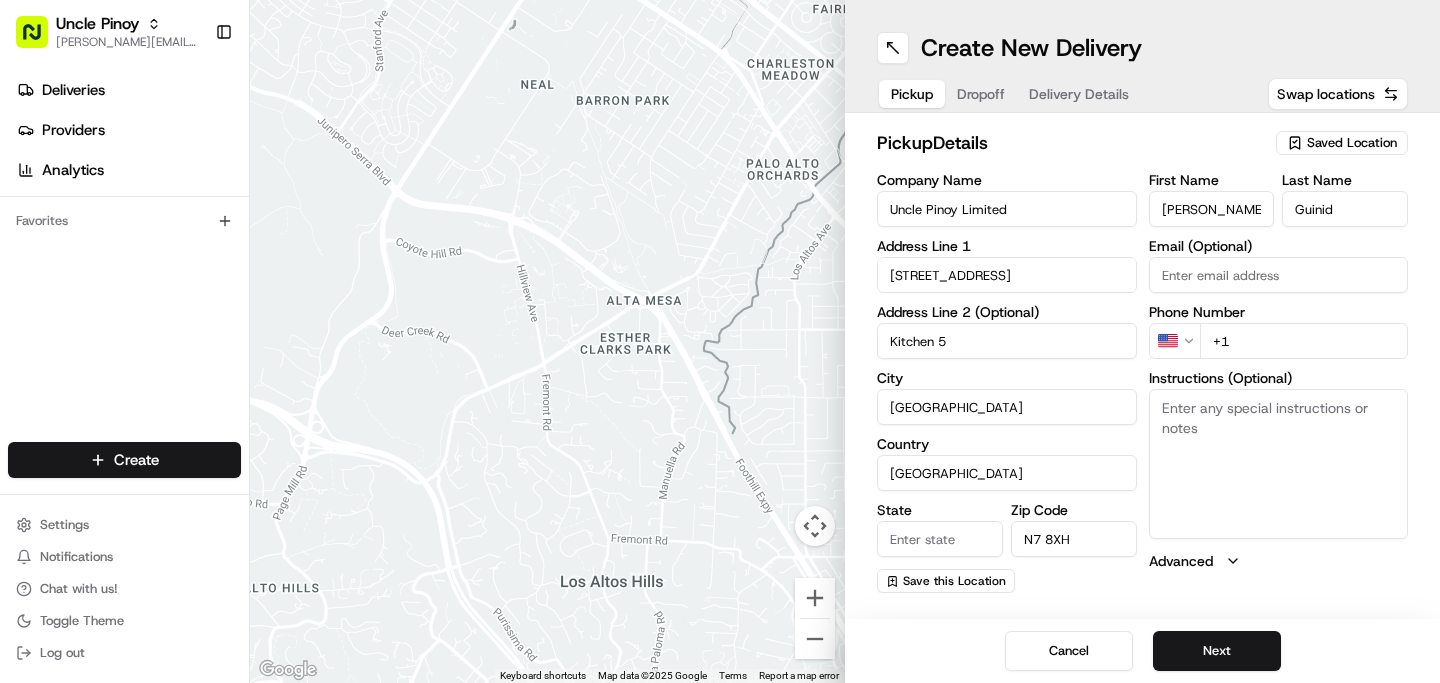 click on "Uncle Pinoy alex.guinid@unclepinoy.com Toggle Sidebar Deliveries Providers Analytics Favorites Main Menu Members & Organization Organization Users Roles Preferences Customization Tracking Orchestration Automations Dispatch Strategy Locations Pickup Locations Dropoff Locations Billing Billing Refund Requests Integrations Notification Triggers Webhooks API Keys Request Logs Create Settings Notifications Chat with us! Toggle Theme Log out ← Move left → Move right ↑ Move up ↓ Move down + Zoom in - Zoom out Home Jump left by 75% End Jump right by 75% Page Up Jump up by 75% Page Down Jump down by 75% Keyboard shortcuts Map Data Map data ©2025 Google Map data ©2025 Google 500 m  Click to toggle between metric and imperial units Terms Report a map error Create New Delivery Pickup Dropoff Delivery Details Swap locations pickup  Details Saved Location Company Name Uncle Pinoy Limited Address Line 1 Unit 5, Roman Way Industrial Estate Address Line 2 (Optional) Kitchen 5 City London Country US" at bounding box center (720, 341) 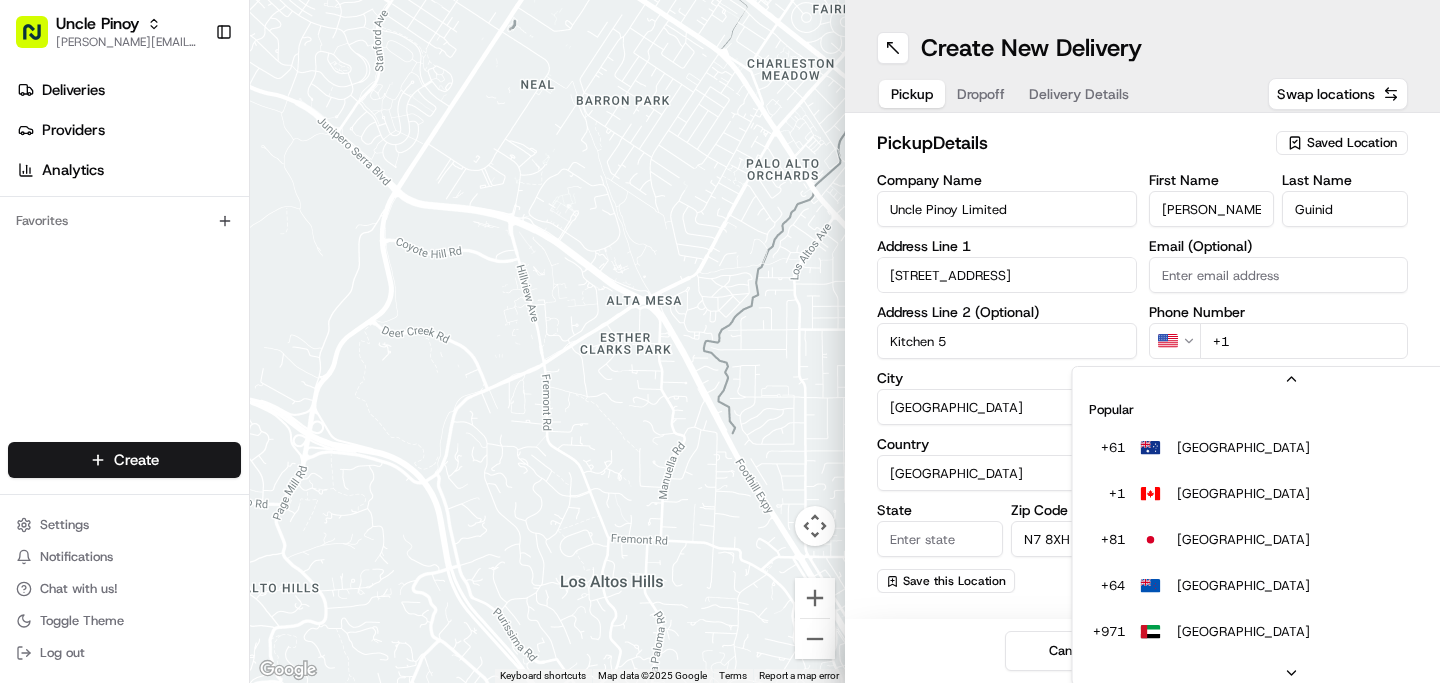 scroll, scrollTop: 86, scrollLeft: 0, axis: vertical 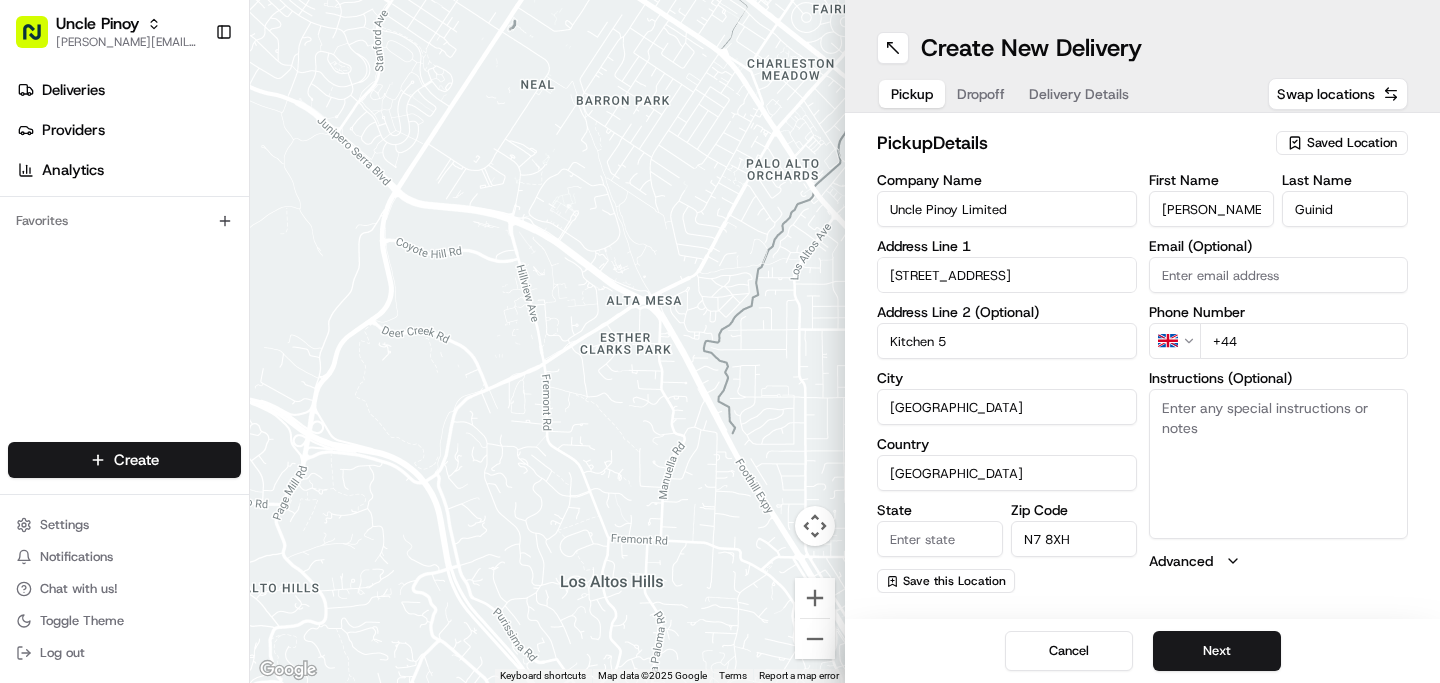 click on "+44" at bounding box center [1304, 341] 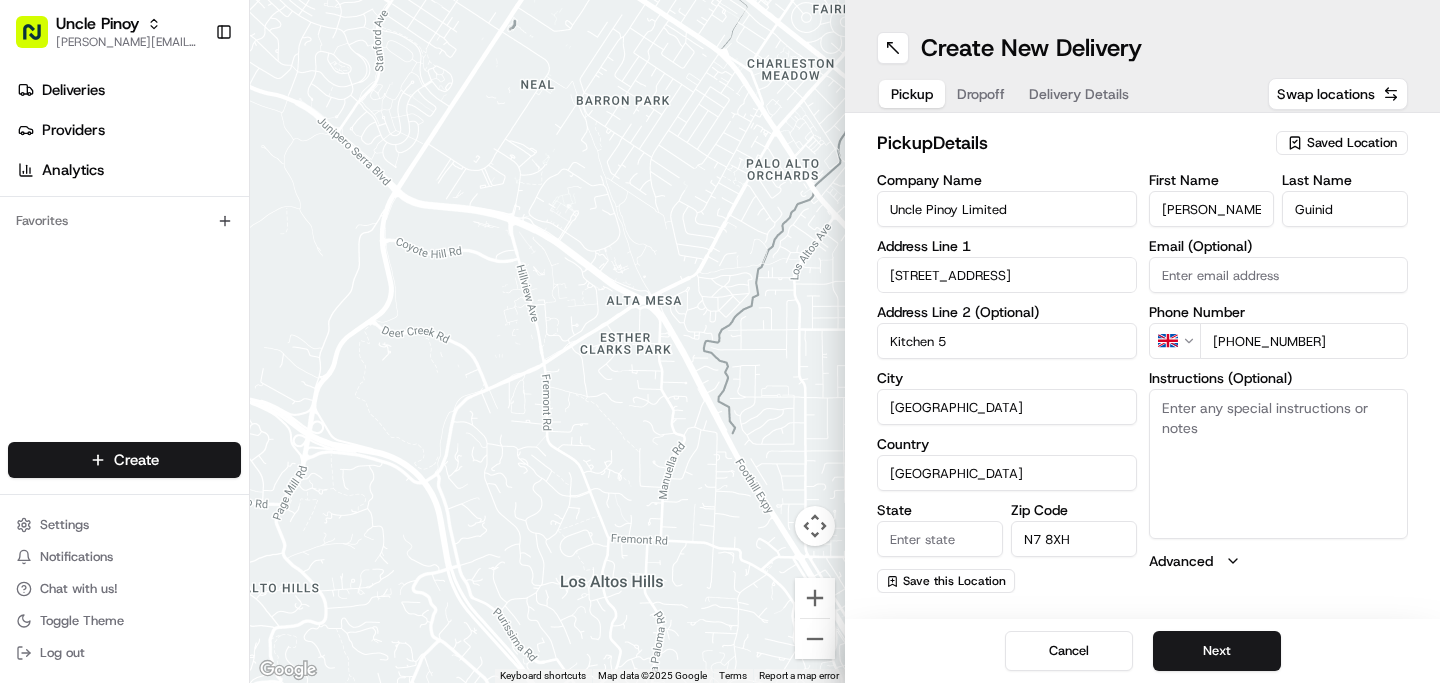 type on "+44 7455 950550" 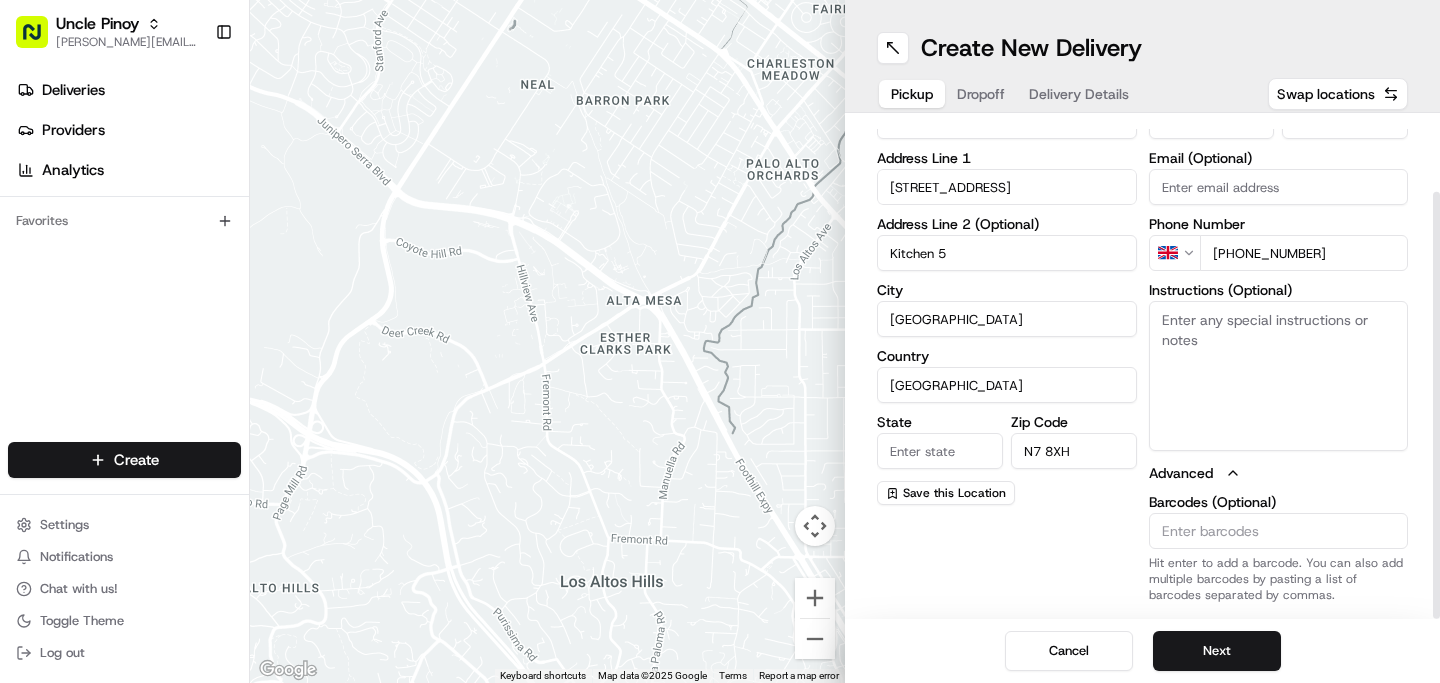 scroll, scrollTop: 0, scrollLeft: 0, axis: both 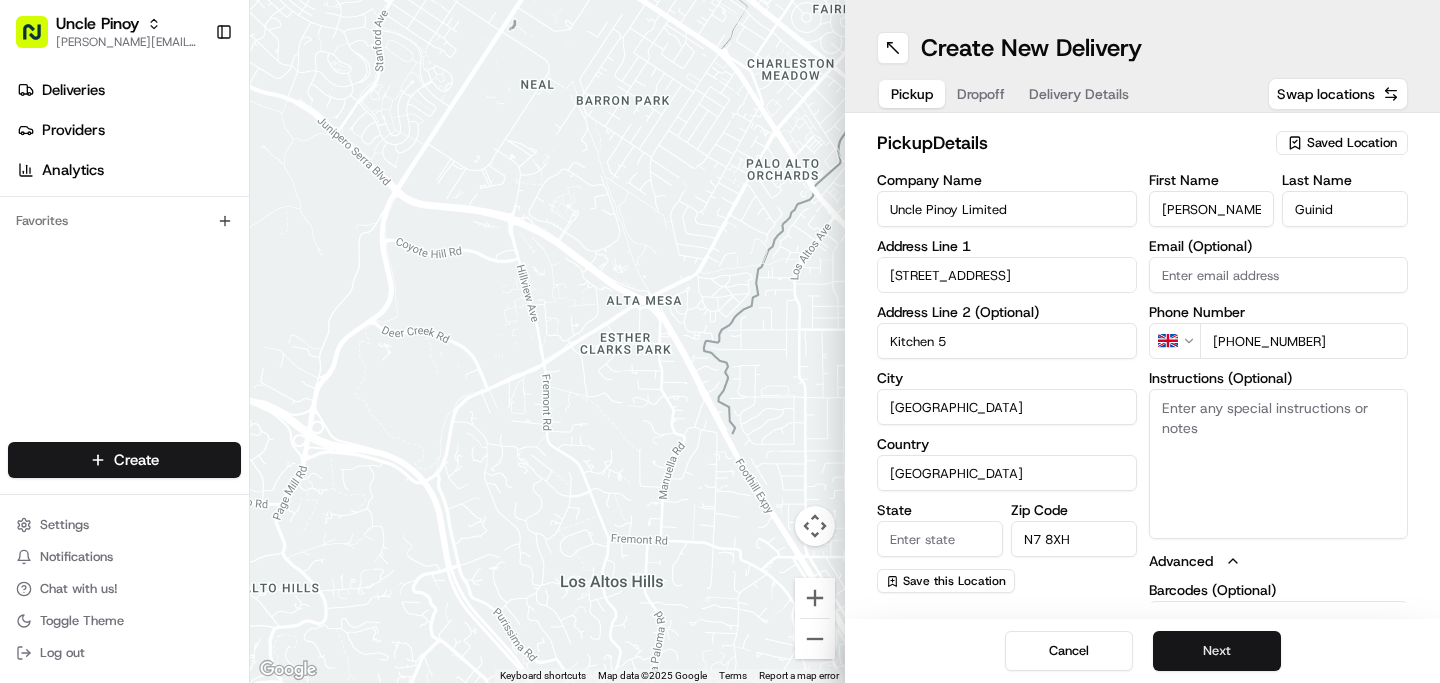 click on "Next" at bounding box center (1217, 651) 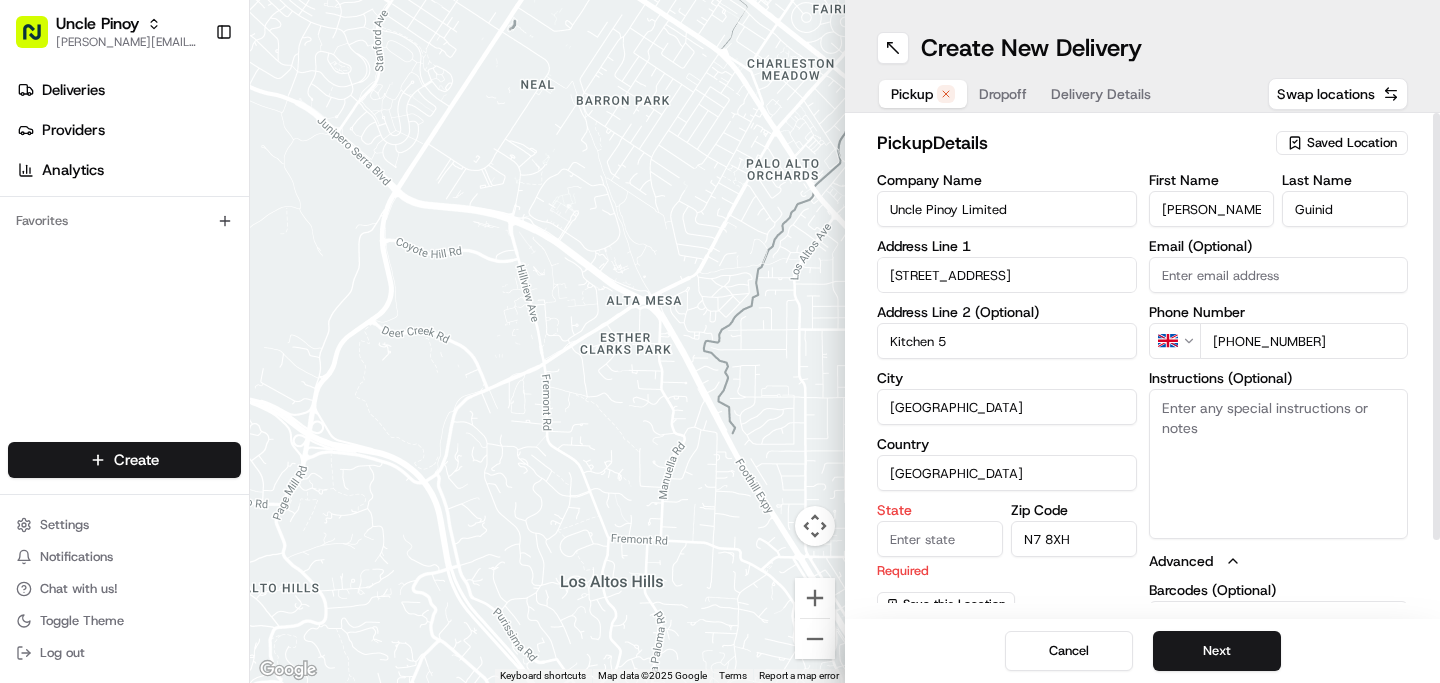 click on "State" at bounding box center [940, 539] 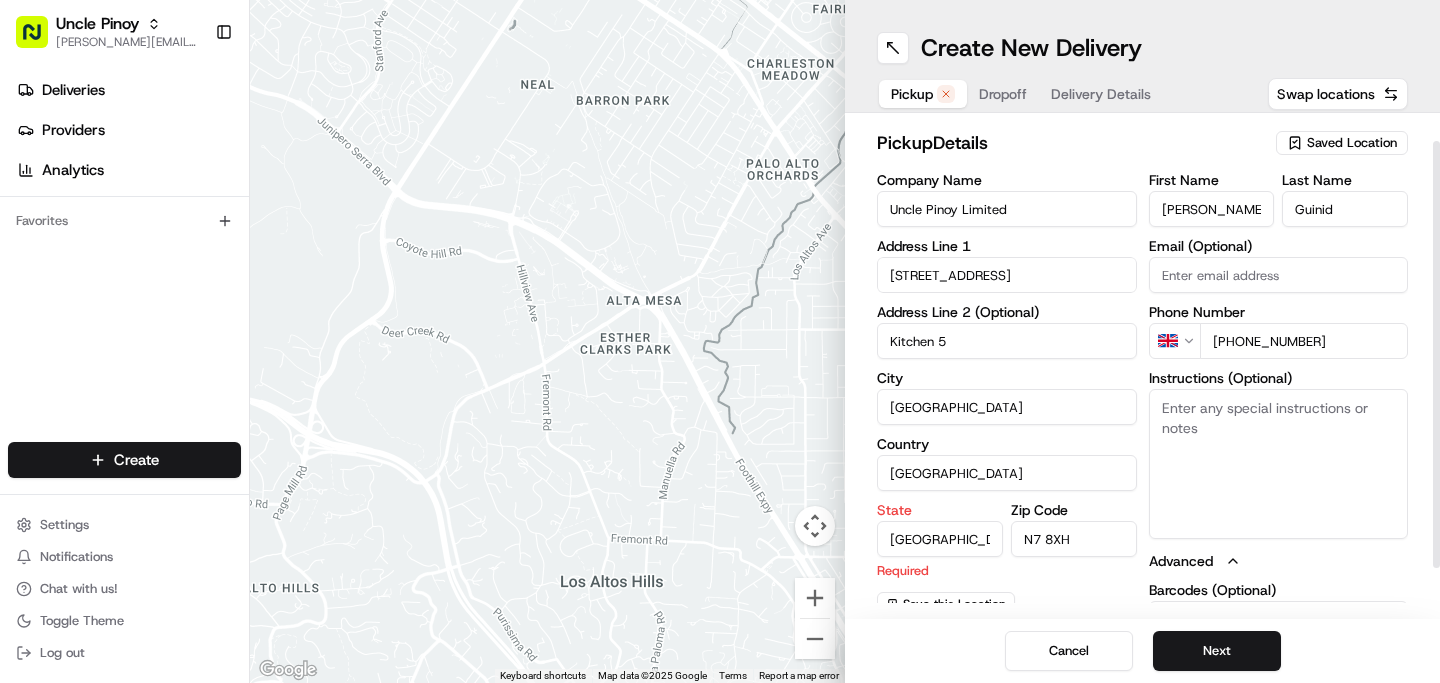 scroll, scrollTop: 74, scrollLeft: 0, axis: vertical 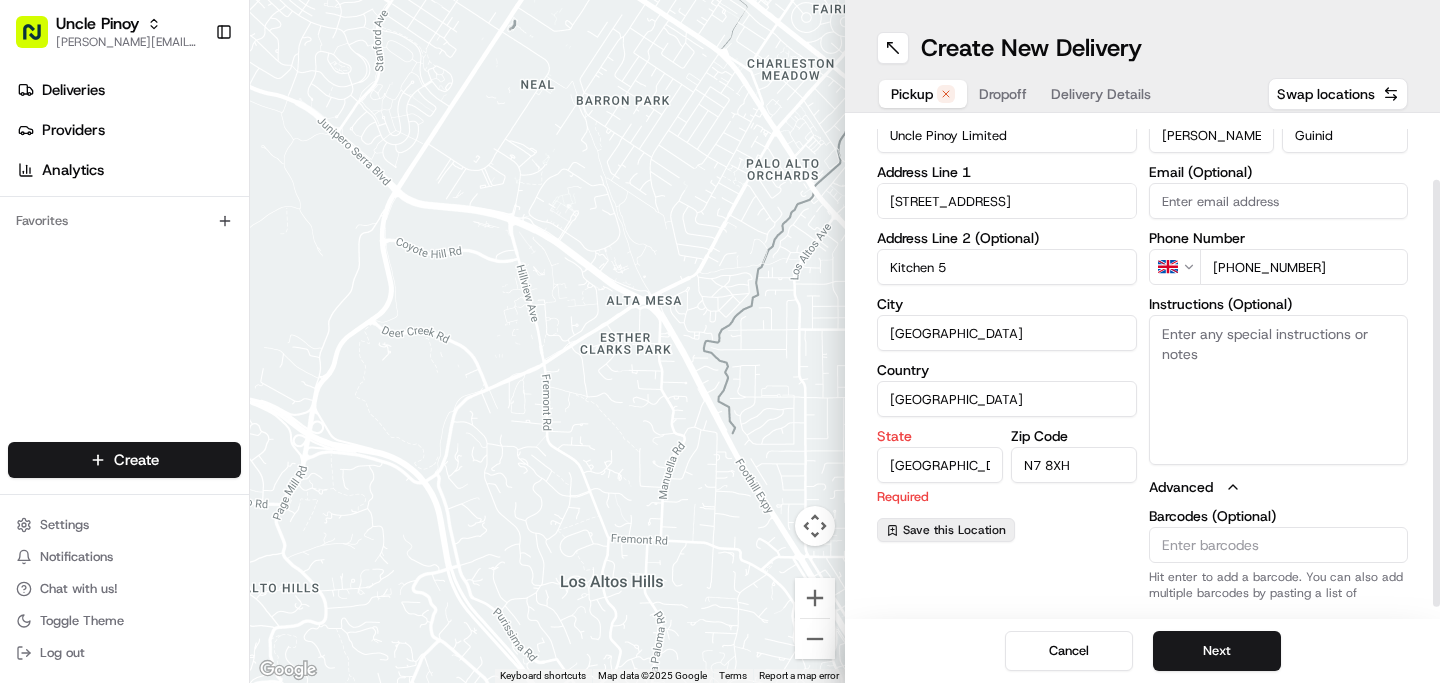 click on "Company Name Uncle Pinoy Limited Address Line 1 Unit 5, Roman Way Industrial Estate Address Line 2 (Optional) Kitchen 5 City London Country United Kingdom State England Required Zip Code N7 8XH Save this Location" at bounding box center (1007, 358) 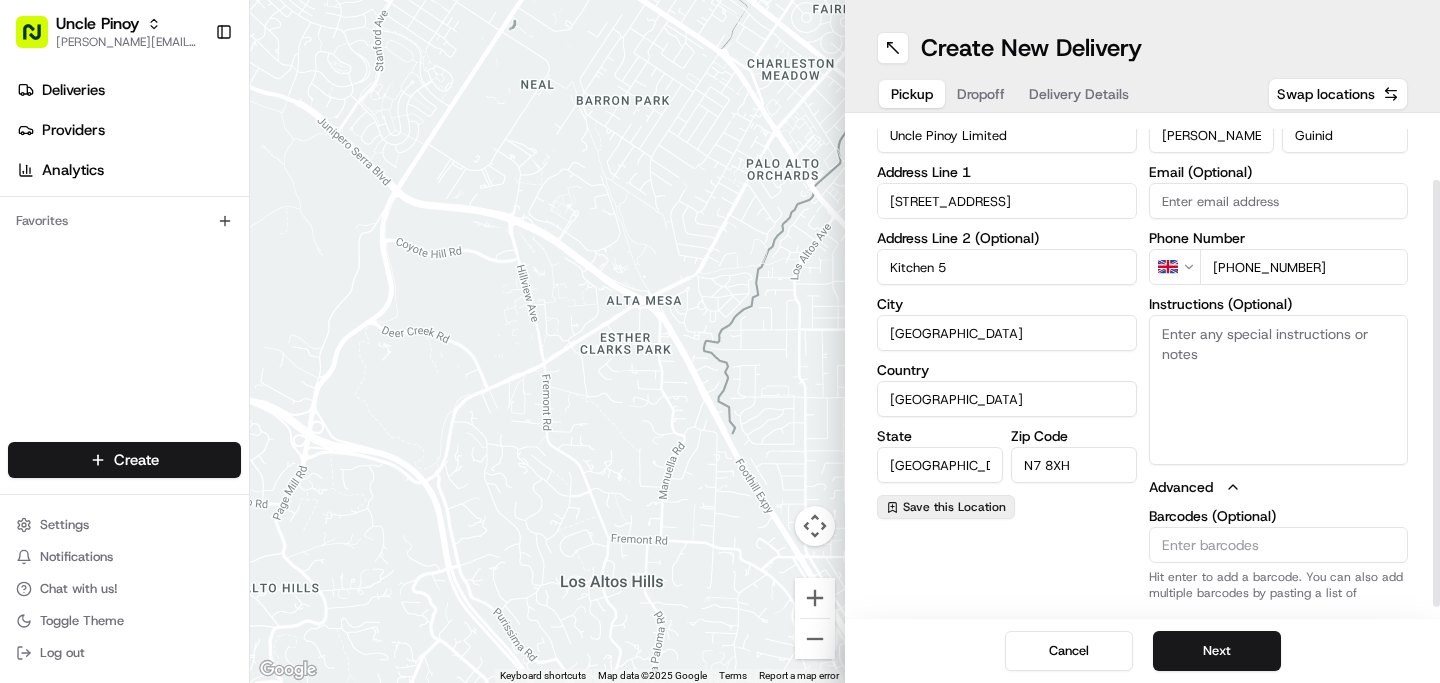 click on "Save this Location" at bounding box center (954, 507) 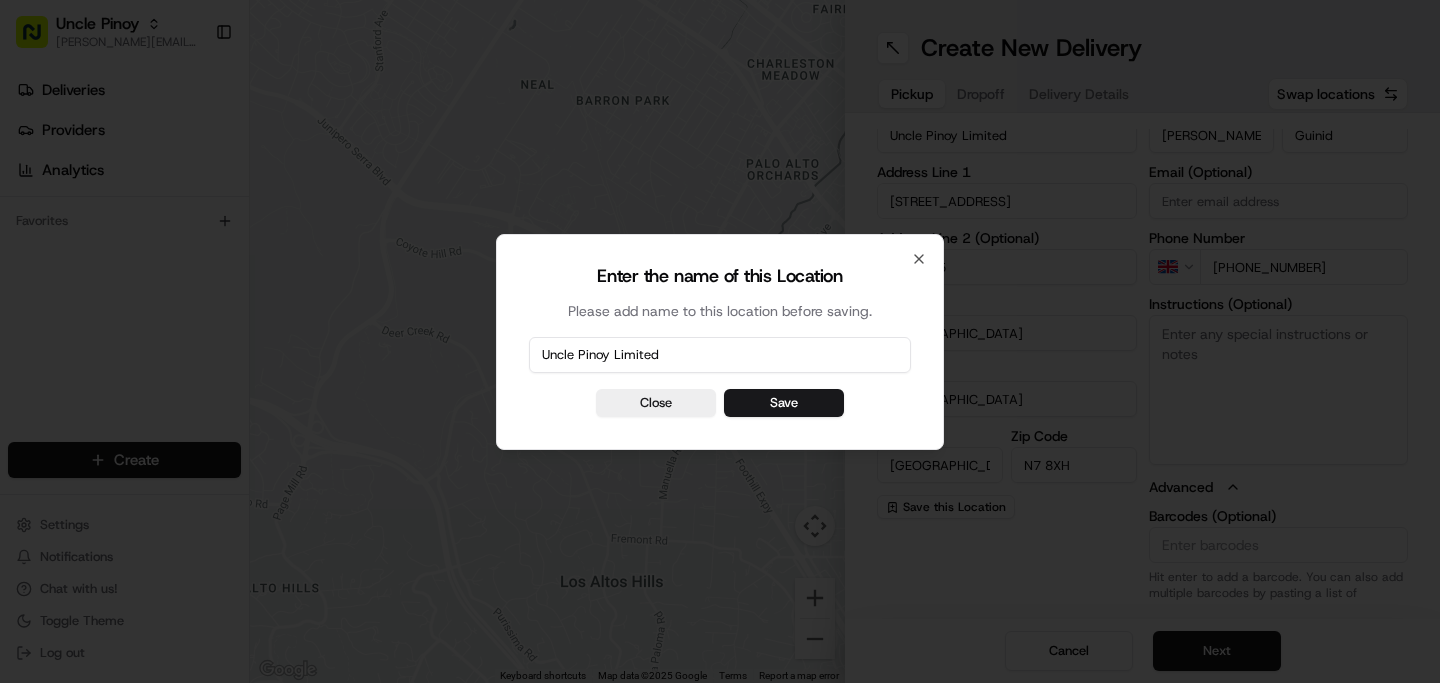 click on "Uncle Pinoy Limited" at bounding box center (720, 355) 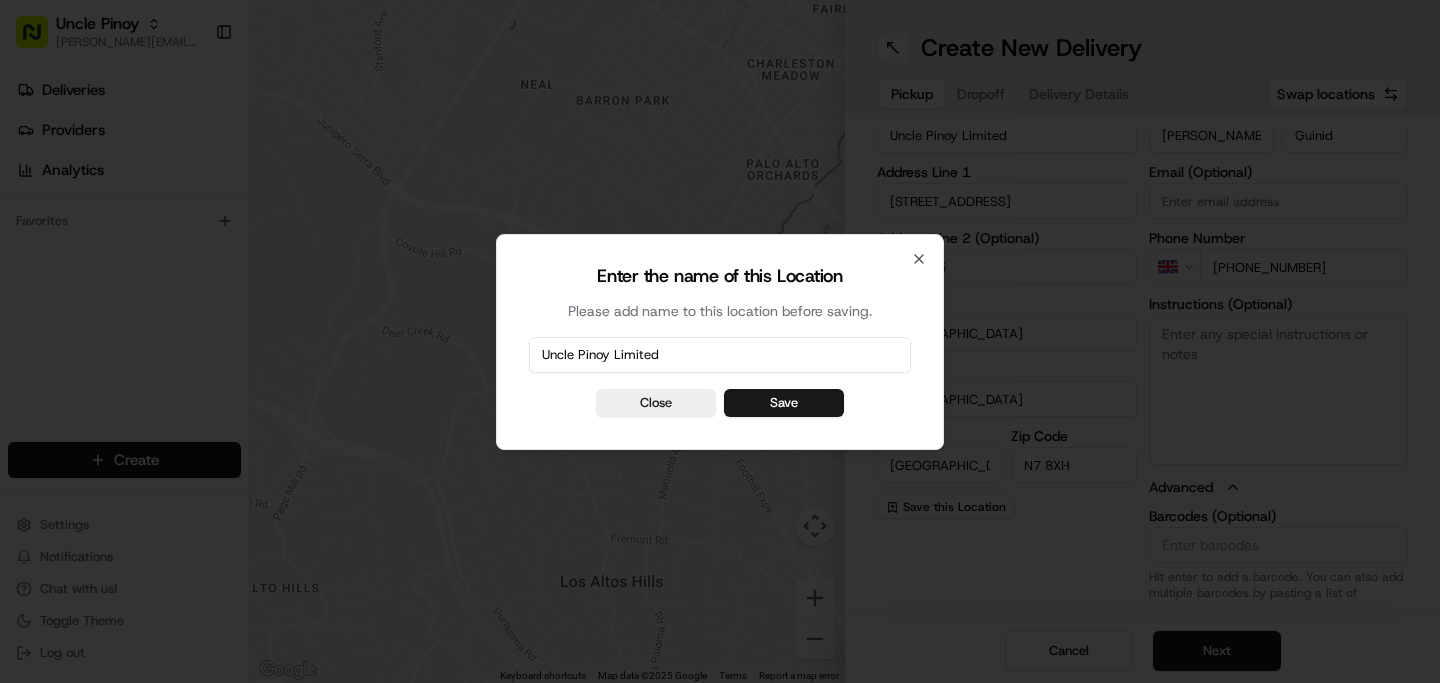 drag, startPoint x: 614, startPoint y: 353, endPoint x: 763, endPoint y: 362, distance: 149.27156 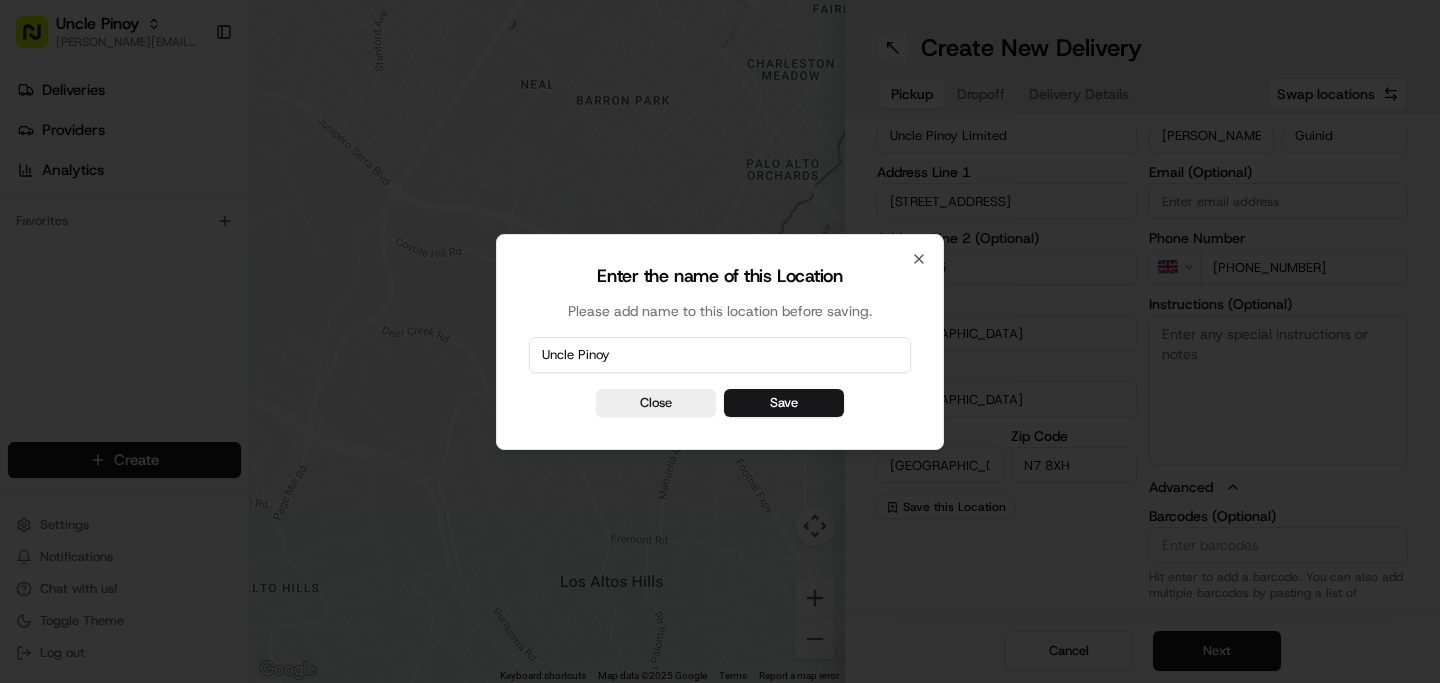type on "Uncle Pinoy" 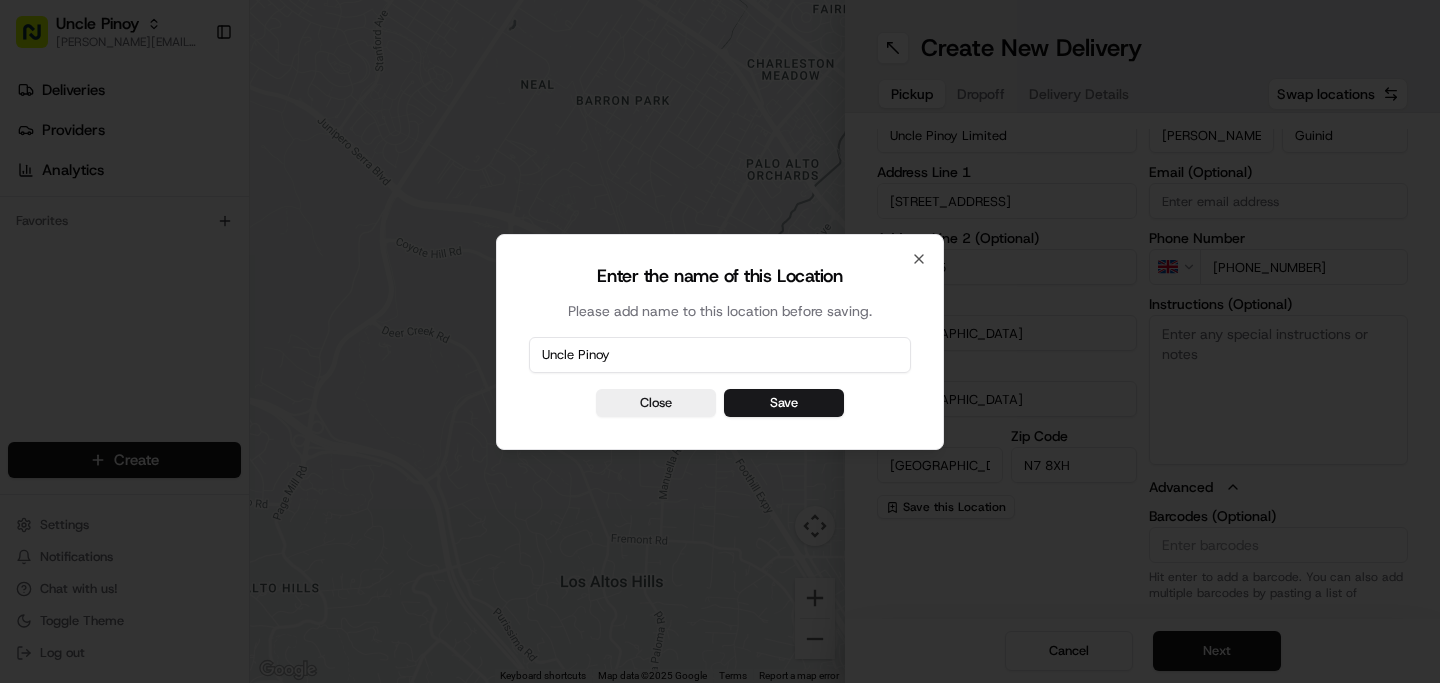 click on "Enter the name of this Location Please add name to this location before saving. Uncle Pinoy Close Save Close" at bounding box center [720, 342] 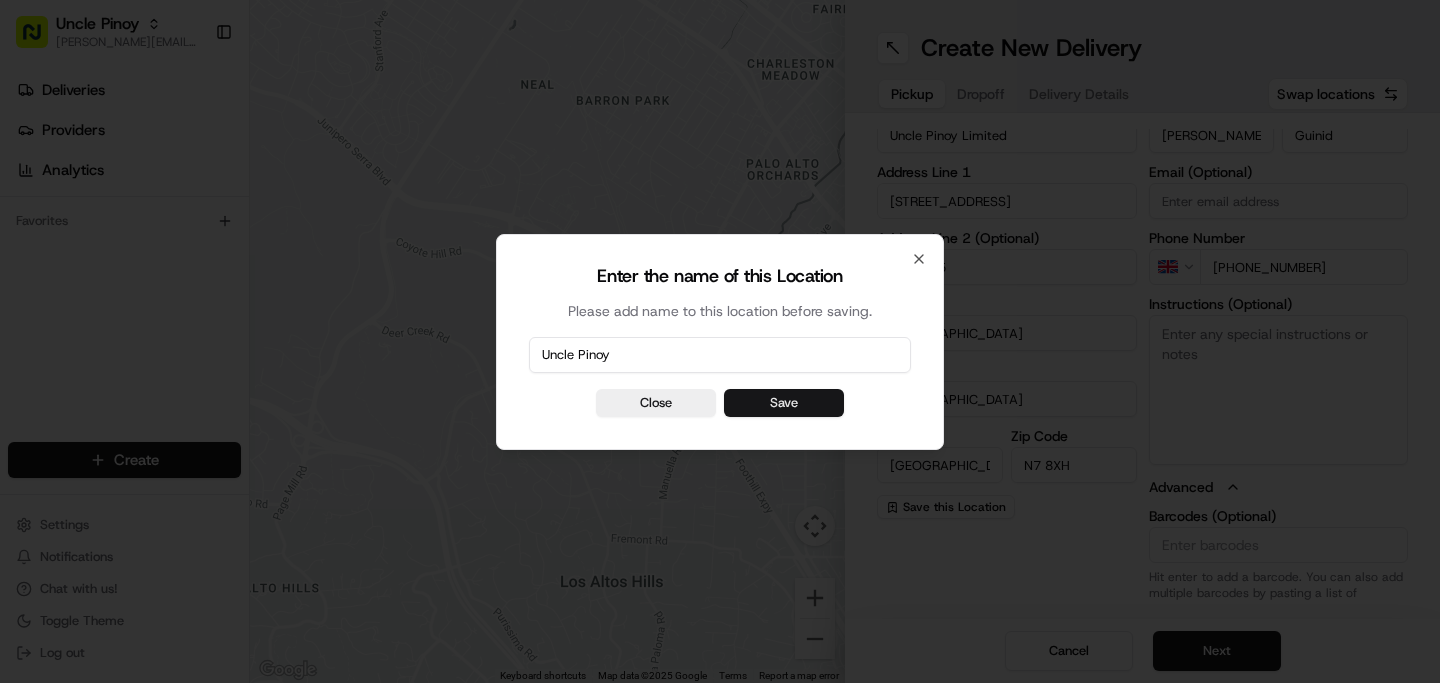 click on "Save" at bounding box center (784, 403) 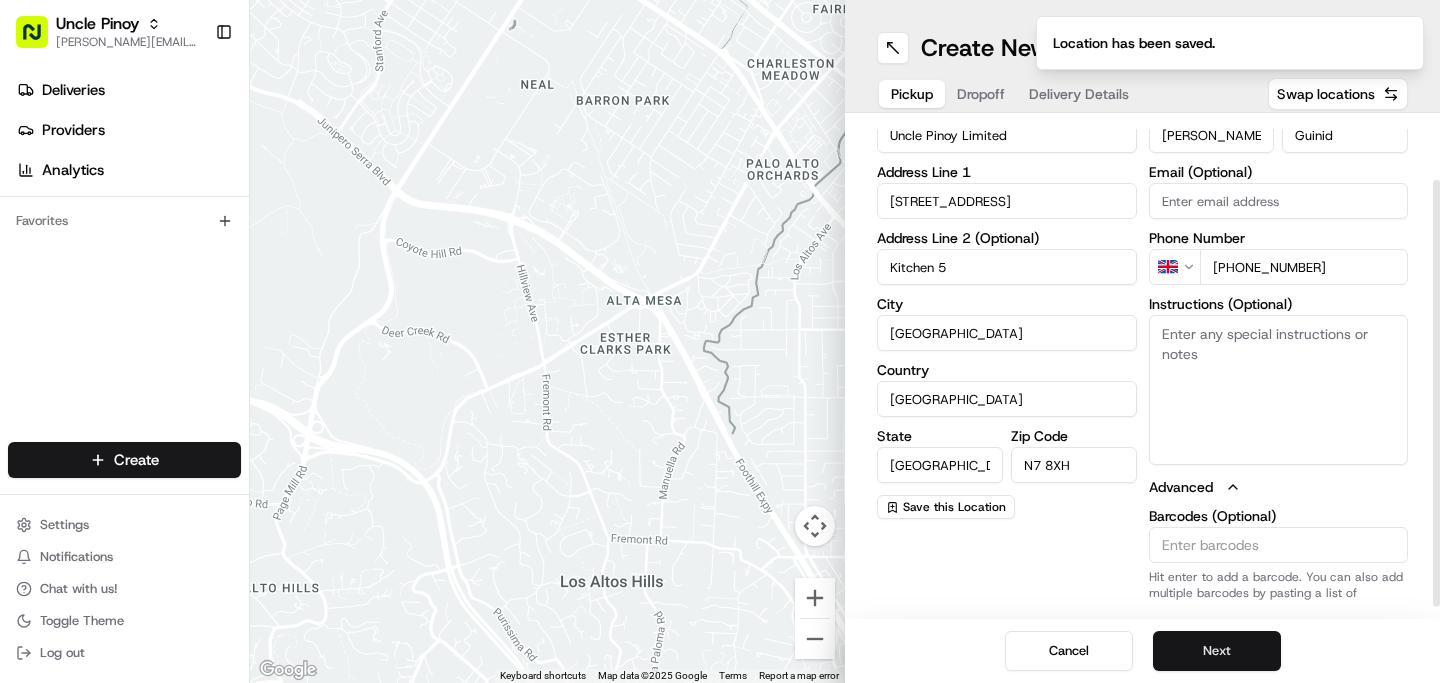 click on "Next" at bounding box center [1217, 651] 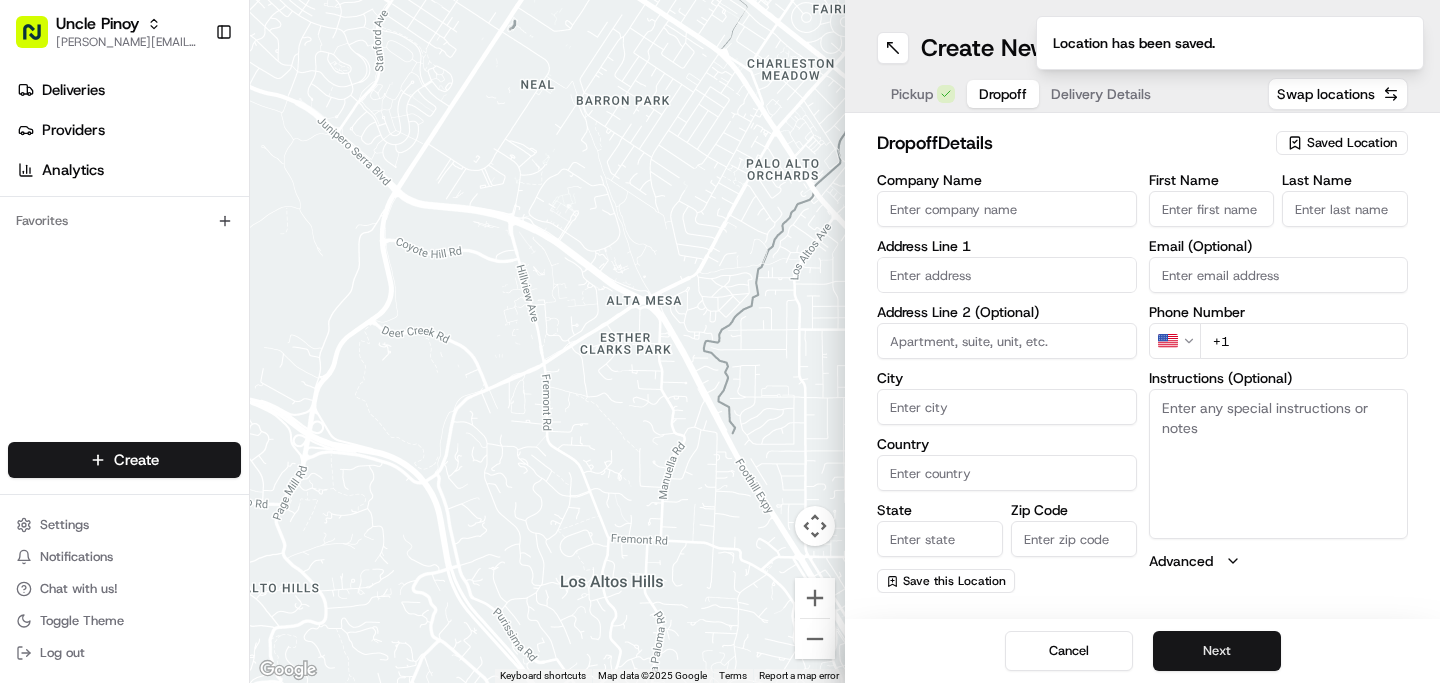 scroll, scrollTop: 0, scrollLeft: 0, axis: both 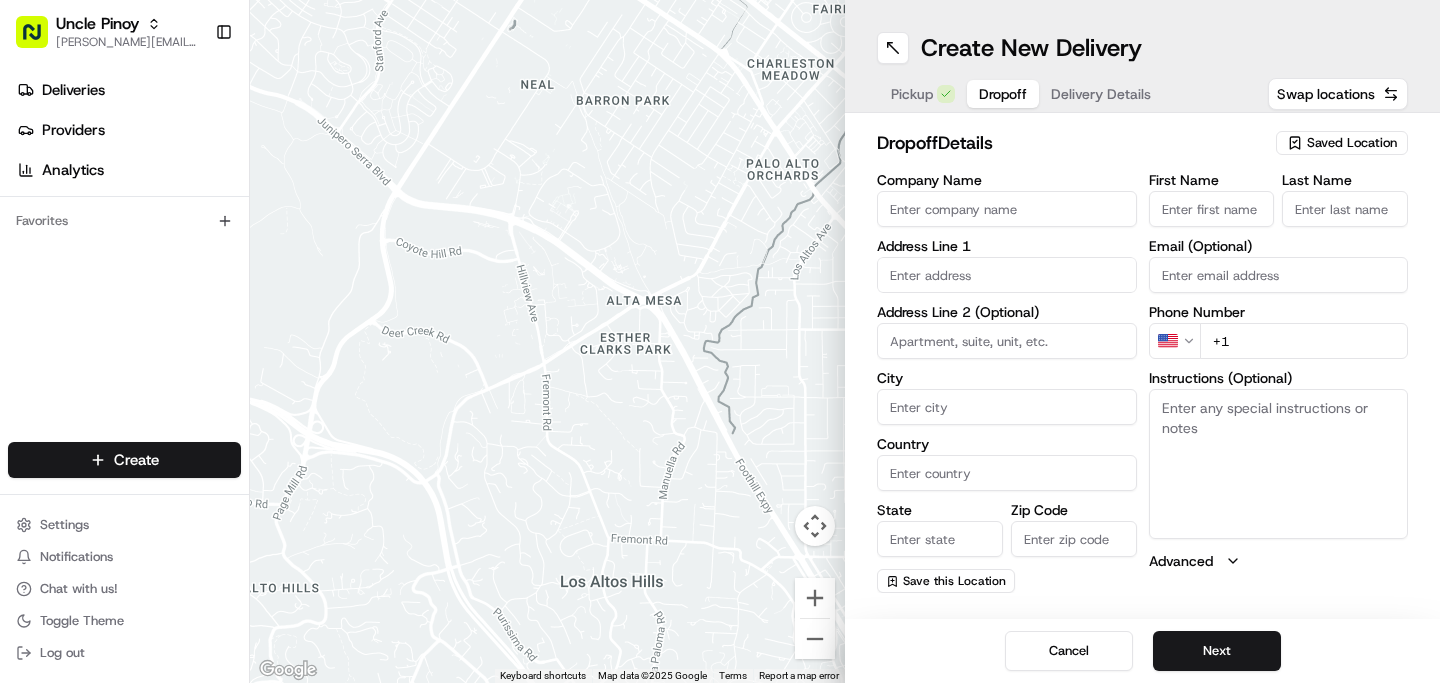 click at bounding box center (1007, 275) 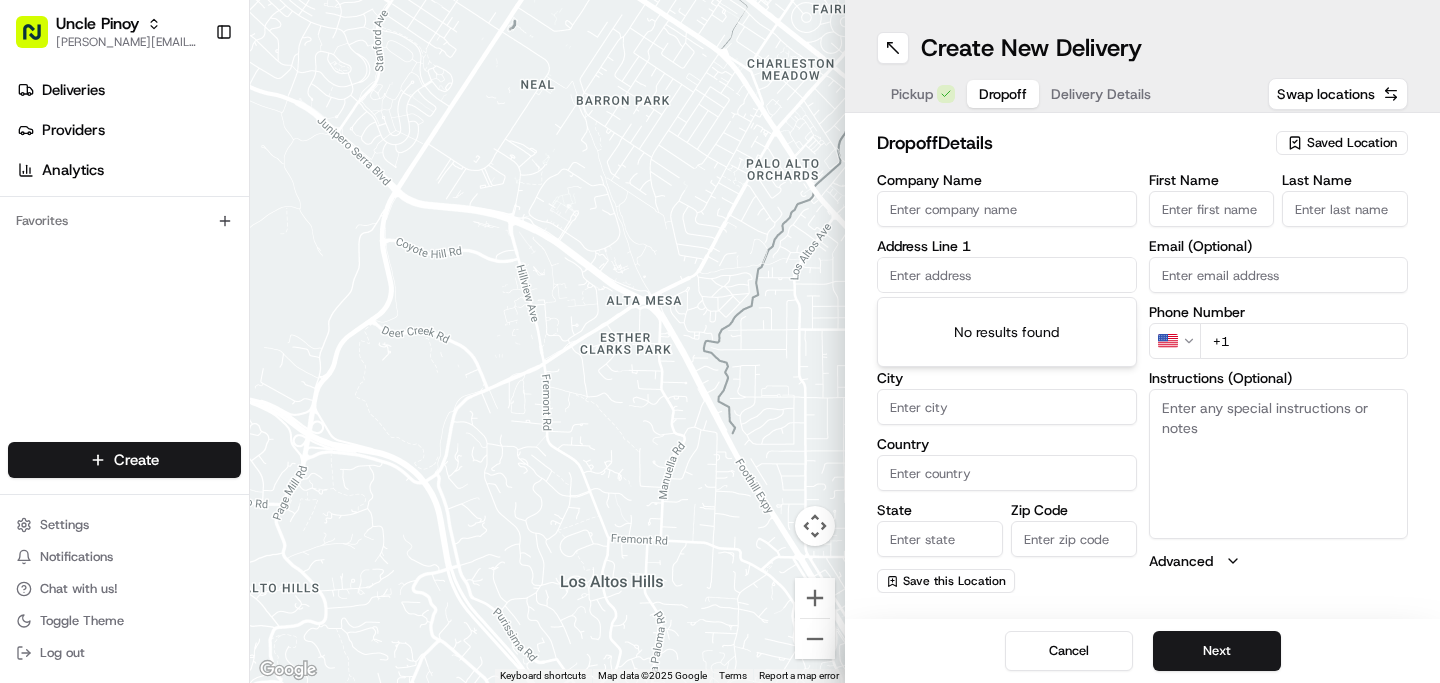 paste on "90 Hodford Road London NW11 8EG" 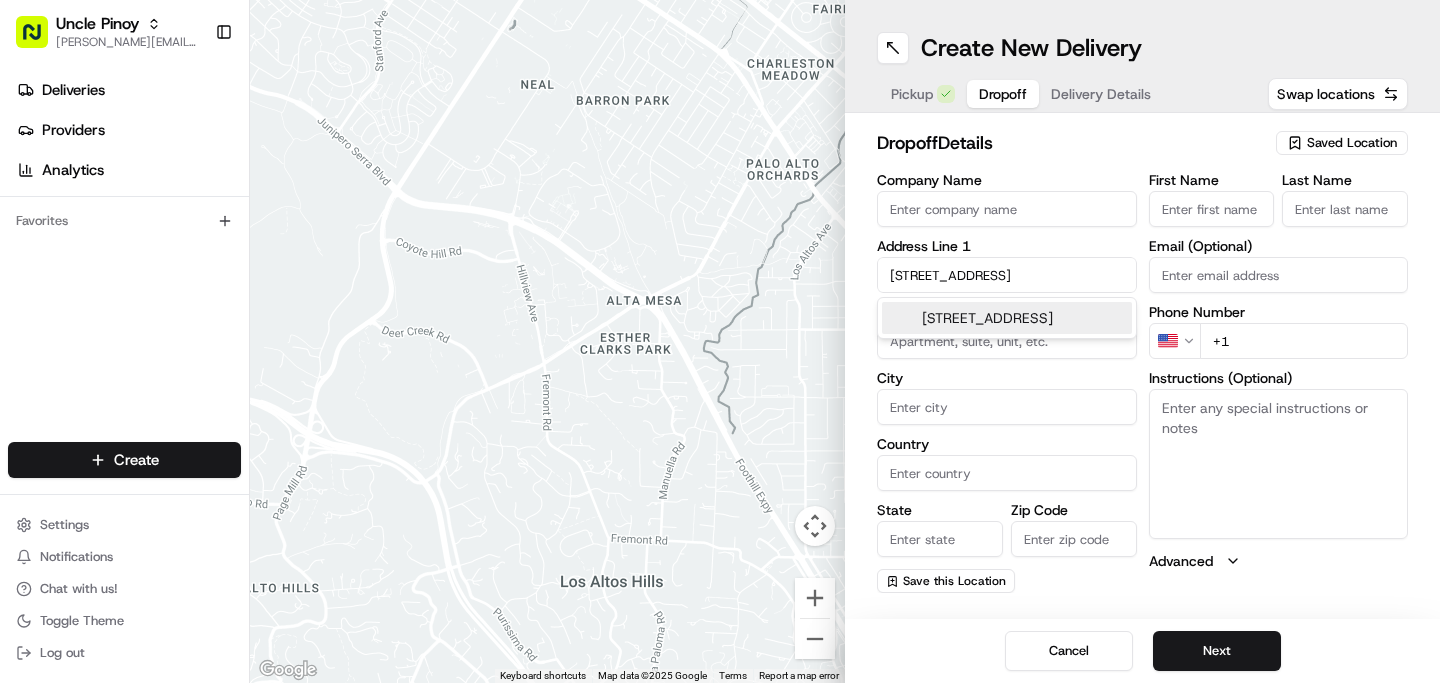 click on "90 Hodford Road, London NW11 8EG, UK" at bounding box center (1007, 318) 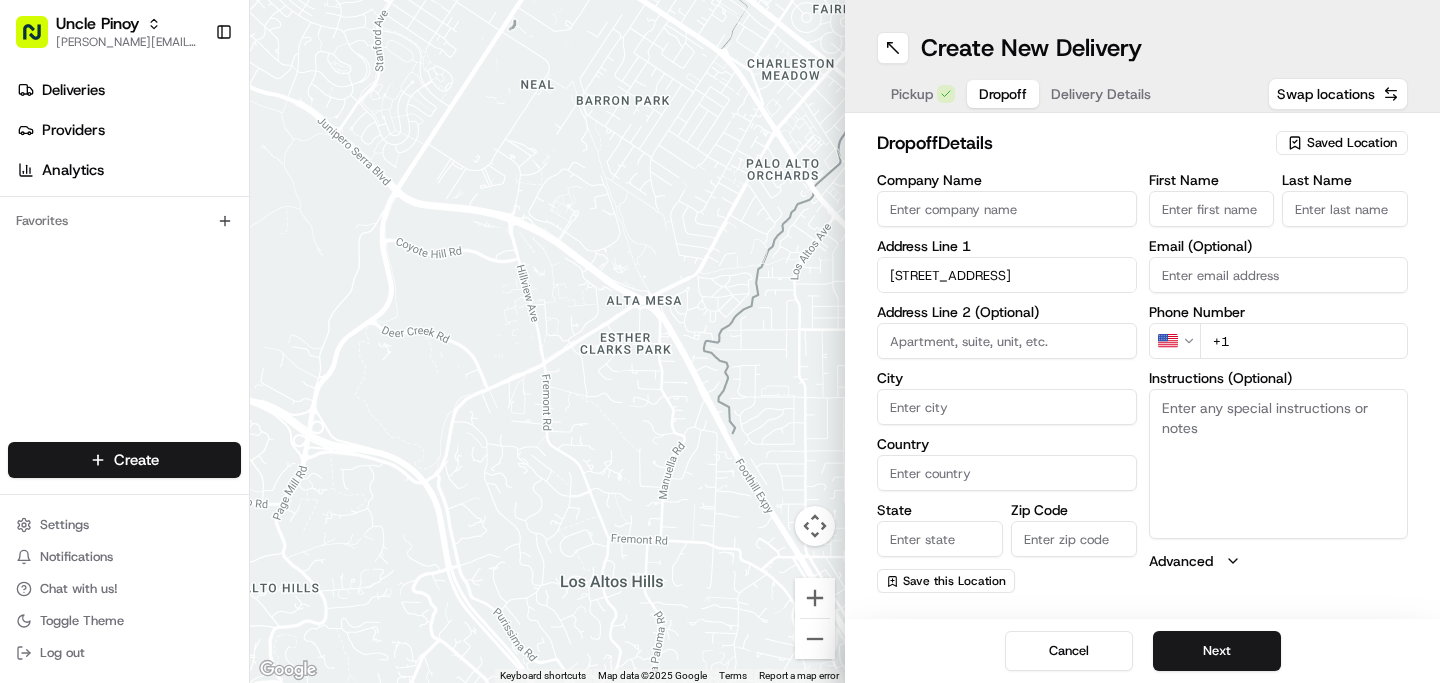type on "90 Hodford Rd, London NW11 8EG, UK" 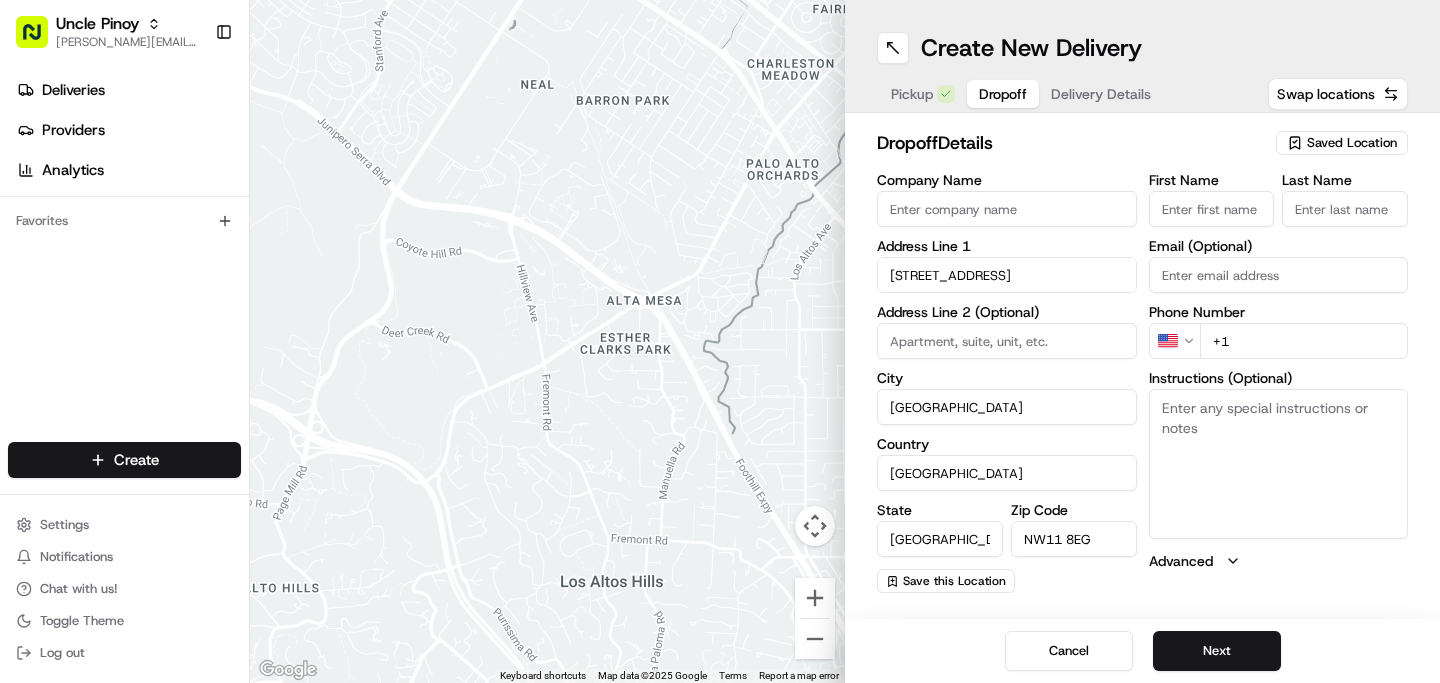 type on "90 Hodford Road" 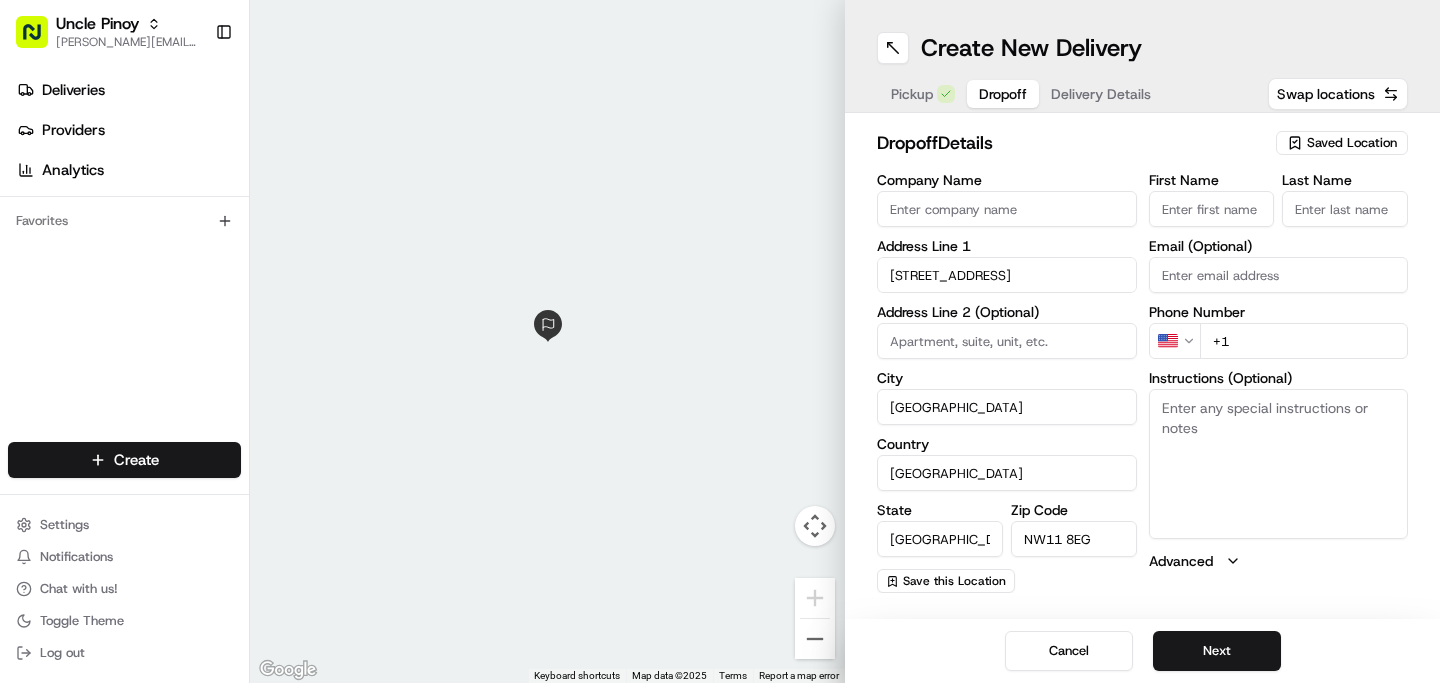 click on "First Name" at bounding box center [1212, 209] 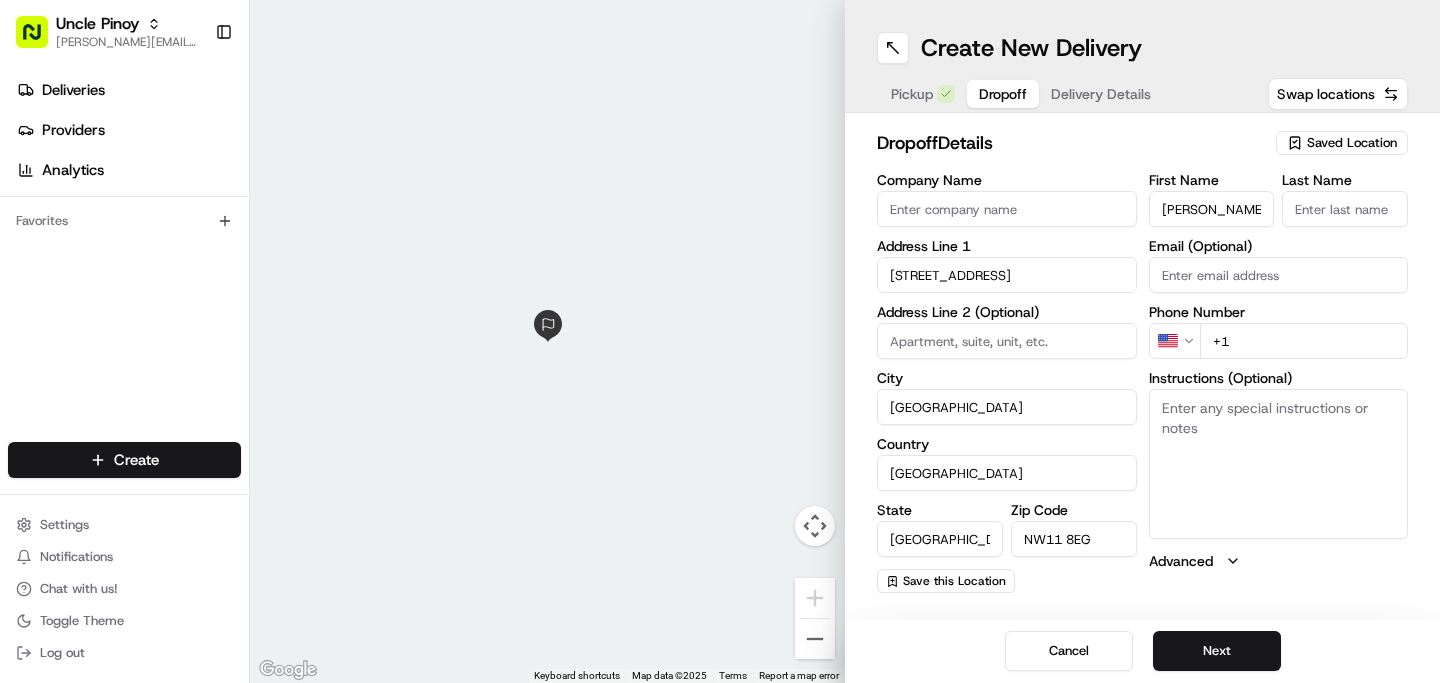 type on "Marilou" 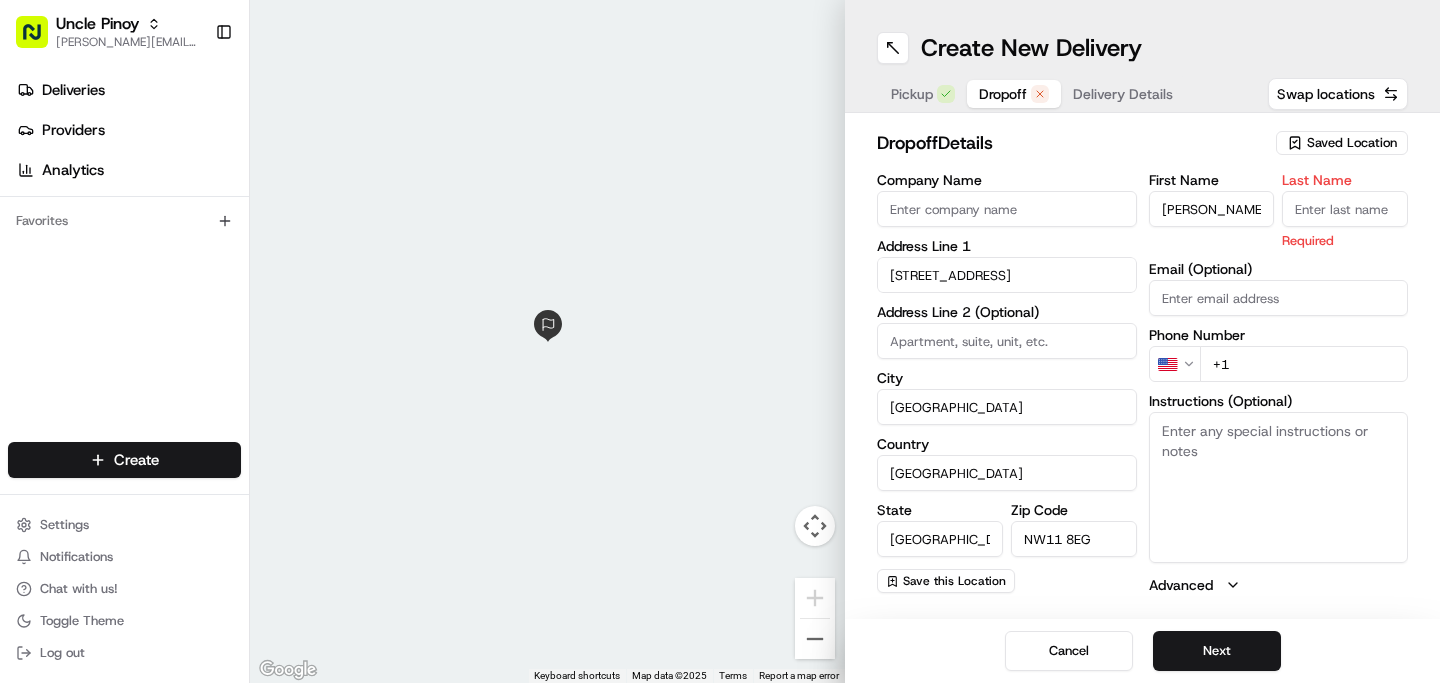 click on "Required" at bounding box center [1345, 240] 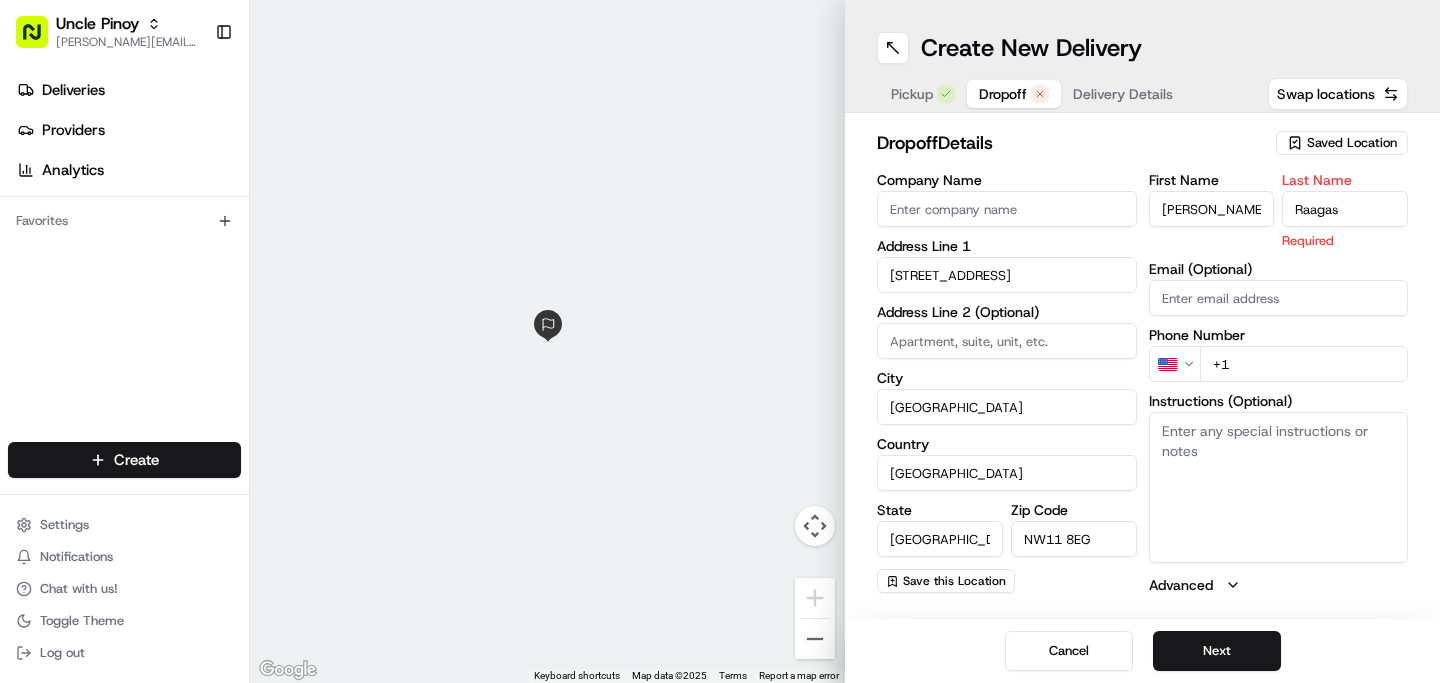type on "Raagas" 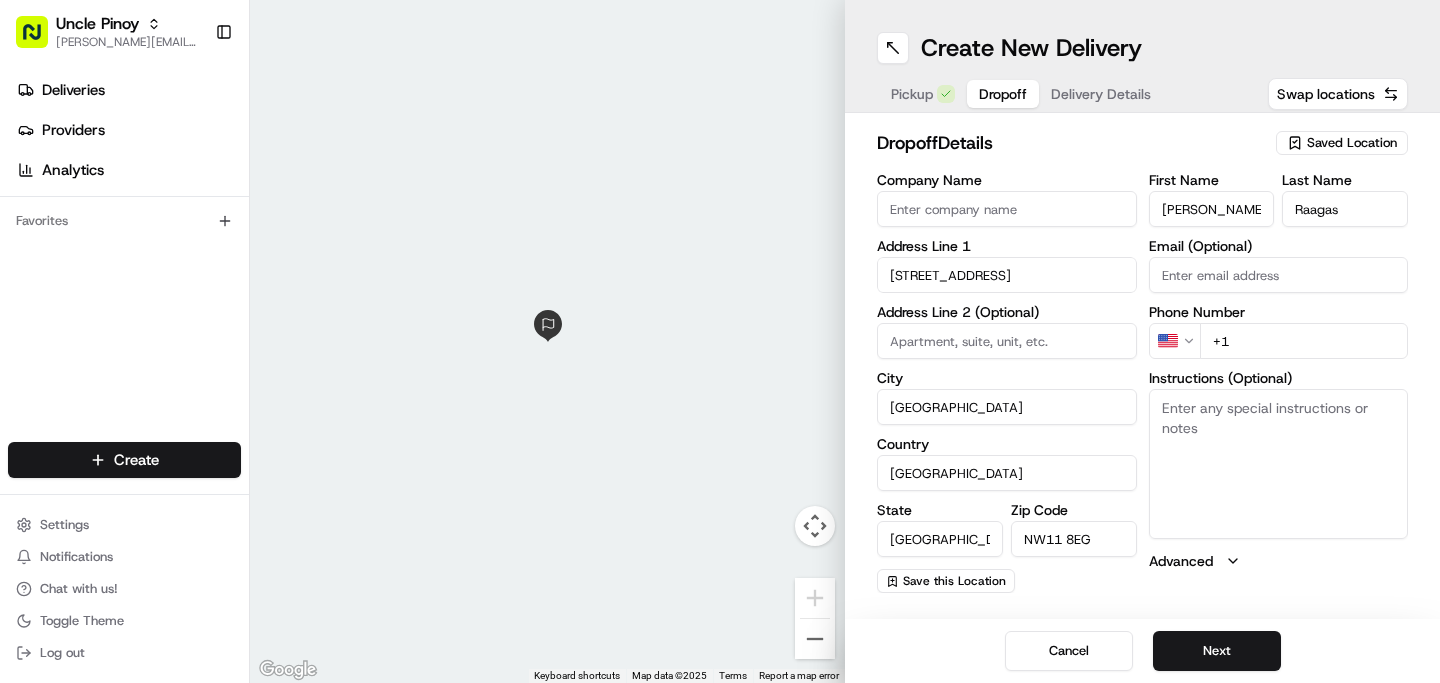 click on "Uncle Pinoy alex.guinid@unclepinoy.com Toggle Sidebar Deliveries Providers Analytics Favorites Main Menu Members & Organization Organization Users Roles Preferences Customization Tracking Orchestration Automations Dispatch Strategy Locations Pickup Locations Dropoff Locations Billing Billing Refund Requests Integrations Notification Triggers Webhooks API Keys Request Logs Create Settings Notifications Chat with us! Toggle Theme Log out ← Move left → Move right ↑ Move up ↓ Move down + Zoom in - Zoom out Home Jump left by 75% End Jump right by 75% Page Up Jump up by 75% Page Down Jump down by 75% Keyboard shortcuts Map Data Map data ©2025 Map data ©2025 1 m  Click to toggle between metric and imperial units Terms Report a map error Create New Delivery Pickup Dropoff Delivery Details Swap locations dropoff  Details Saved Location Company Name Address Line 1 90 Hodford Road Address Line 2 (Optional) City London Country United Kingdom State England Zip Code NW11 8EG Save this Location US" at bounding box center (720, 341) 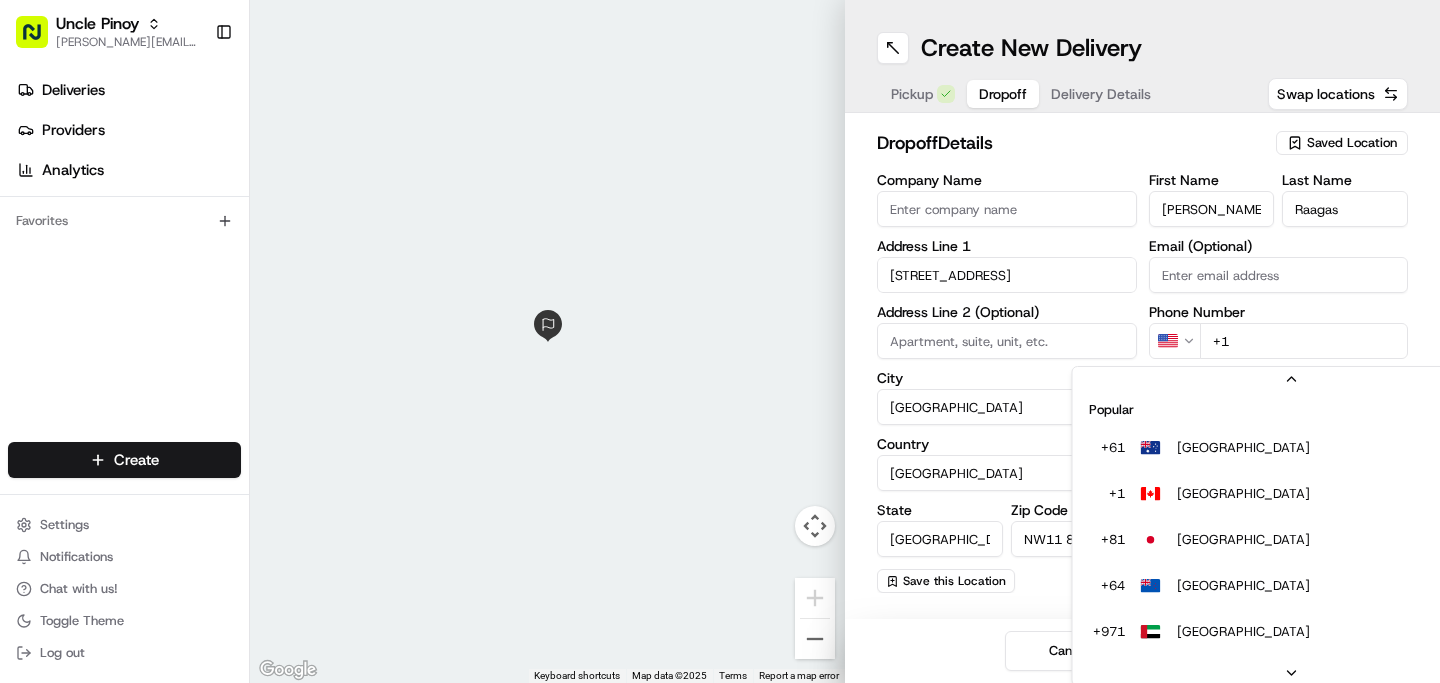 scroll, scrollTop: 86, scrollLeft: 0, axis: vertical 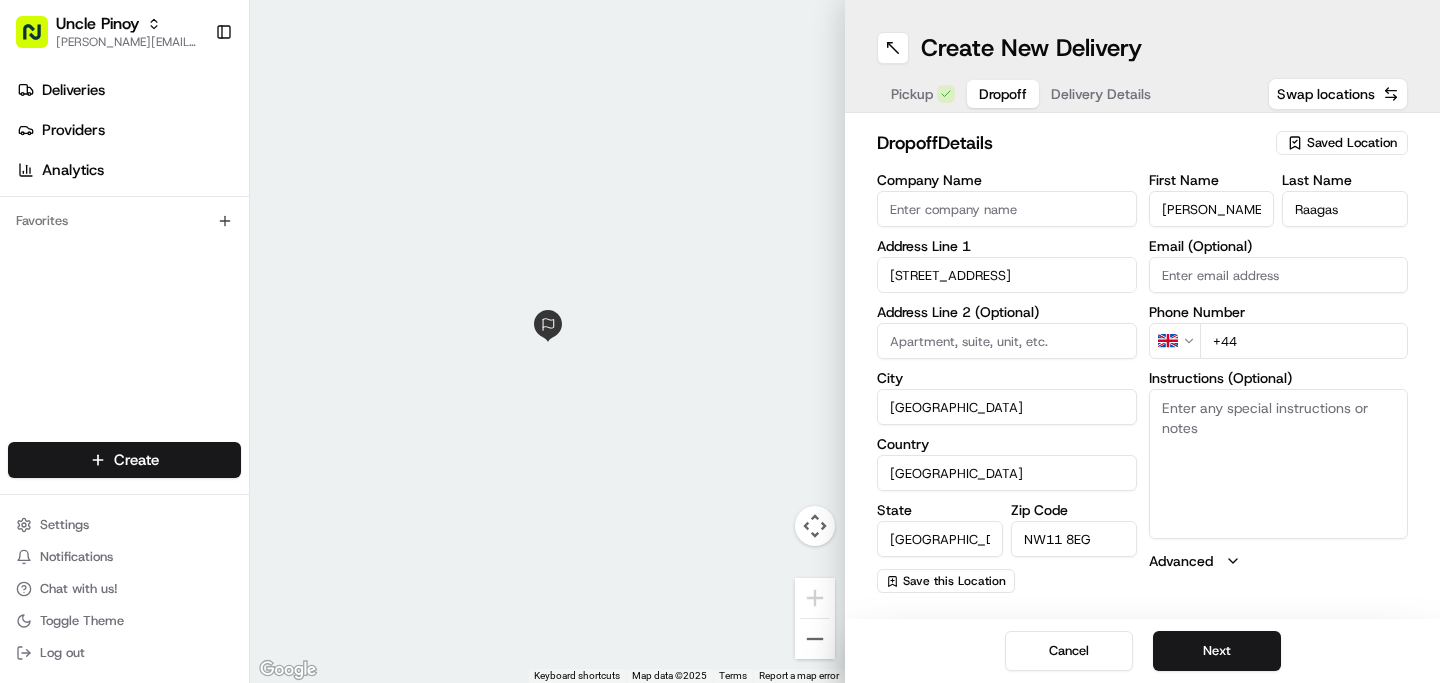 click on "+44" at bounding box center [1304, 341] 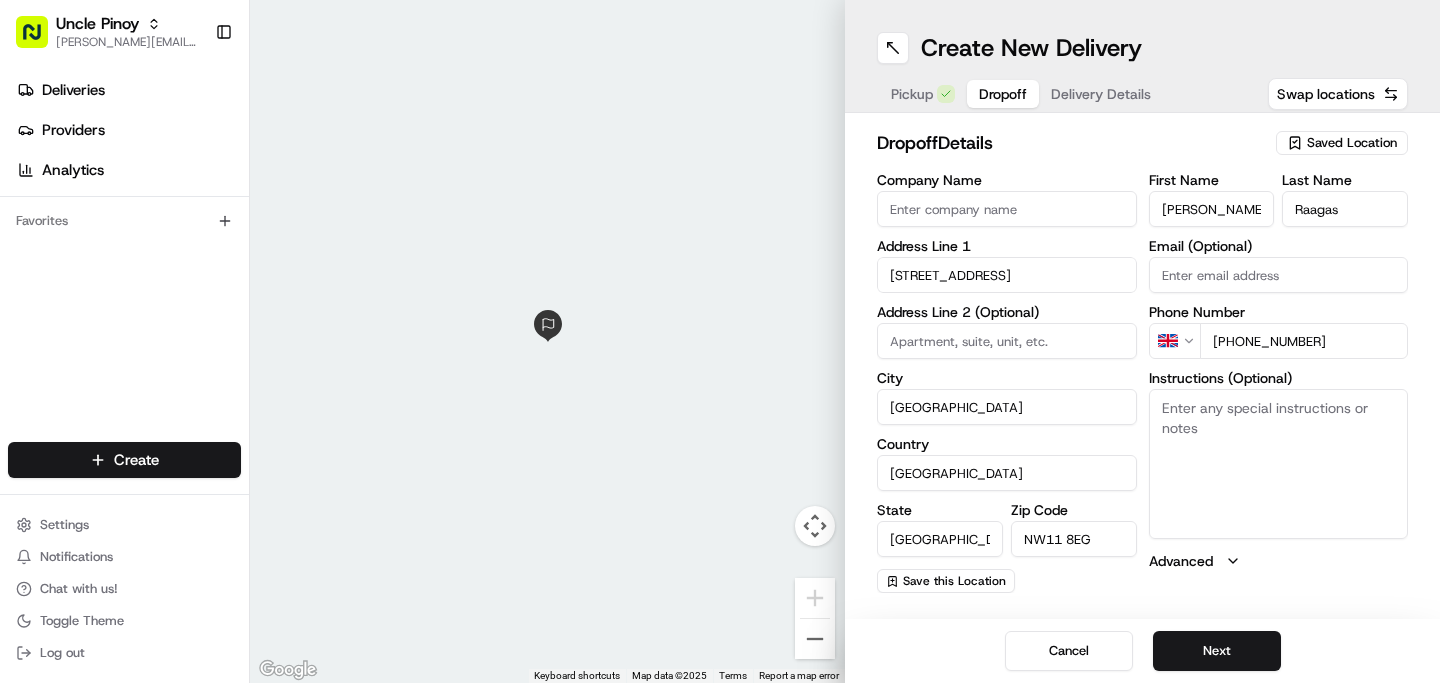 type on "+44 7946 264547" 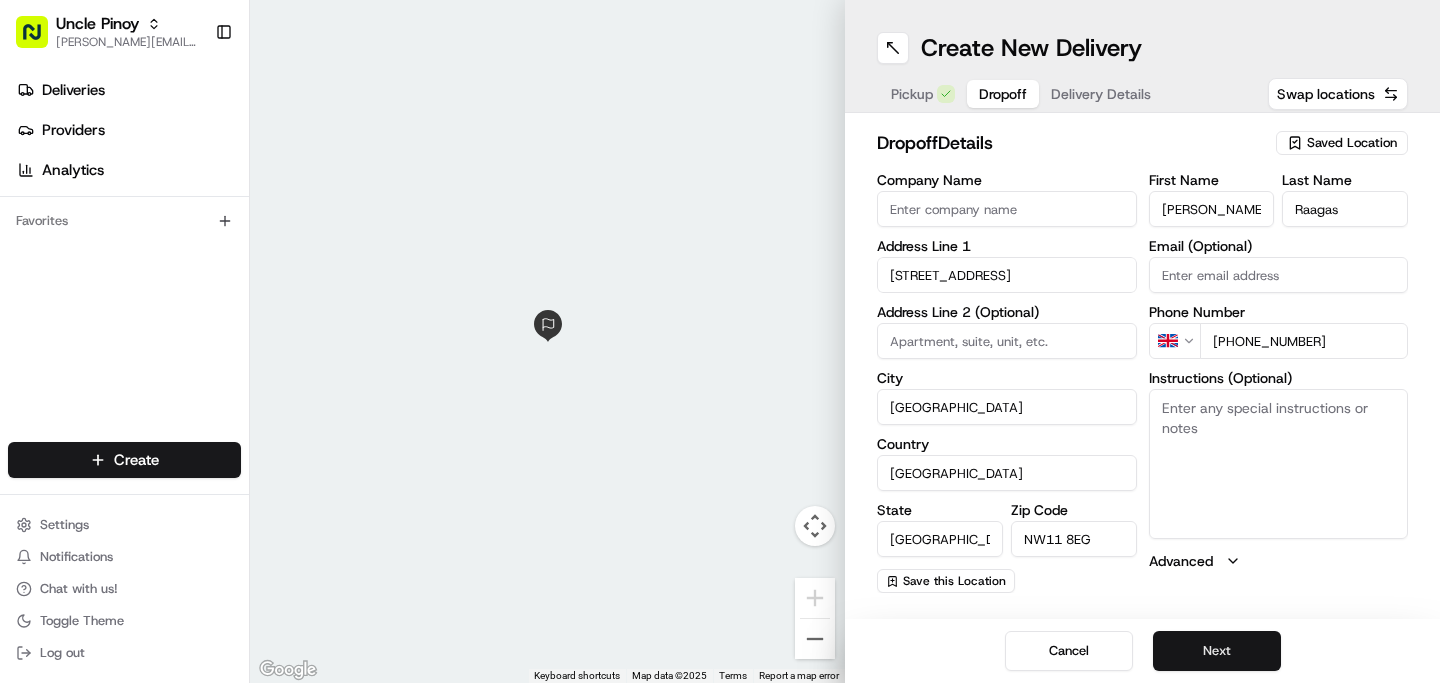 click on "Next" at bounding box center [1217, 651] 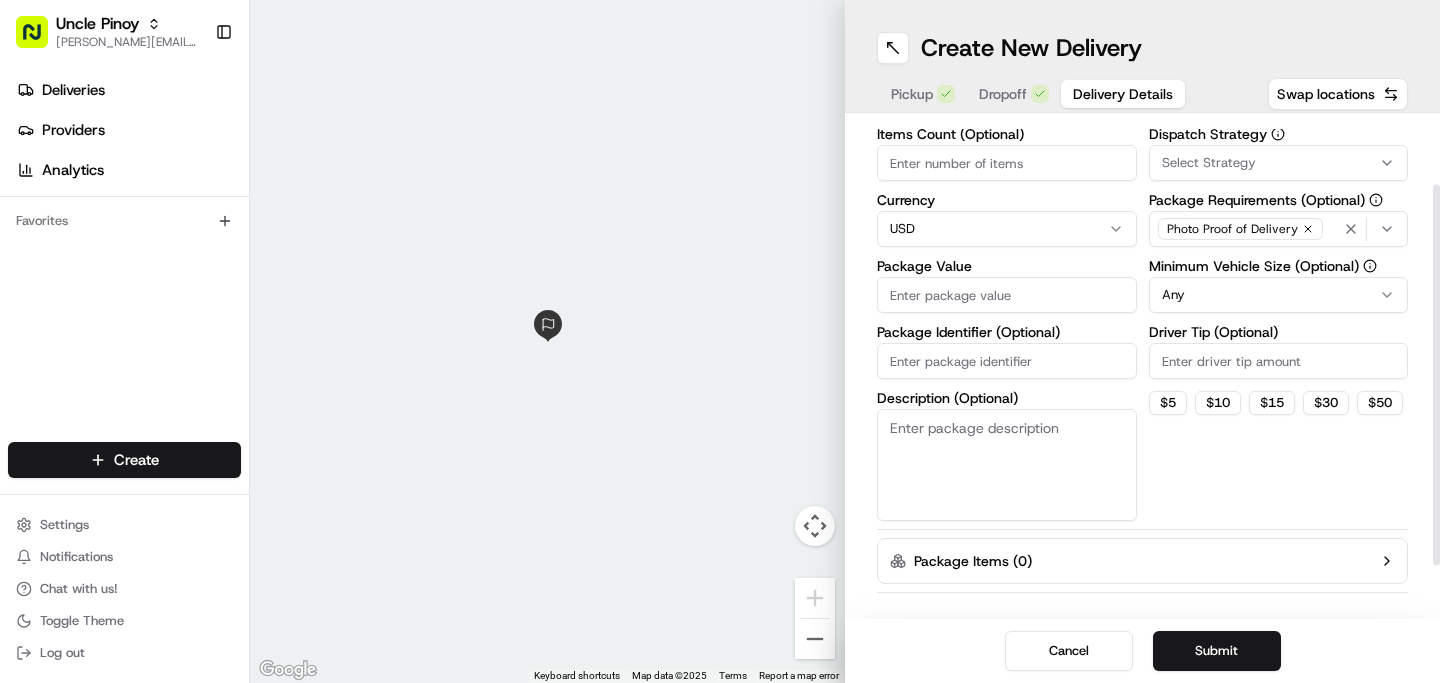 scroll, scrollTop: 92, scrollLeft: 0, axis: vertical 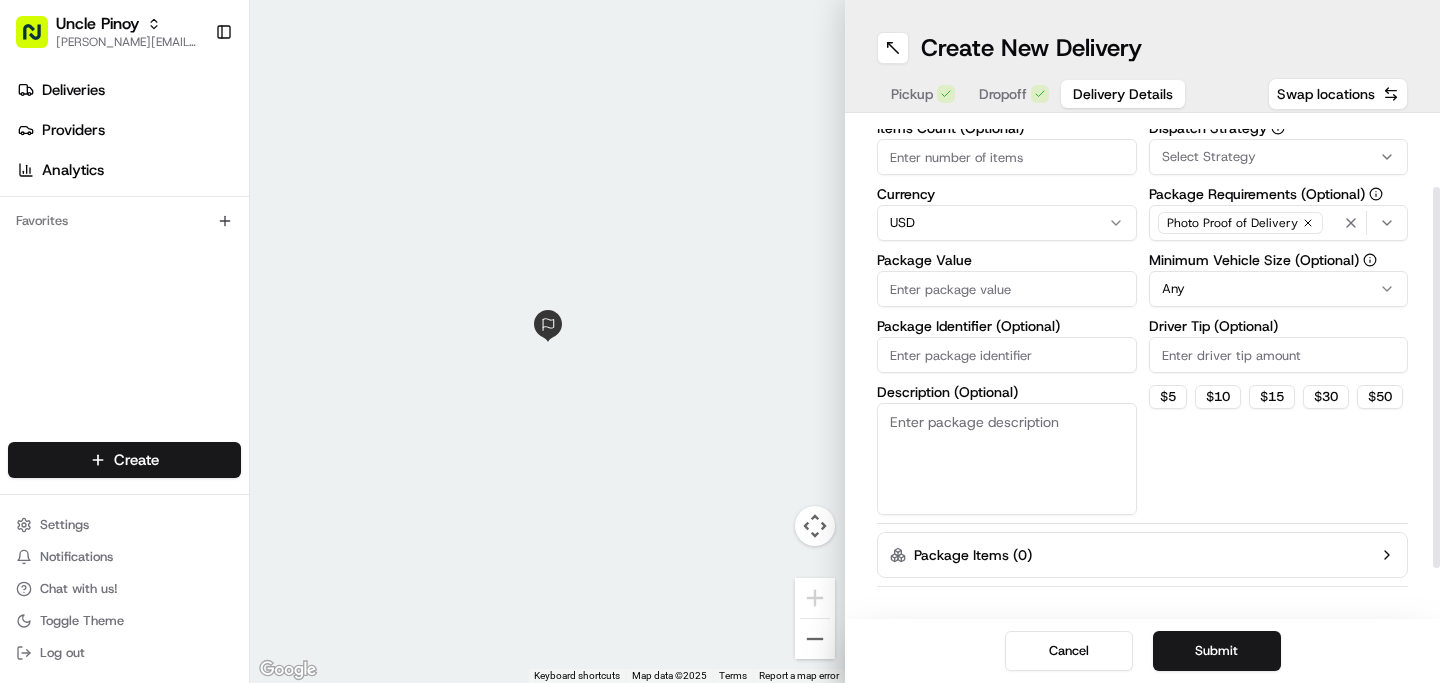 click on "Uncle Pinoy alex.guinid@unclepinoy.com Toggle Sidebar Deliveries Providers Analytics Favorites Main Menu Members & Organization Organization Users Roles Preferences Customization Tracking Orchestration Automations Dispatch Strategy Locations Pickup Locations Dropoff Locations Billing Billing Refund Requests Integrations Notification Triggers Webhooks API Keys Request Logs Create Settings Notifications Chat with us! Toggle Theme Log out ← Move left → Move right ↑ Move up ↓ Move down + Zoom in - Zoom out Home Jump left by 75% End Jump right by 75% Page Up Jump up by 75% Page Down Jump down by 75% Keyboard shortcuts Map Data Map data ©2025 Map data ©2025 1 m  Click to toggle between metric and imperial units Terms Report a map error Create New Delivery Pickup Dropoff Delivery Details Swap locations Delivery Details now scheduled Items Count (Optional) Currency USD Package Value Package Identifier (Optional) Description (Optional) Dispatch Strategy Select Strategy Any $ 5 $ 10 $ 15 $ 30" at bounding box center (720, 341) 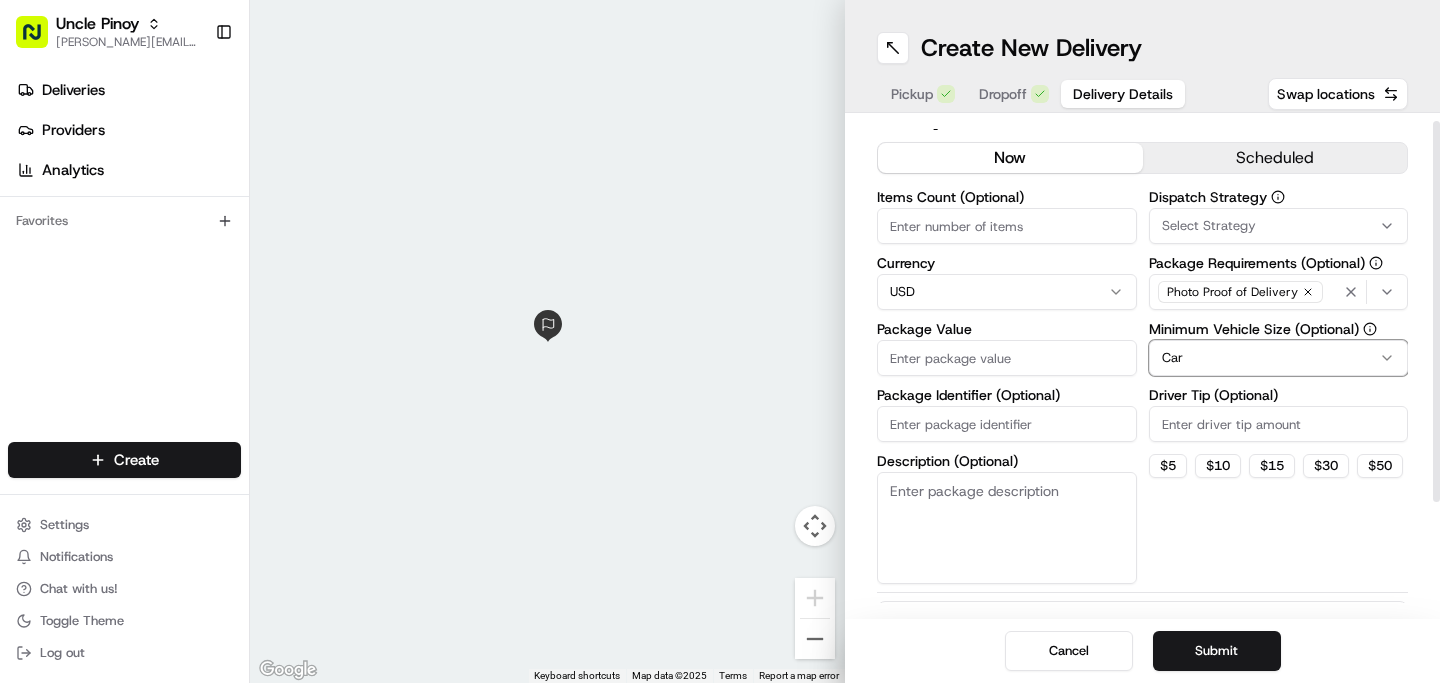 scroll, scrollTop: 0, scrollLeft: 0, axis: both 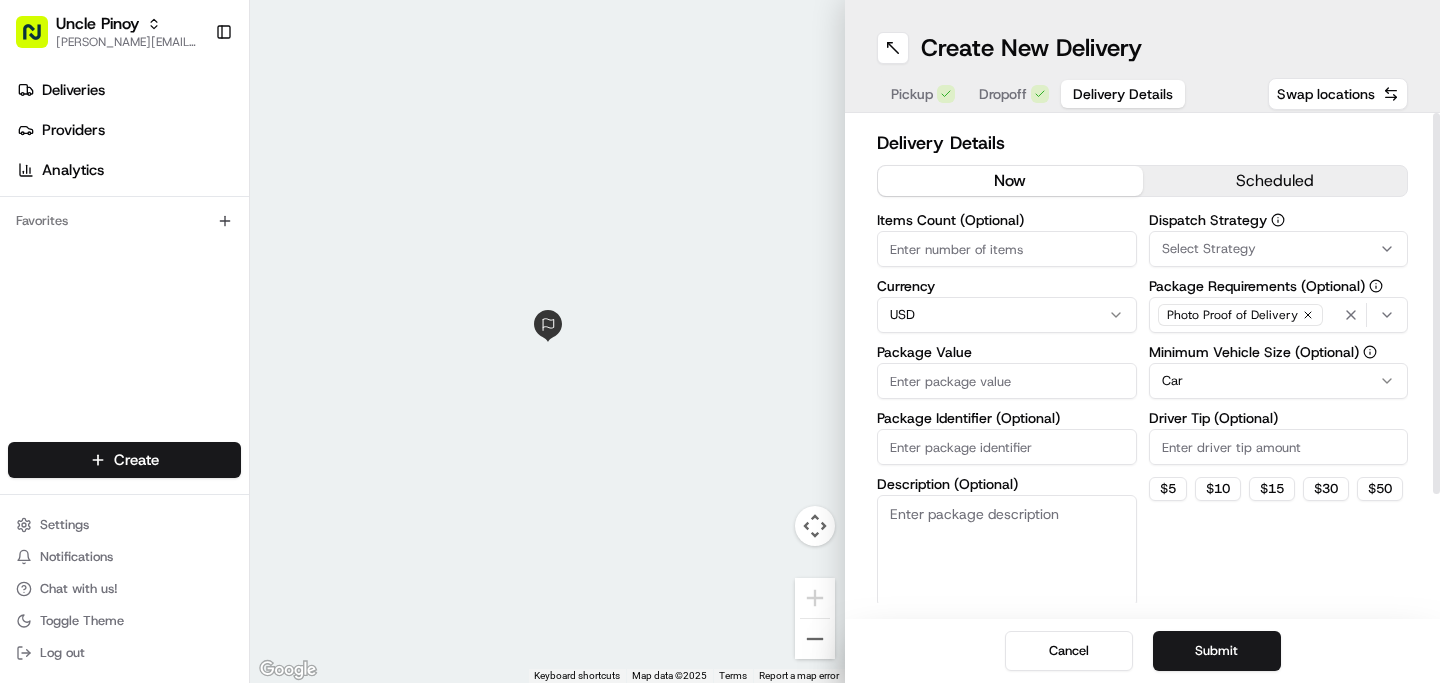 click on "Select Strategy" at bounding box center [1209, 249] 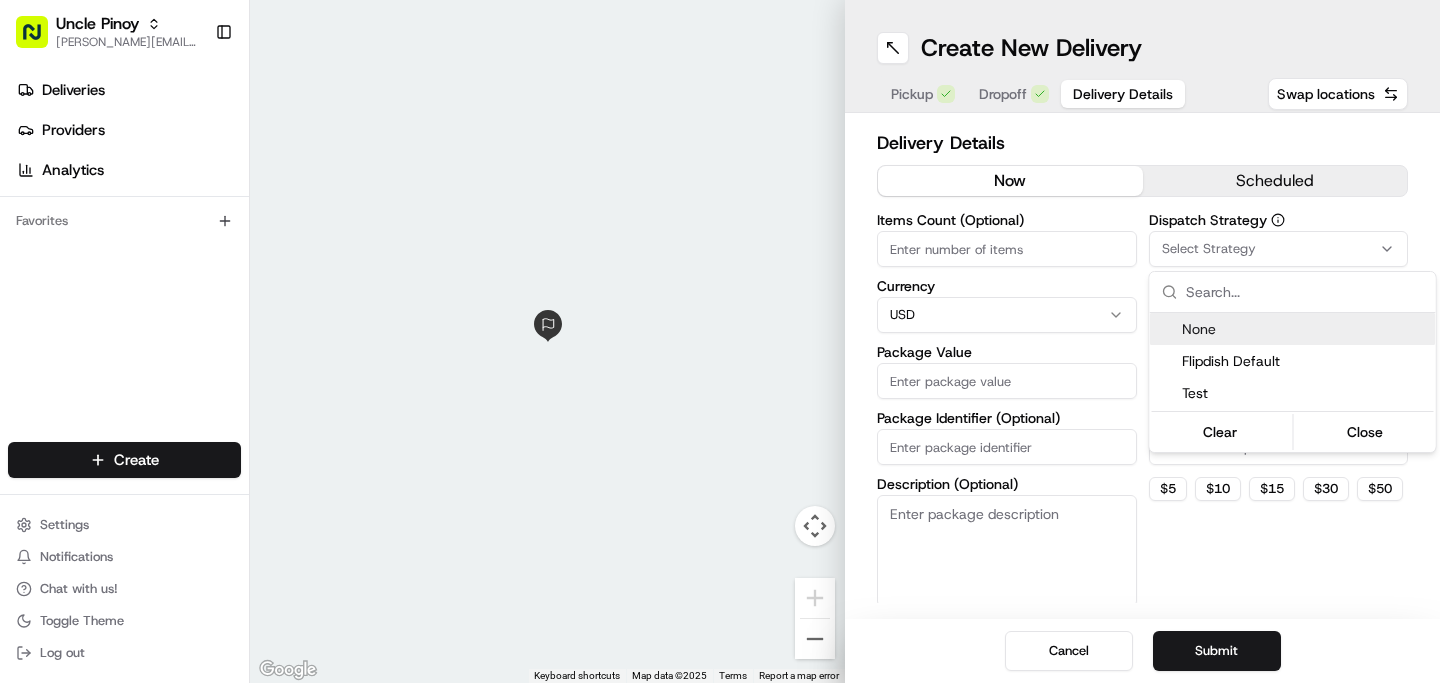 click on "Uncle Pinoy alex.guinid@unclepinoy.com Toggle Sidebar Deliveries Providers Analytics Favorites Main Menu Members & Organization Organization Users Roles Preferences Customization Tracking Orchestration Automations Dispatch Strategy Locations Pickup Locations Dropoff Locations Billing Billing Refund Requests Integrations Notification Triggers Webhooks API Keys Request Logs Create Settings Notifications Chat with us! Toggle Theme Log out ← Move left → Move right ↑ Move up ↓ Move down + Zoom in - Zoom out Home Jump left by 75% End Jump right by 75% Page Up Jump up by 75% Page Down Jump down by 75% Keyboard shortcuts Map Data Map data ©2025 Map data ©2025 1 m  Click to toggle between metric and imperial units Terms Report a map error Create New Delivery Pickup Dropoff Delivery Details Swap locations Delivery Details now scheduled Items Count (Optional) Currency USD Package Value Package Identifier (Optional) Description (Optional) Dispatch Strategy Select Strategy Car $ 5 $ 10 $ 15 $ 30" at bounding box center (720, 341) 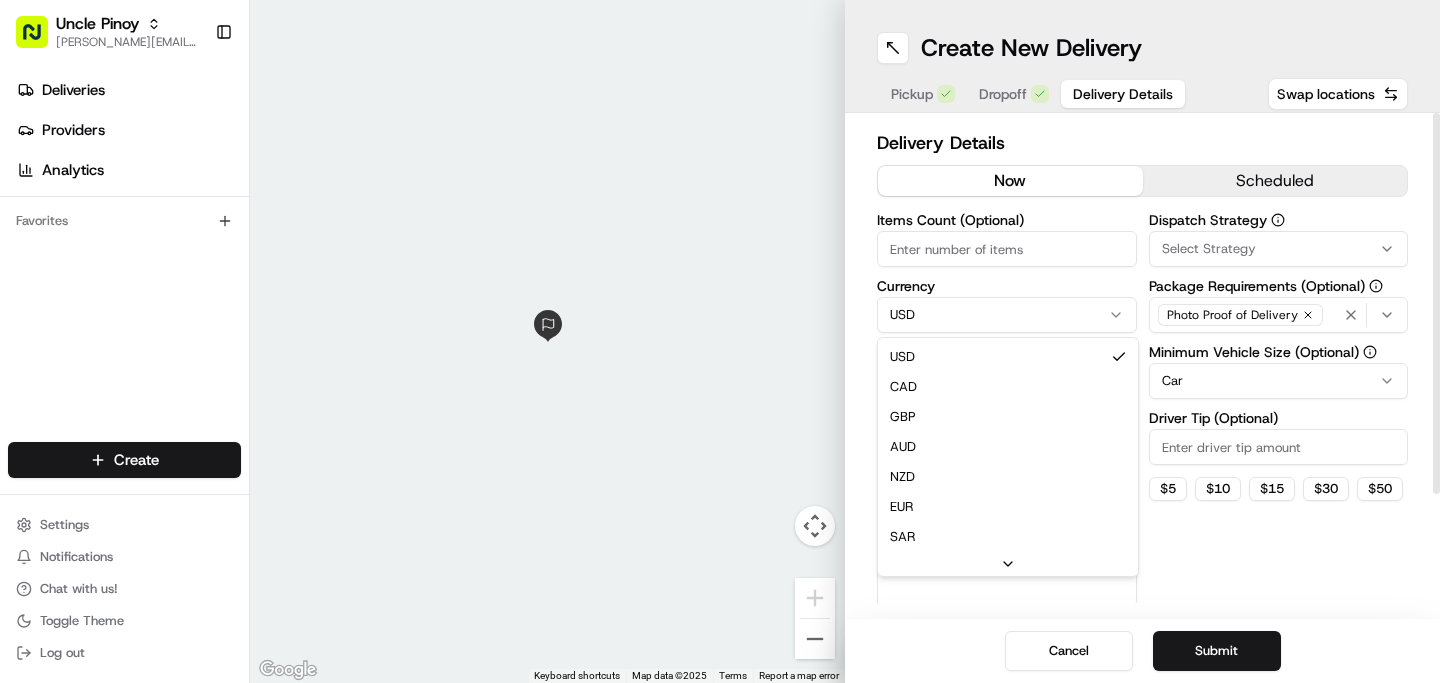 click on "Uncle Pinoy alex.guinid@unclepinoy.com Toggle Sidebar Deliveries Providers Analytics Favorites Main Menu Members & Organization Organization Users Roles Preferences Customization Tracking Orchestration Automations Dispatch Strategy Locations Pickup Locations Dropoff Locations Billing Billing Refund Requests Integrations Notification Triggers Webhooks API Keys Request Logs Create Settings Notifications Chat with us! Toggle Theme Log out ← Move left → Move right ↑ Move up ↓ Move down + Zoom in - Zoom out Home Jump left by 75% End Jump right by 75% Page Up Jump up by 75% Page Down Jump down by 75% Keyboard shortcuts Map Data Map data ©2025 Map data ©2025 1 m  Click to toggle between metric and imperial units Terms Report a map error Create New Delivery Pickup Dropoff Delivery Details Swap locations Delivery Details now scheduled Items Count (Optional) Currency USD USD CAD GBP AUD NZD EUR SAR MXN AED JPY Package Value Package Identifier (Optional) Description (Optional) Select Strategy" at bounding box center [720, 341] 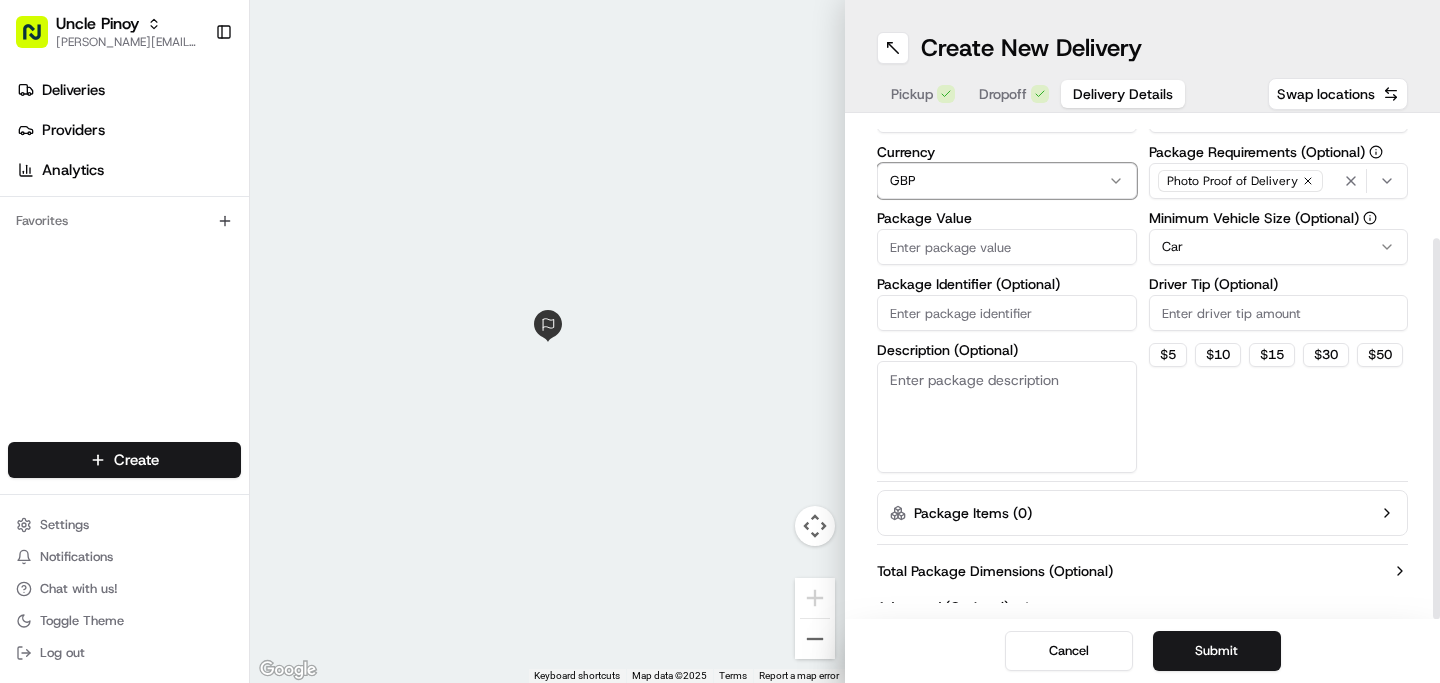 scroll, scrollTop: 156, scrollLeft: 0, axis: vertical 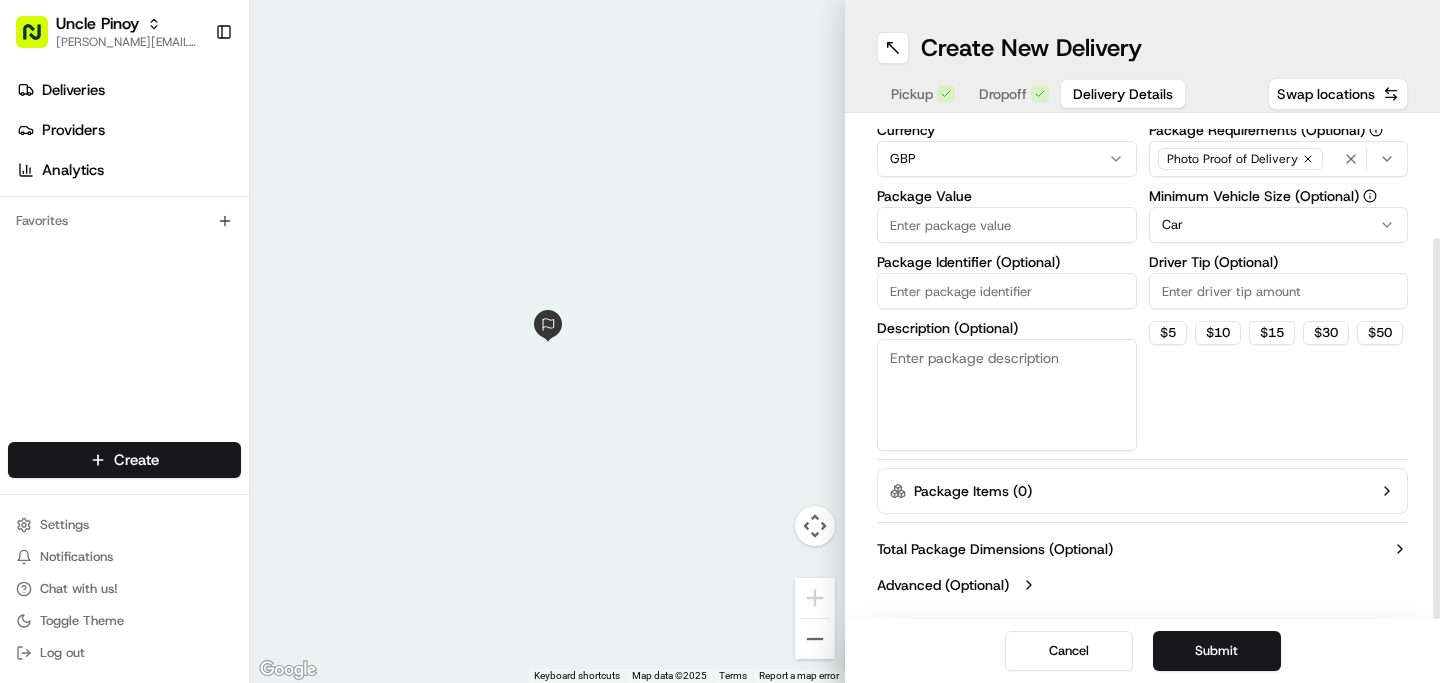 click on "Package Items ( 0 )" at bounding box center (1142, 491) 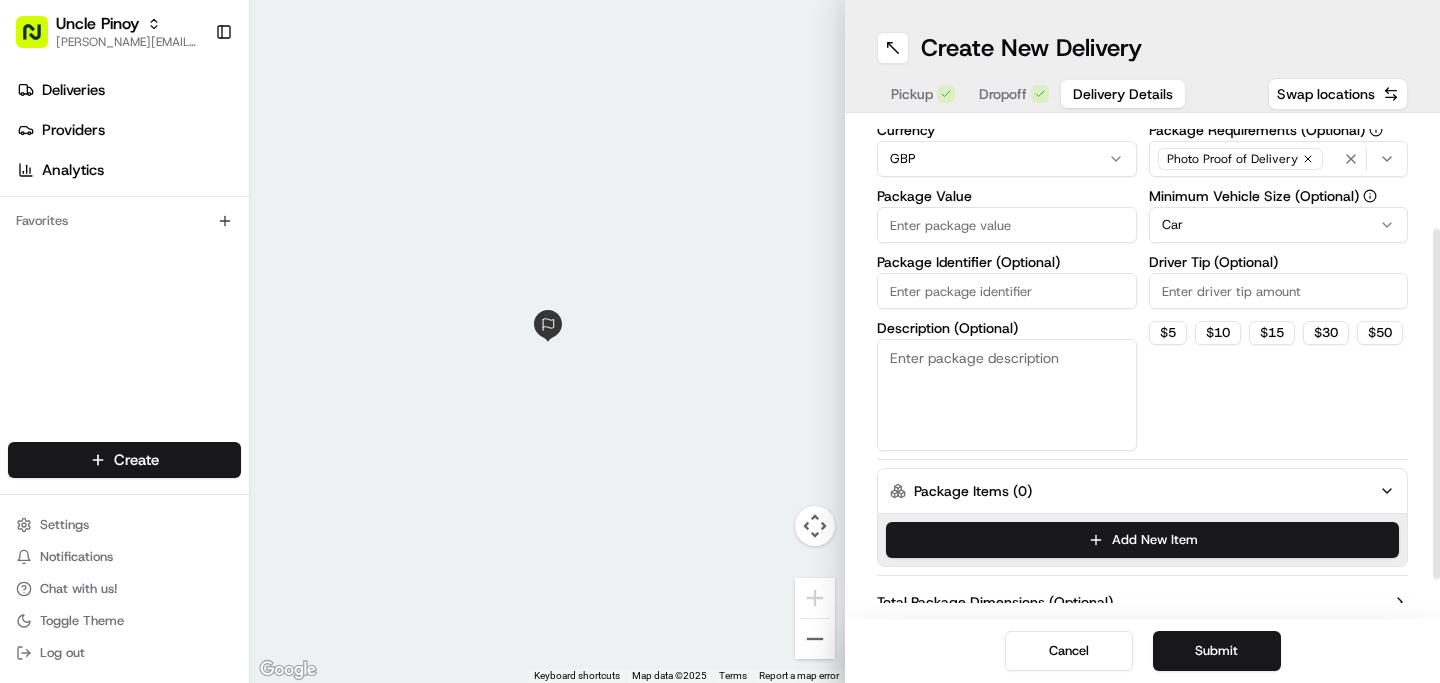 scroll, scrollTop: 209, scrollLeft: 0, axis: vertical 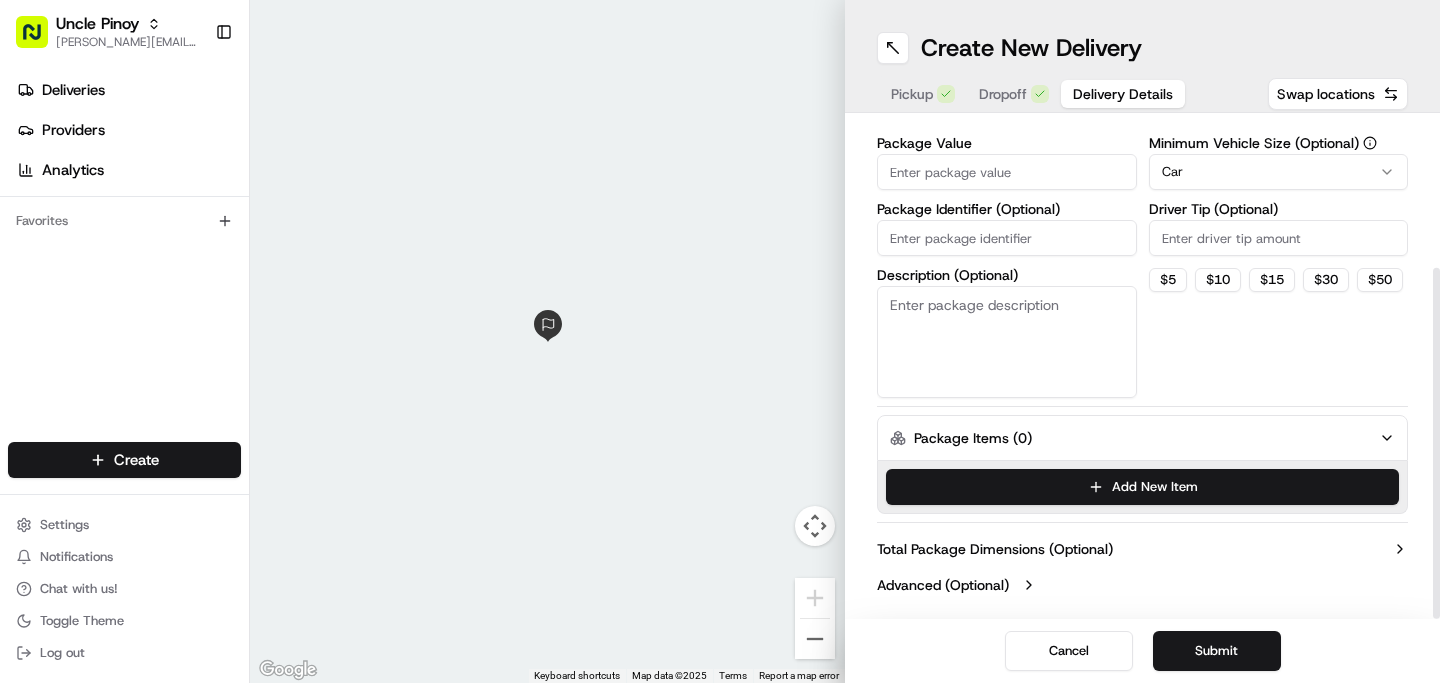 click on "Package Items ( 0 )" at bounding box center (1142, 438) 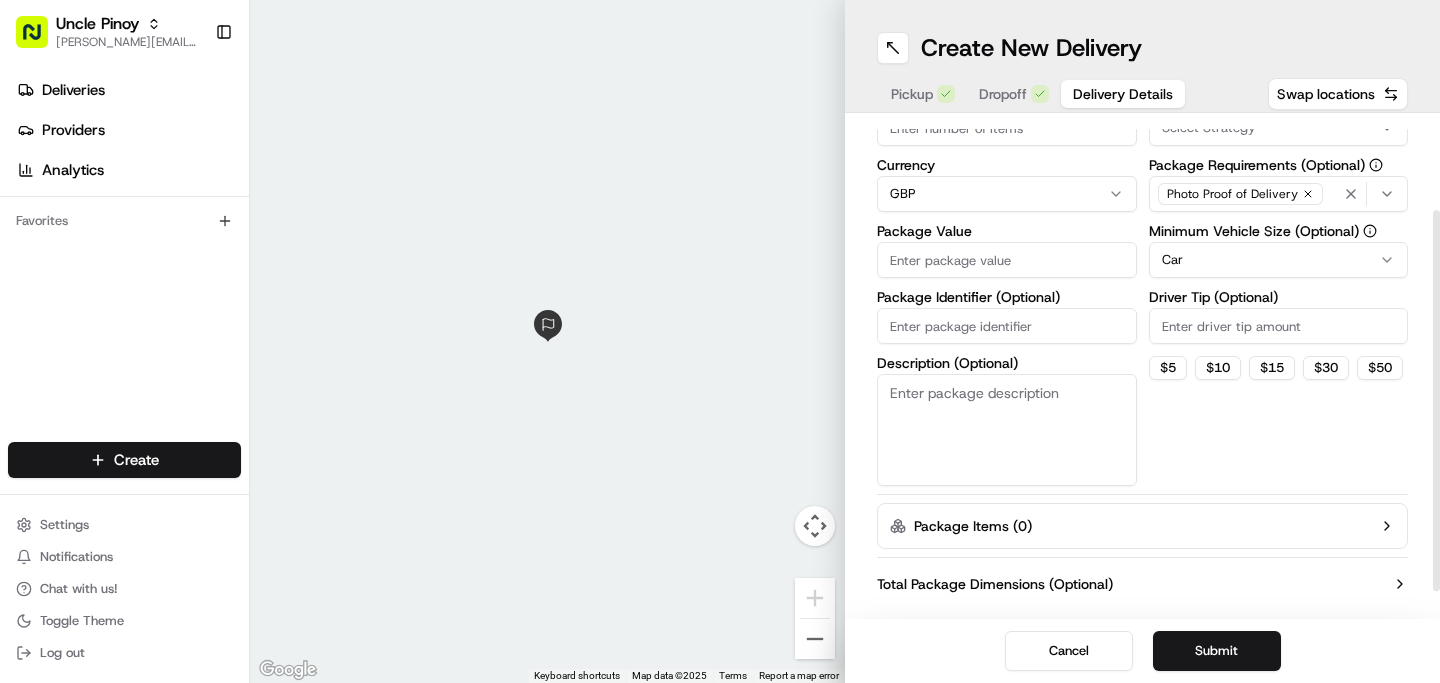 scroll, scrollTop: 156, scrollLeft: 0, axis: vertical 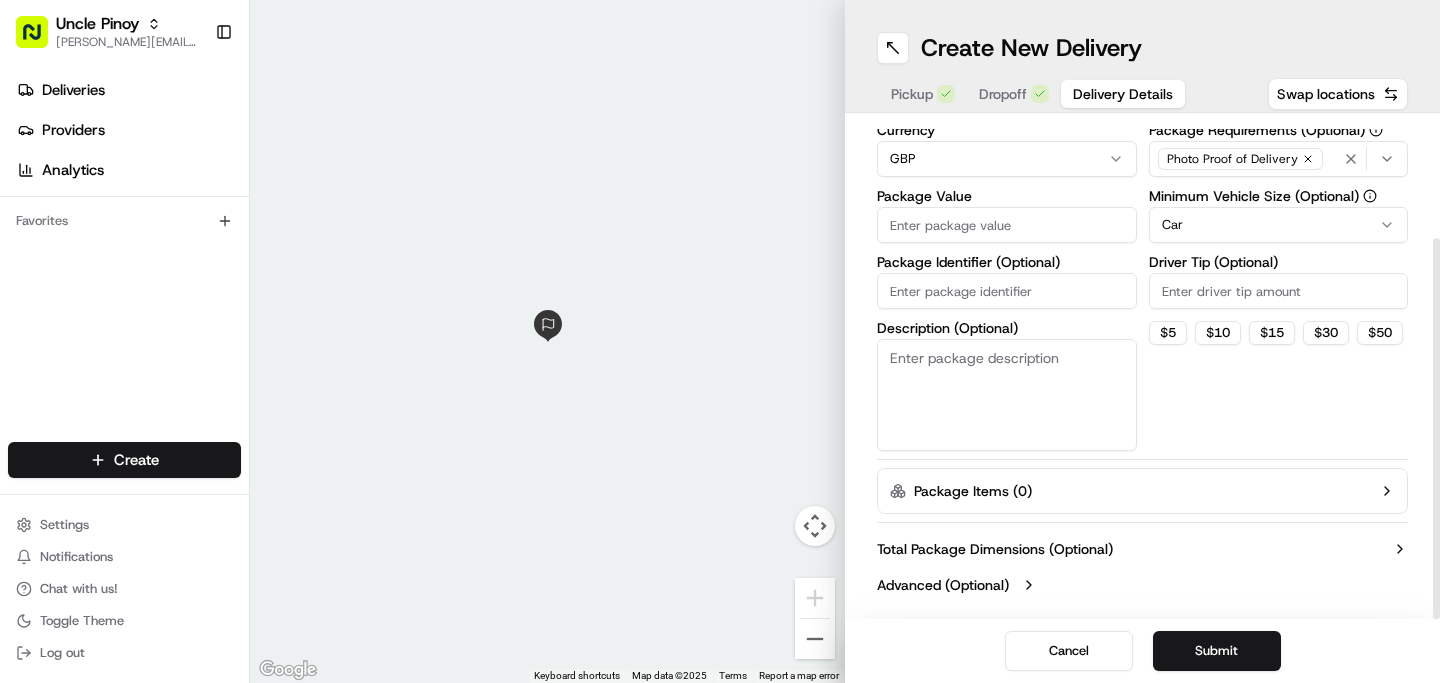 click on "Advanced (Optional)" at bounding box center (943, 585) 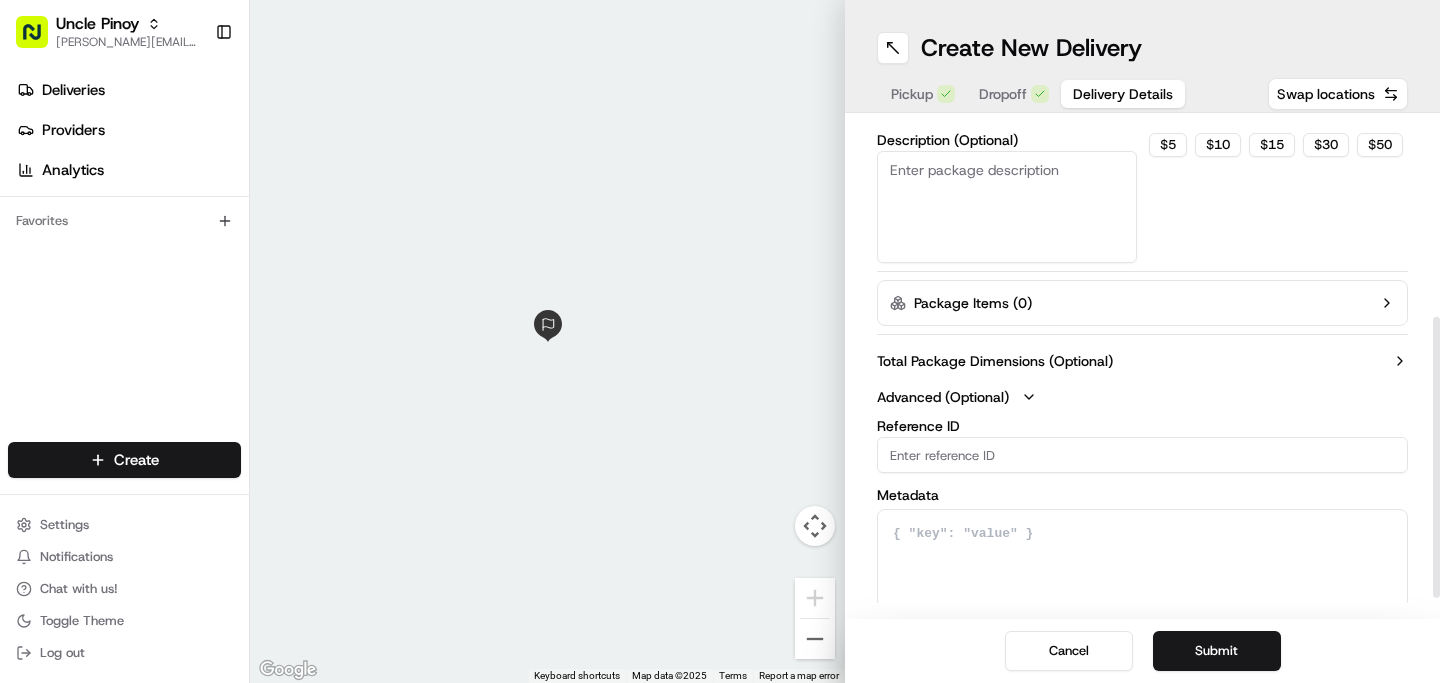 scroll, scrollTop: 342, scrollLeft: 0, axis: vertical 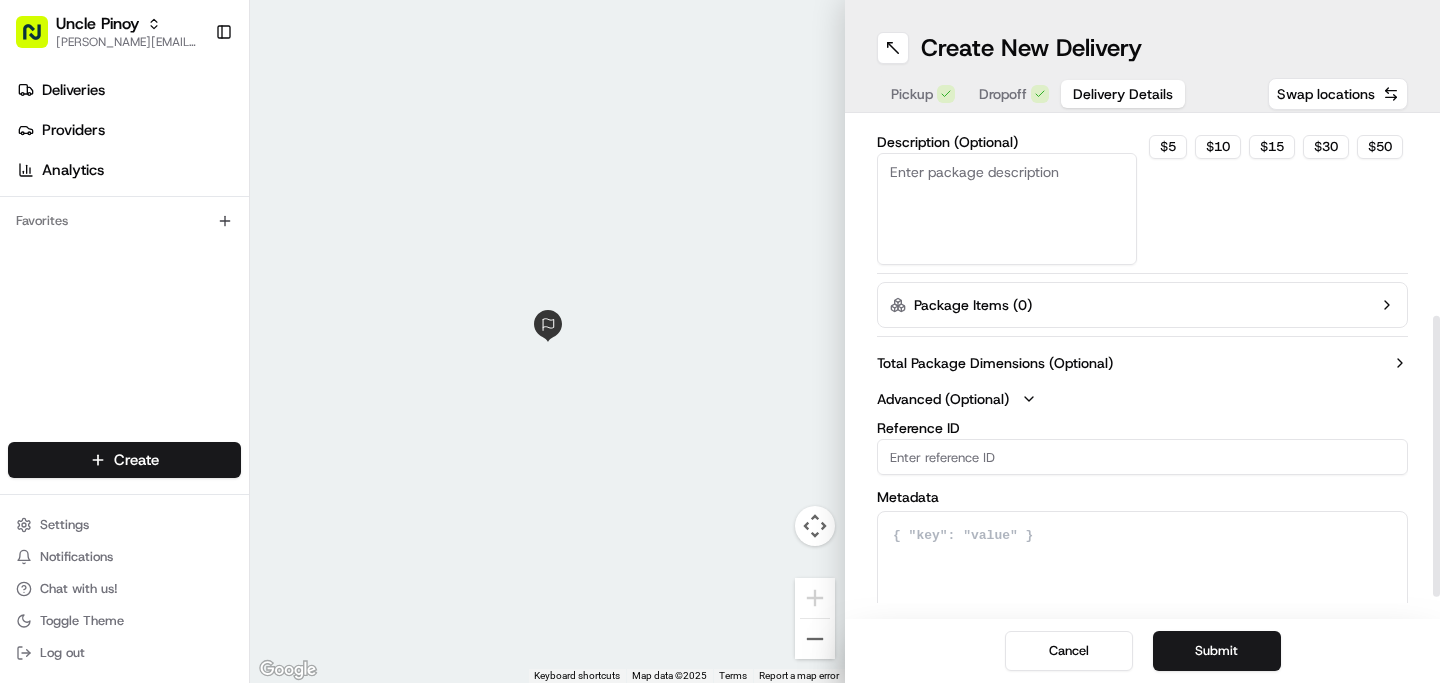 click on "Total Package Dimensions (Optional)" at bounding box center (995, 363) 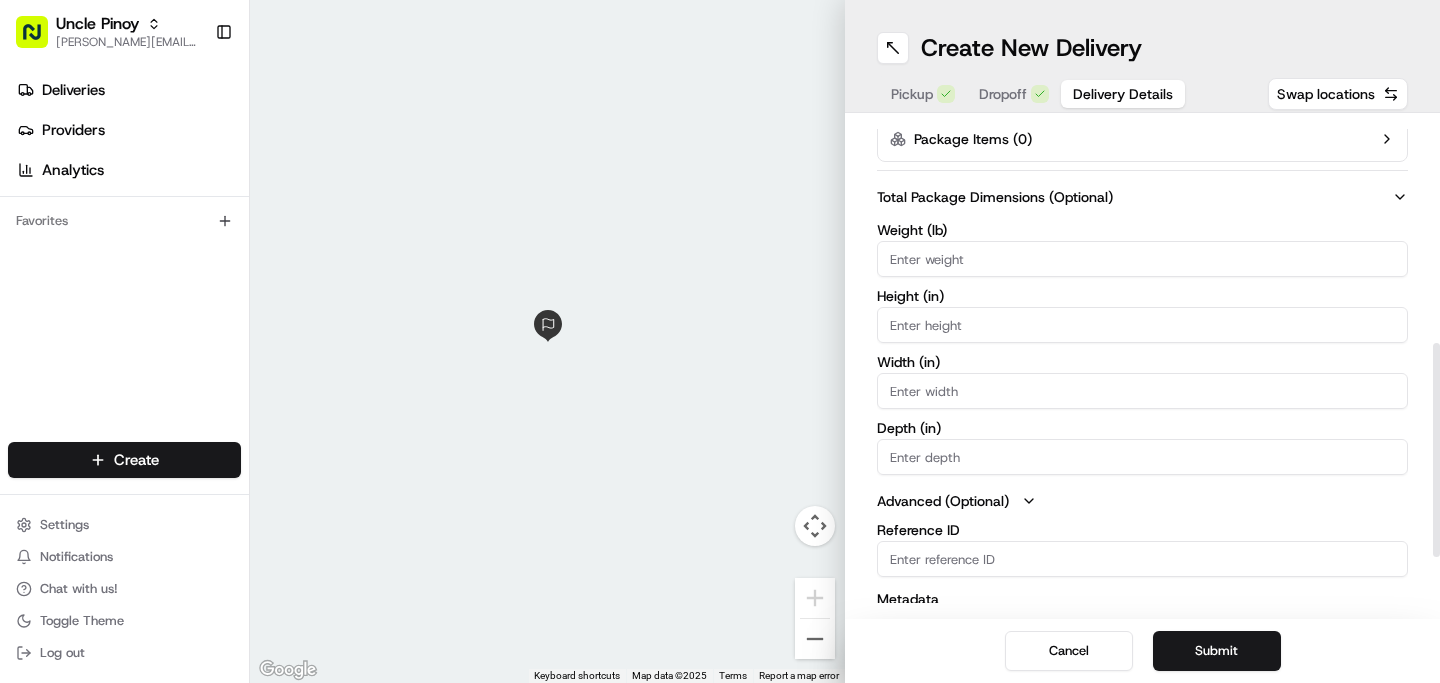 scroll, scrollTop: 510, scrollLeft: 0, axis: vertical 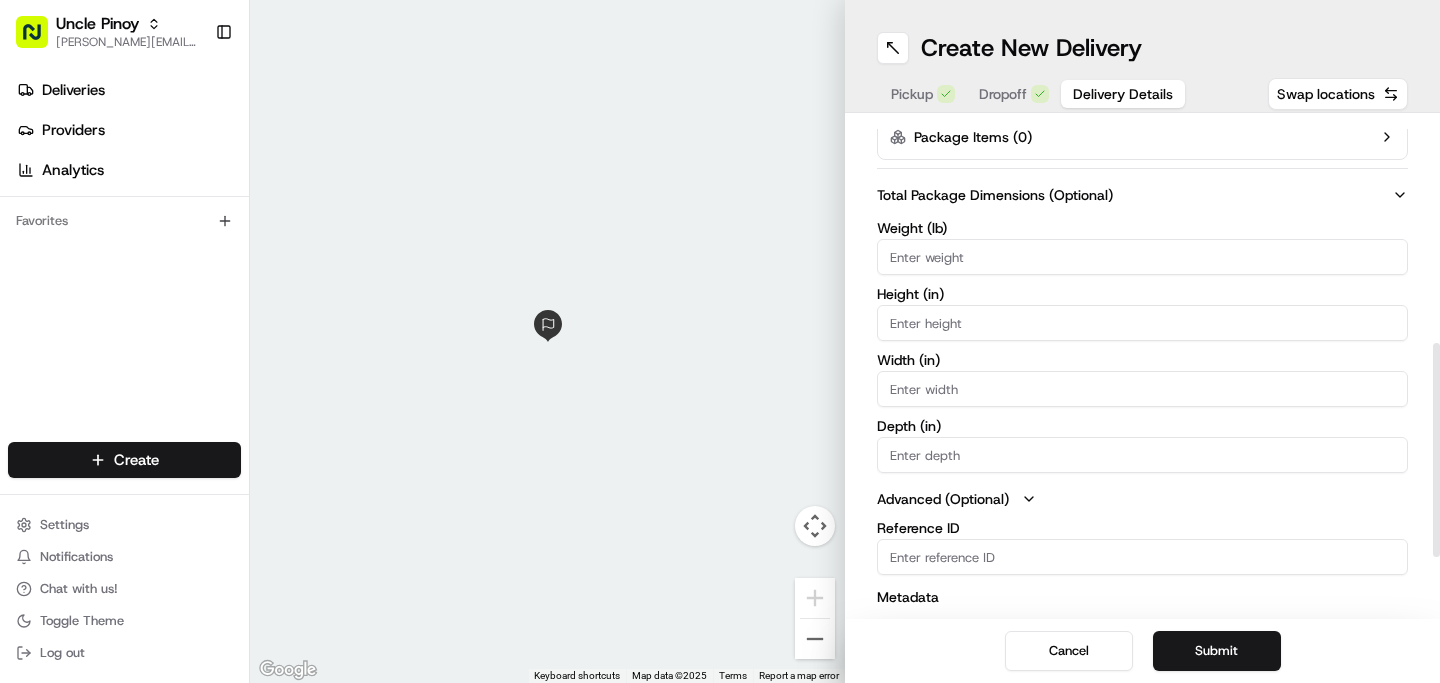 click on "Weight ( lb )" at bounding box center [1142, 257] 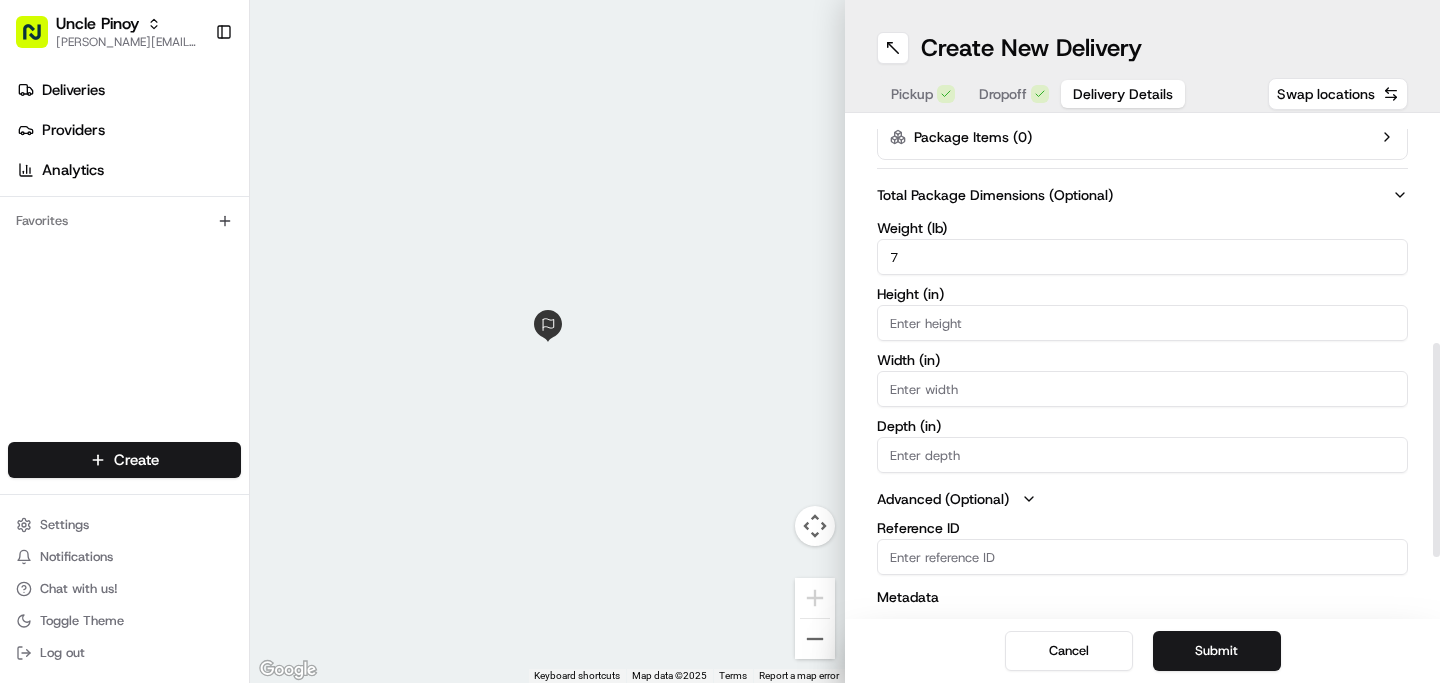 drag, startPoint x: 954, startPoint y: 267, endPoint x: 873, endPoint y: 267, distance: 81 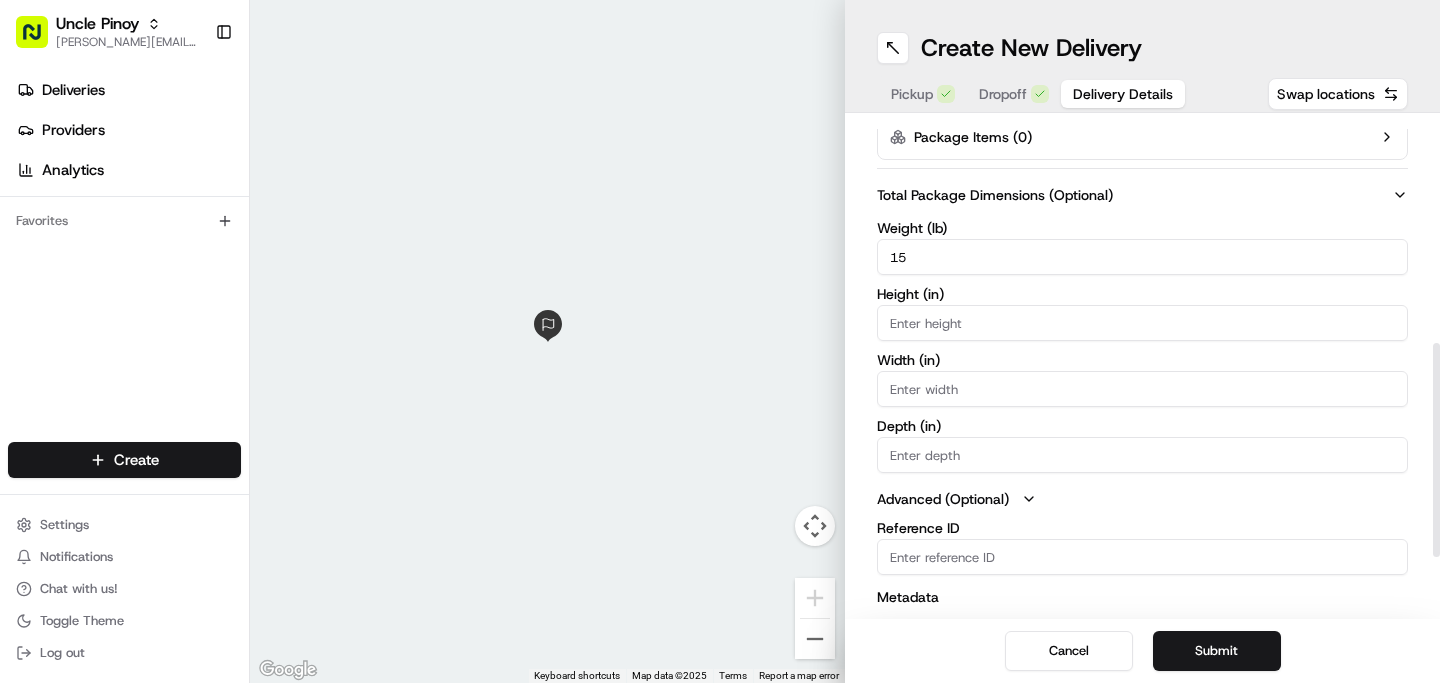 type on "15" 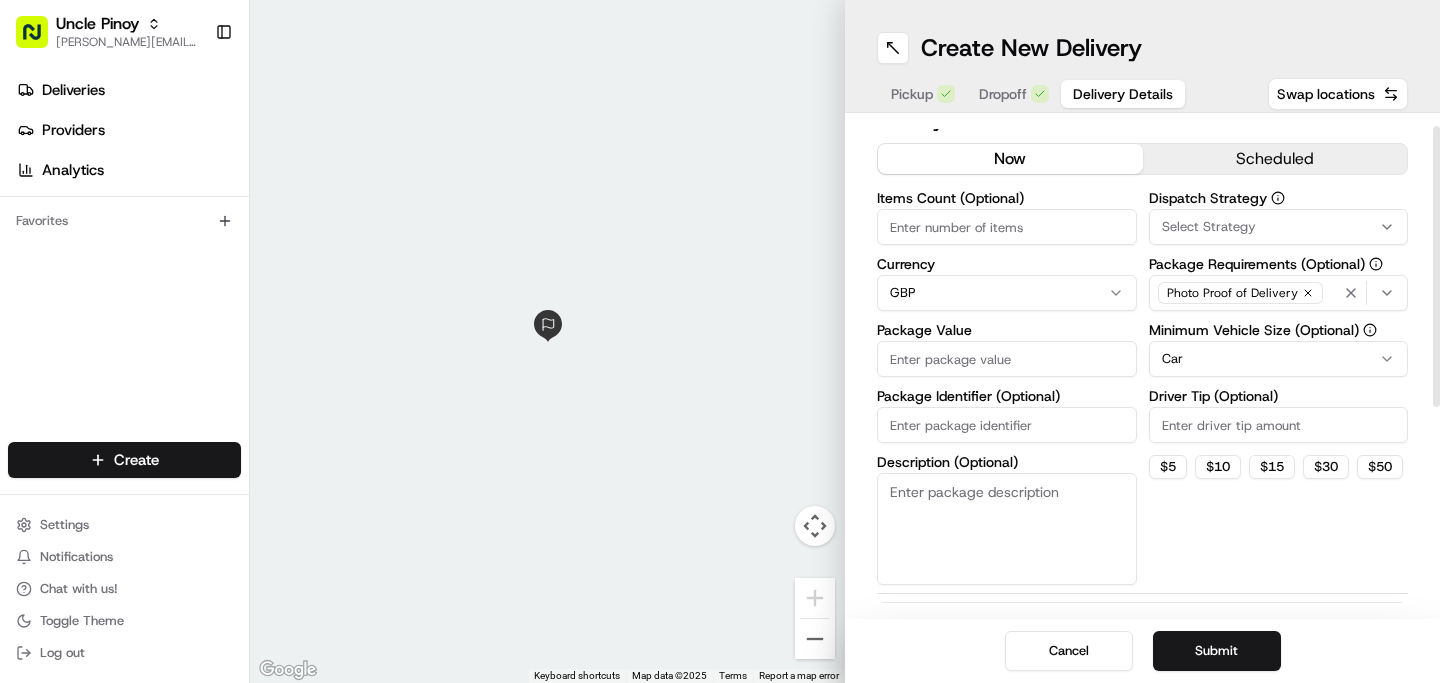 scroll, scrollTop: 0, scrollLeft: 0, axis: both 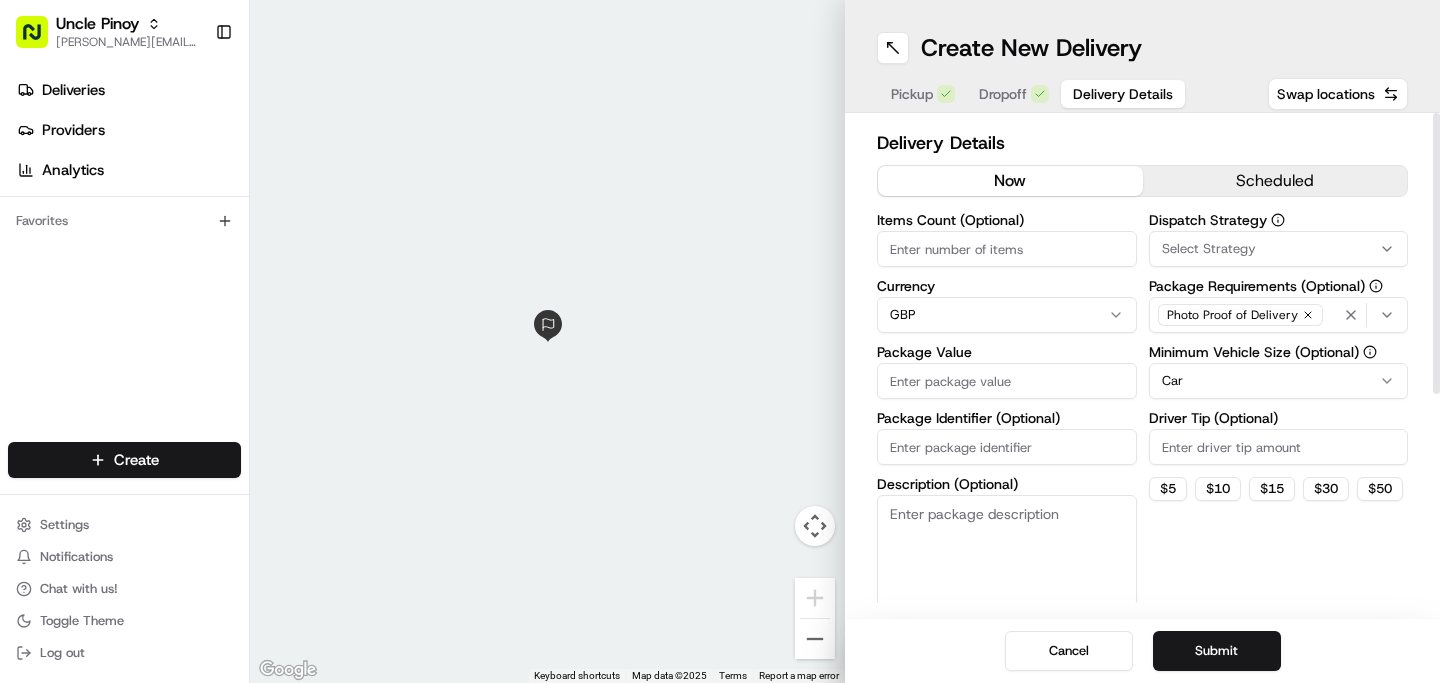 click on "Items Count (Optional)" at bounding box center [1007, 249] 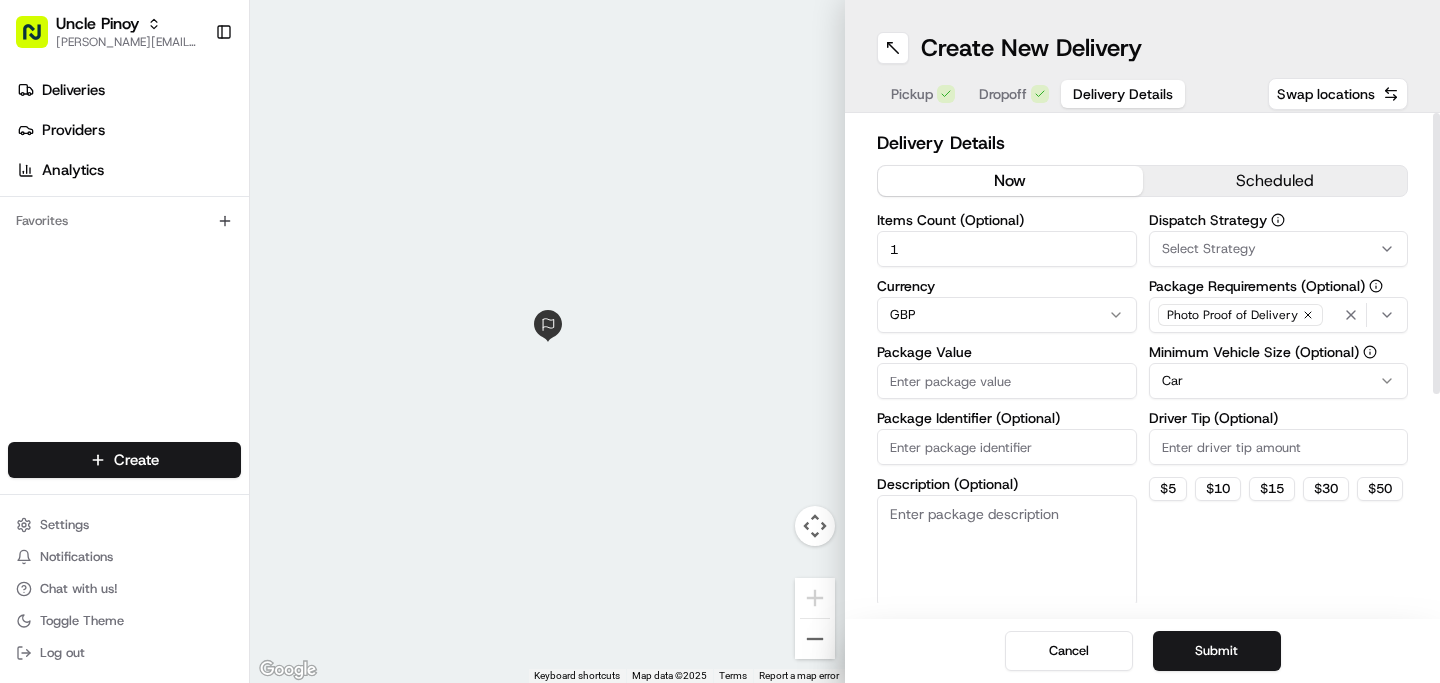 type on "1" 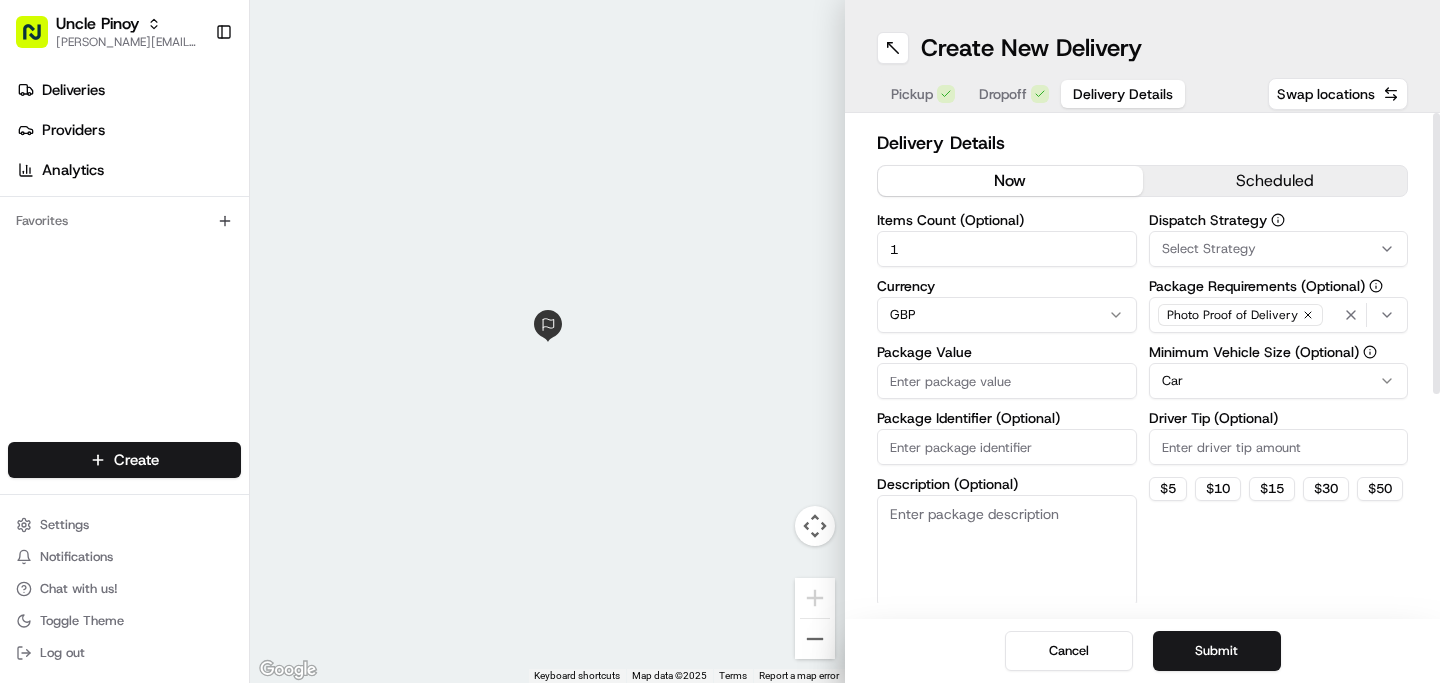 click on "Select Strategy" at bounding box center [1209, 249] 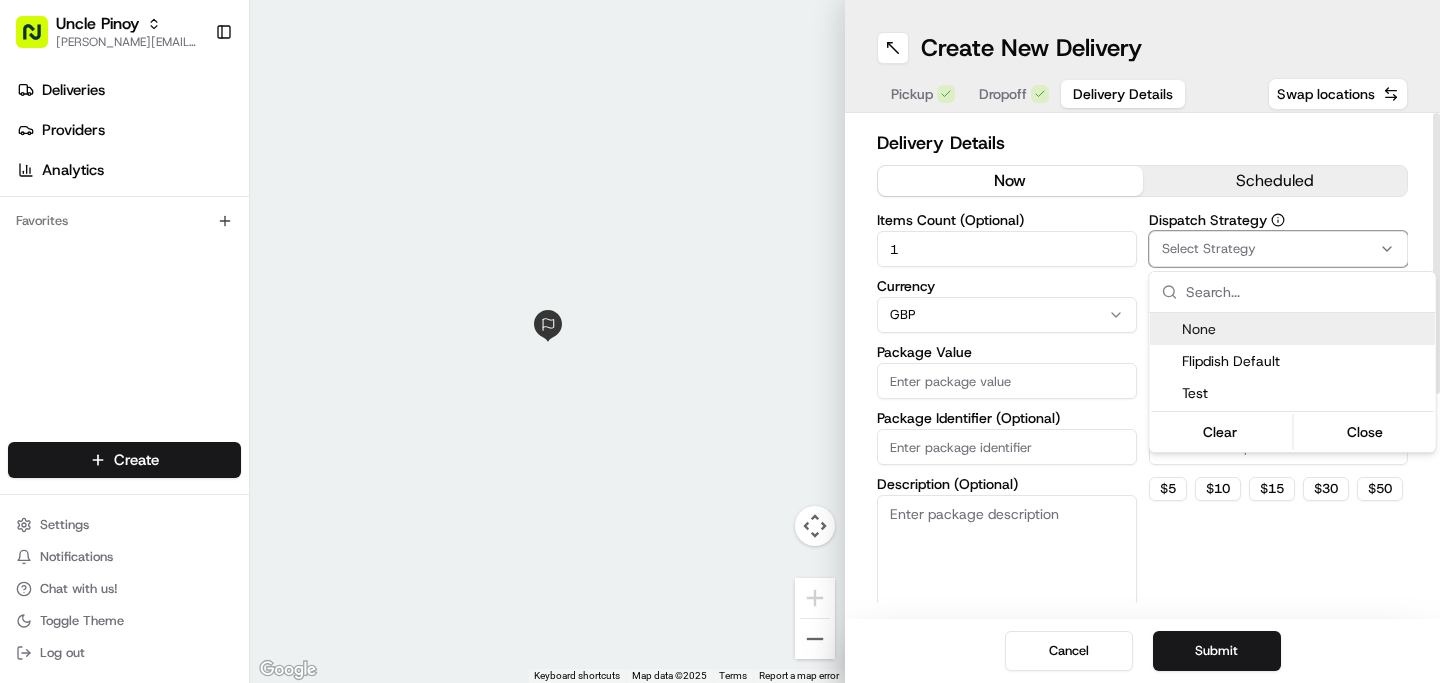 click on "Uncle Pinoy alex.guinid@unclepinoy.com Toggle Sidebar Deliveries Providers Analytics Favorites Main Menu Members & Organization Organization Users Roles Preferences Customization Tracking Orchestration Automations Dispatch Strategy Locations Pickup Locations Dropoff Locations Billing Billing Refund Requests Integrations Notification Triggers Webhooks API Keys Request Logs Create Settings Notifications Chat with us! Toggle Theme Log out ← Move left → Move right ↑ Move up ↓ Move down + Zoom in - Zoom out Home Jump left by 75% End Jump right by 75% Page Up Jump up by 75% Page Down Jump down by 75% Keyboard shortcuts Map Data Map data ©2025 Map data ©2025 1 m  Click to toggle between metric and imperial units Terms Report a map error Create New Delivery Pickup Dropoff Delivery Details Swap locations Delivery Details now scheduled Items Count (Optional) 1 Currency GBP Package Value Package Identifier (Optional) Description (Optional) Dispatch Strategy Select Strategy Car $ 5 $ 10 $ 15 $" at bounding box center [720, 341] 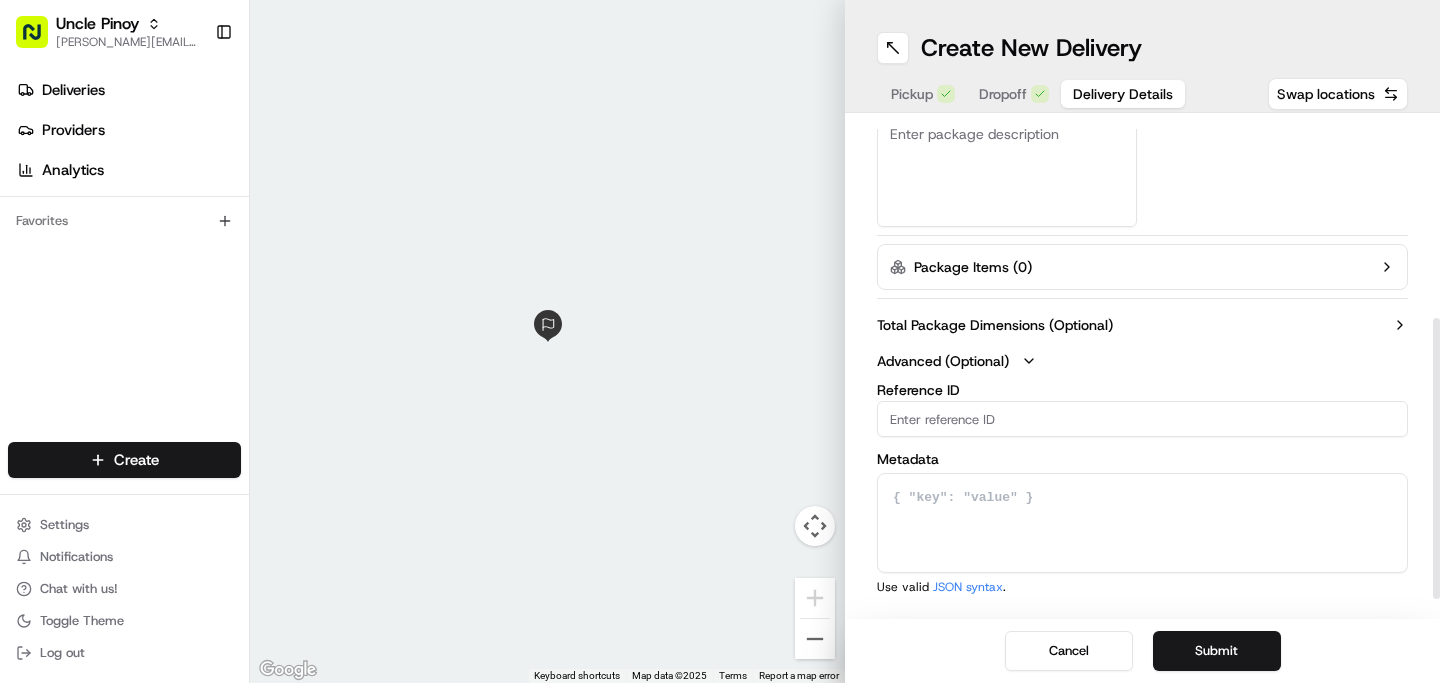 scroll, scrollTop: 0, scrollLeft: 0, axis: both 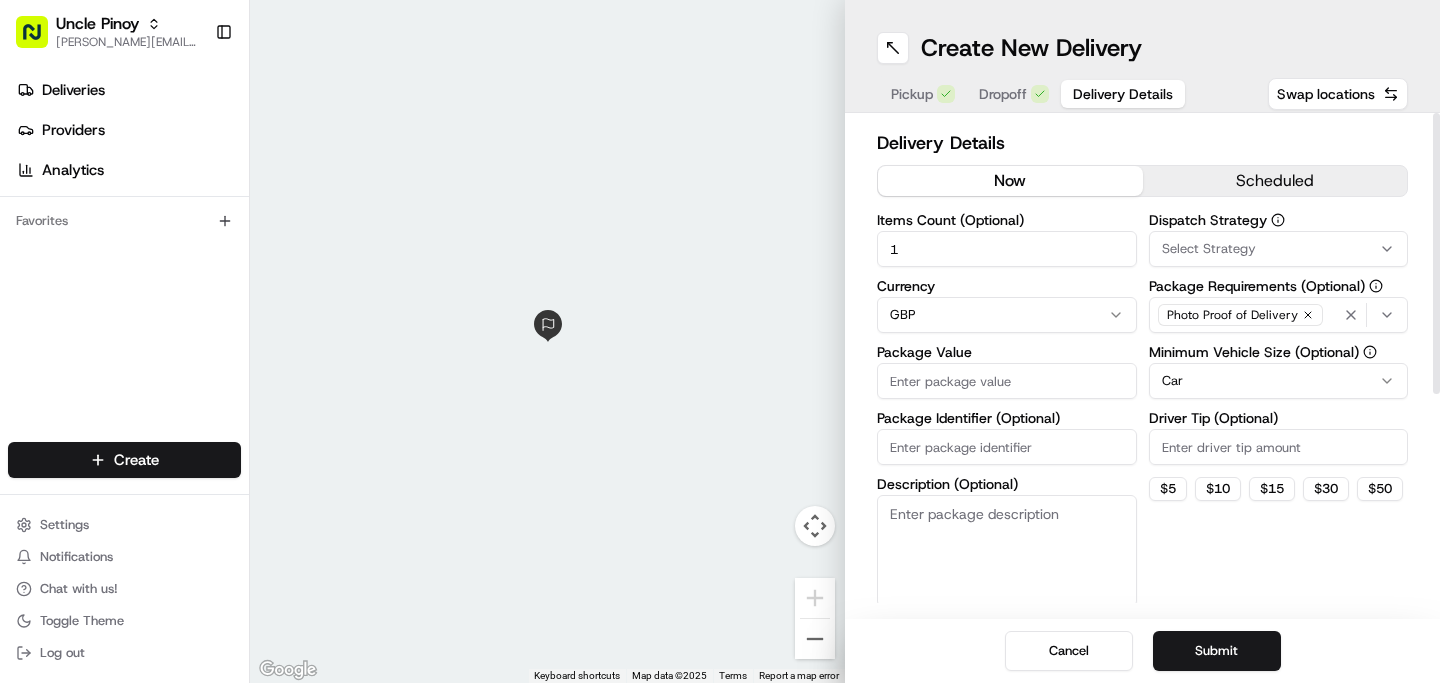 click on "scheduled" at bounding box center [1275, 181] 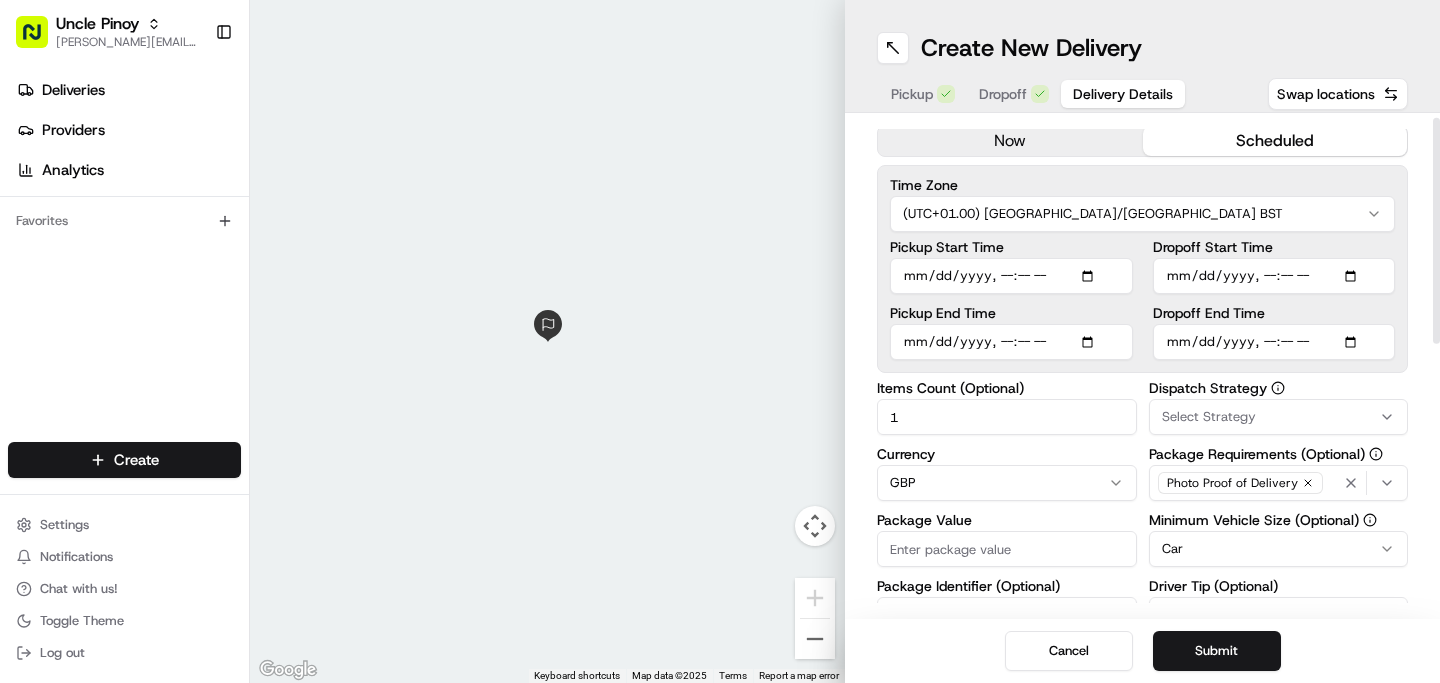 scroll, scrollTop: 0, scrollLeft: 0, axis: both 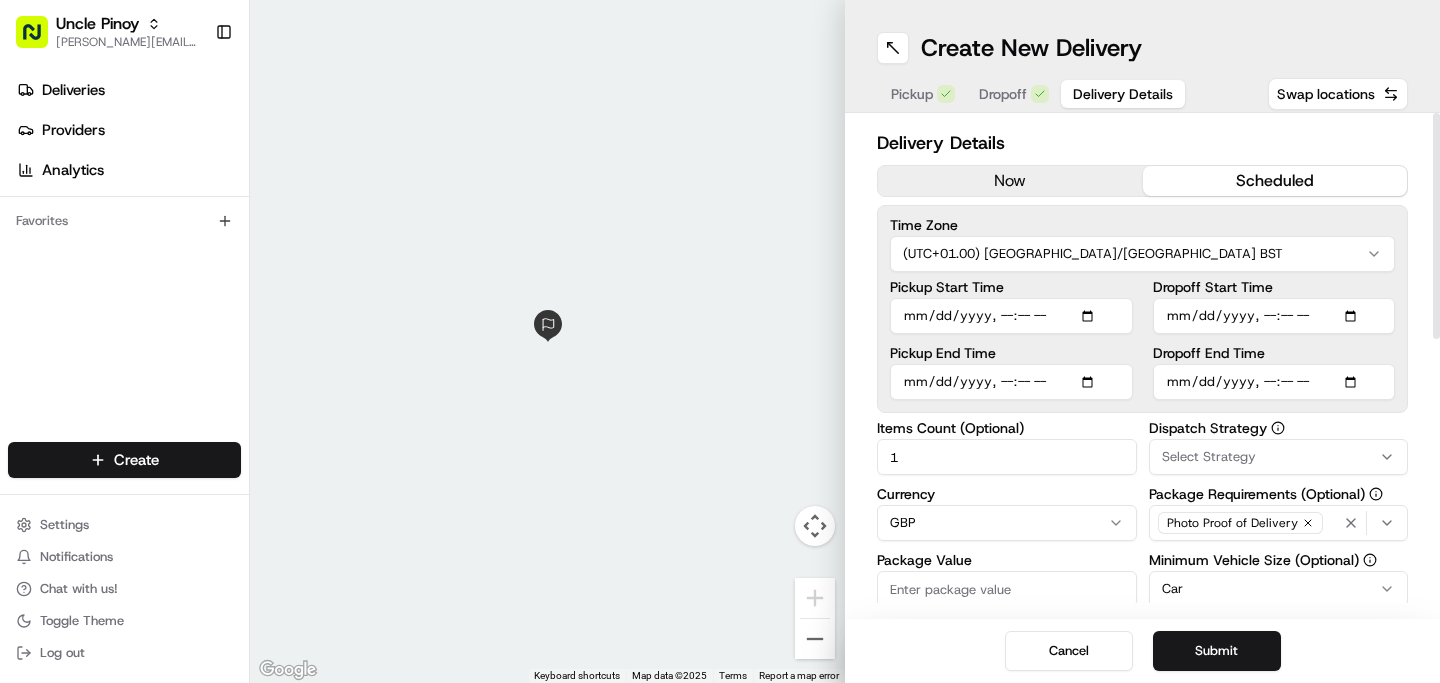 click on "Pickup Start Time" at bounding box center (1011, 316) 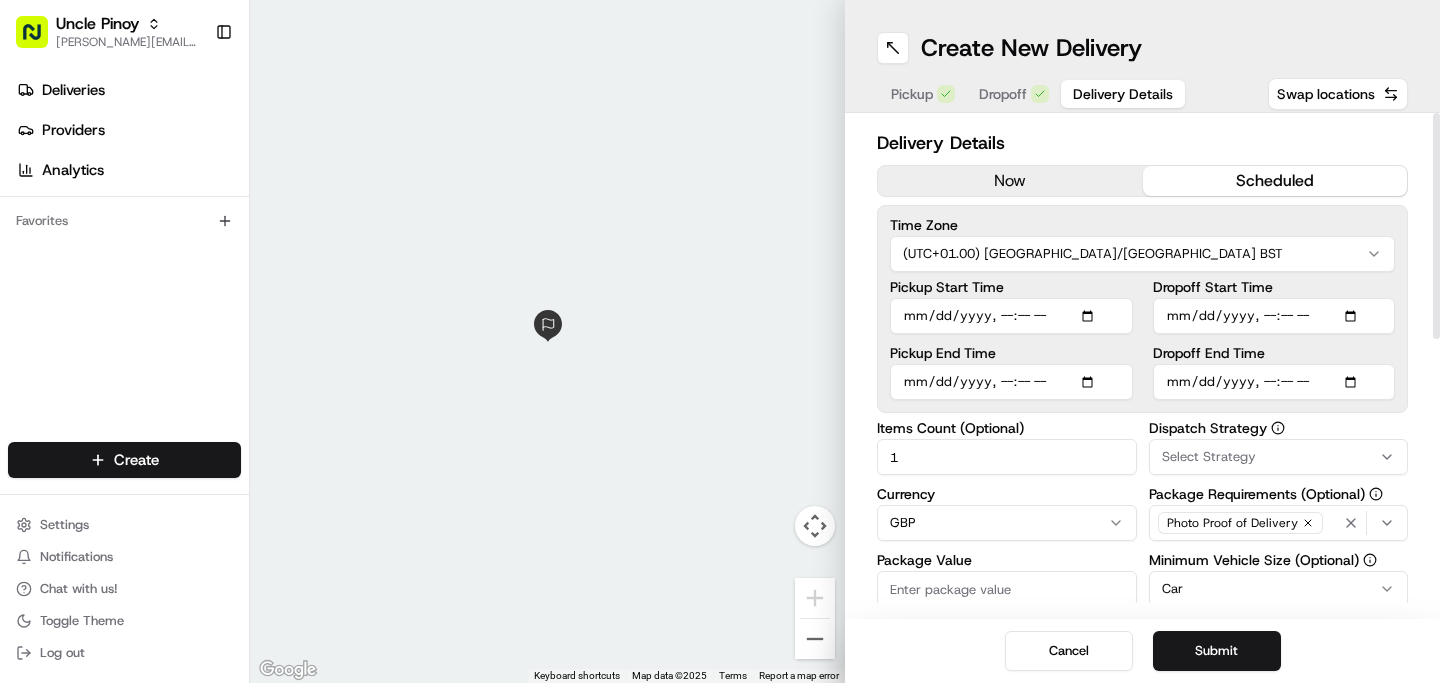 click on "Time Zone (UTC+01.00) Europe/London BST Pickup Start Time Pickup End Time Dropoff Start Time Dropoff End Time" at bounding box center (1142, 309) 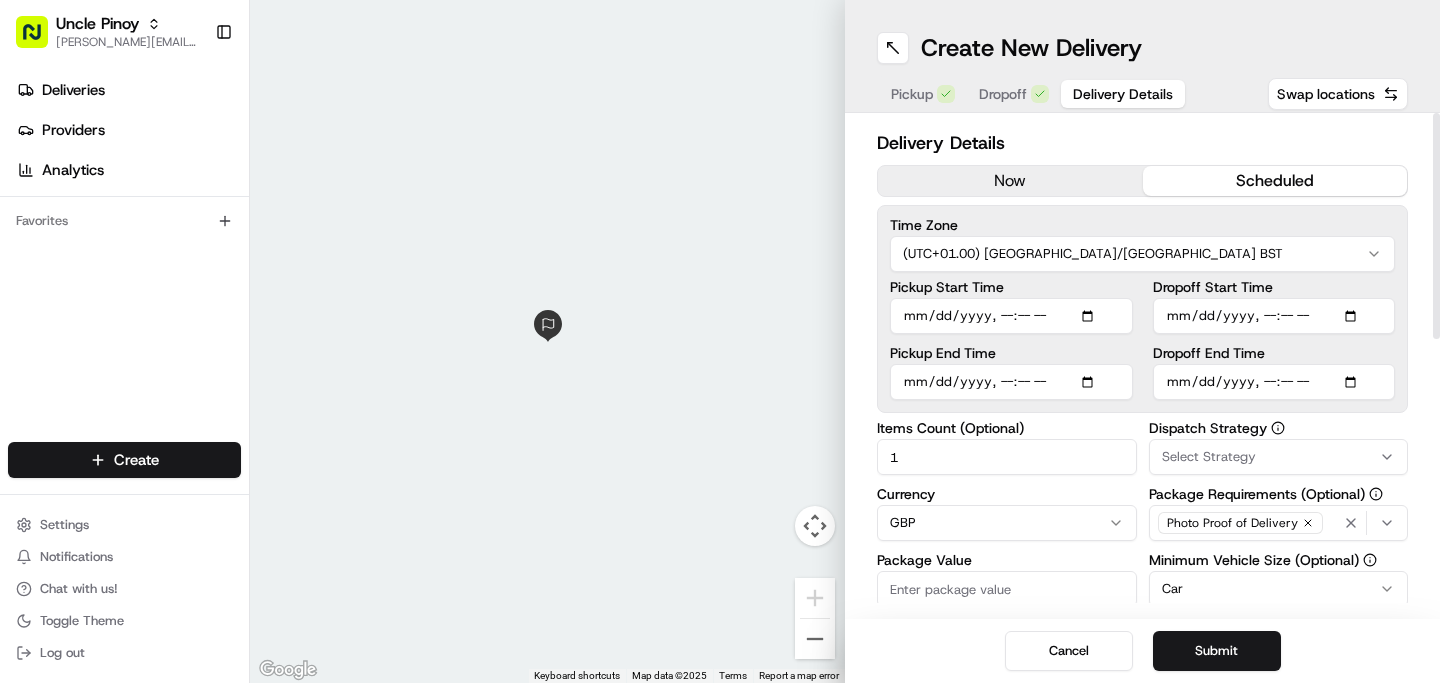 click on "Pickup Start Time" at bounding box center [1011, 316] 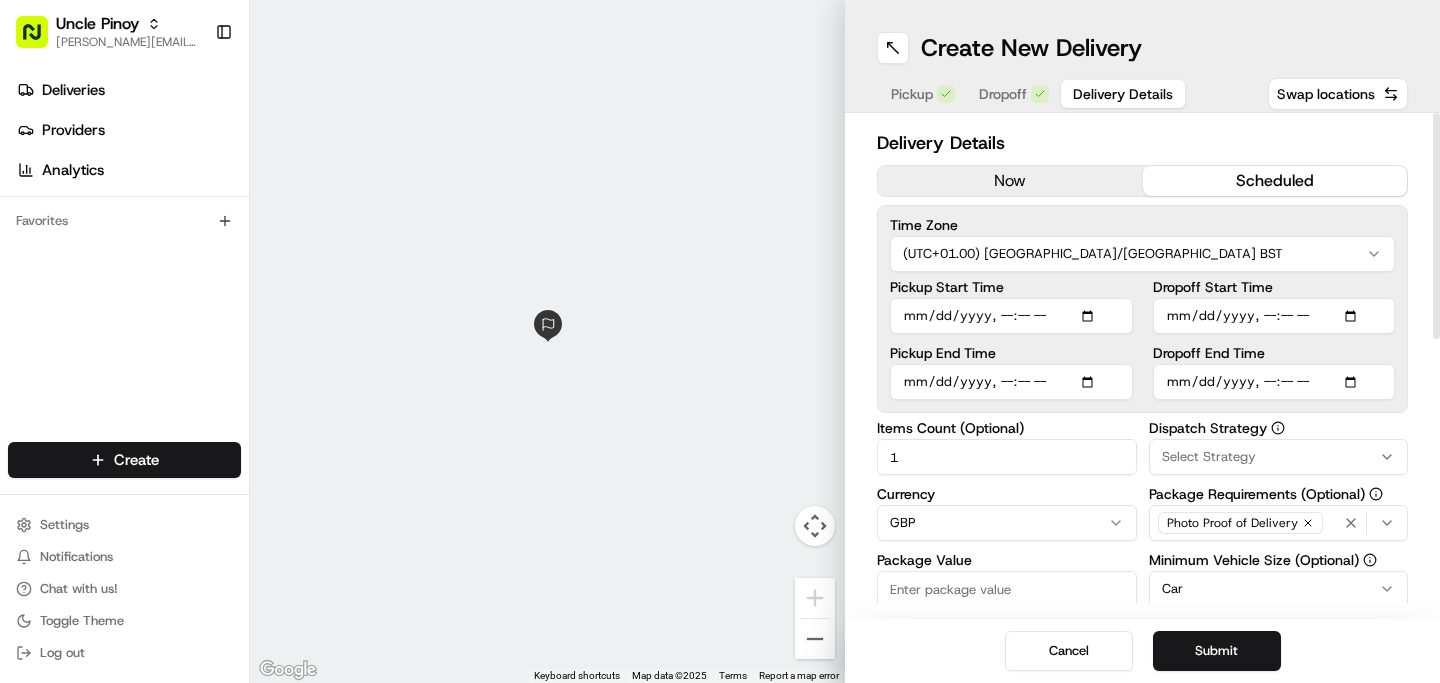 type on "2025-07-13T14:45" 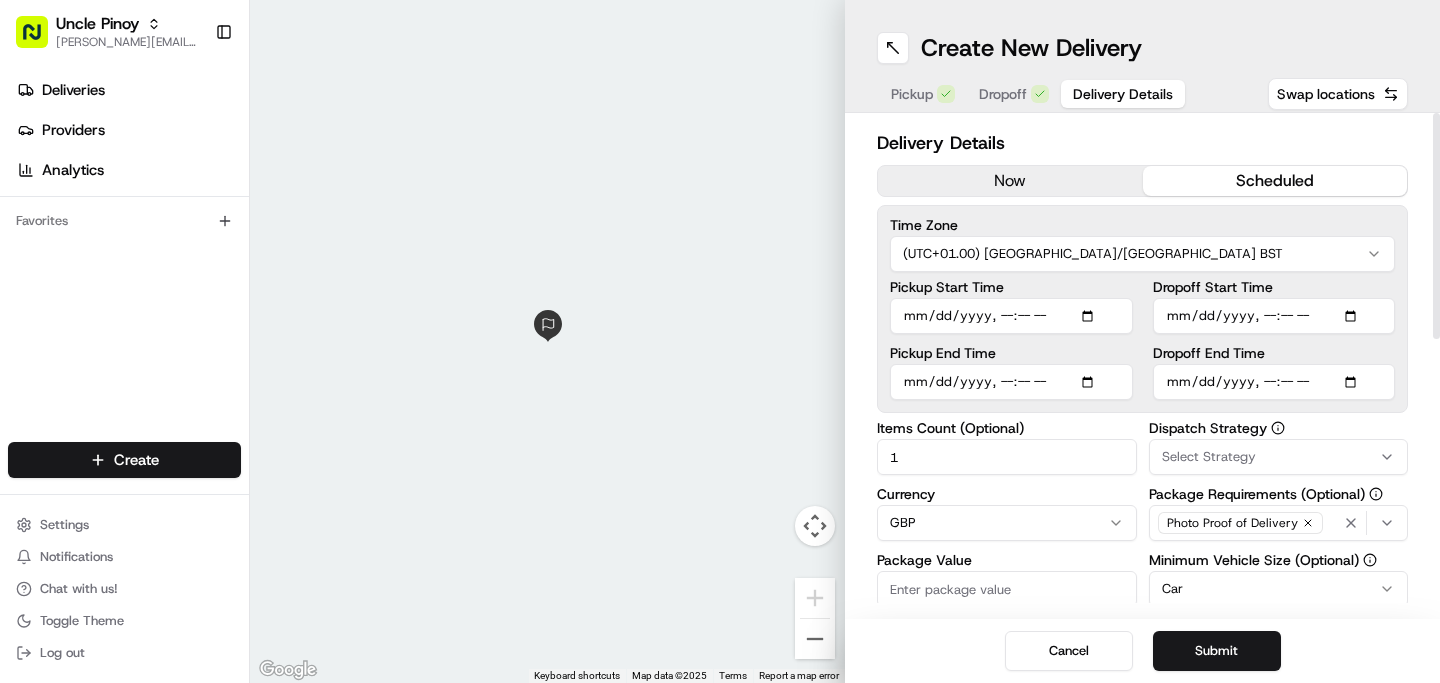 click on "Pickup Start Time" at bounding box center (1011, 287) 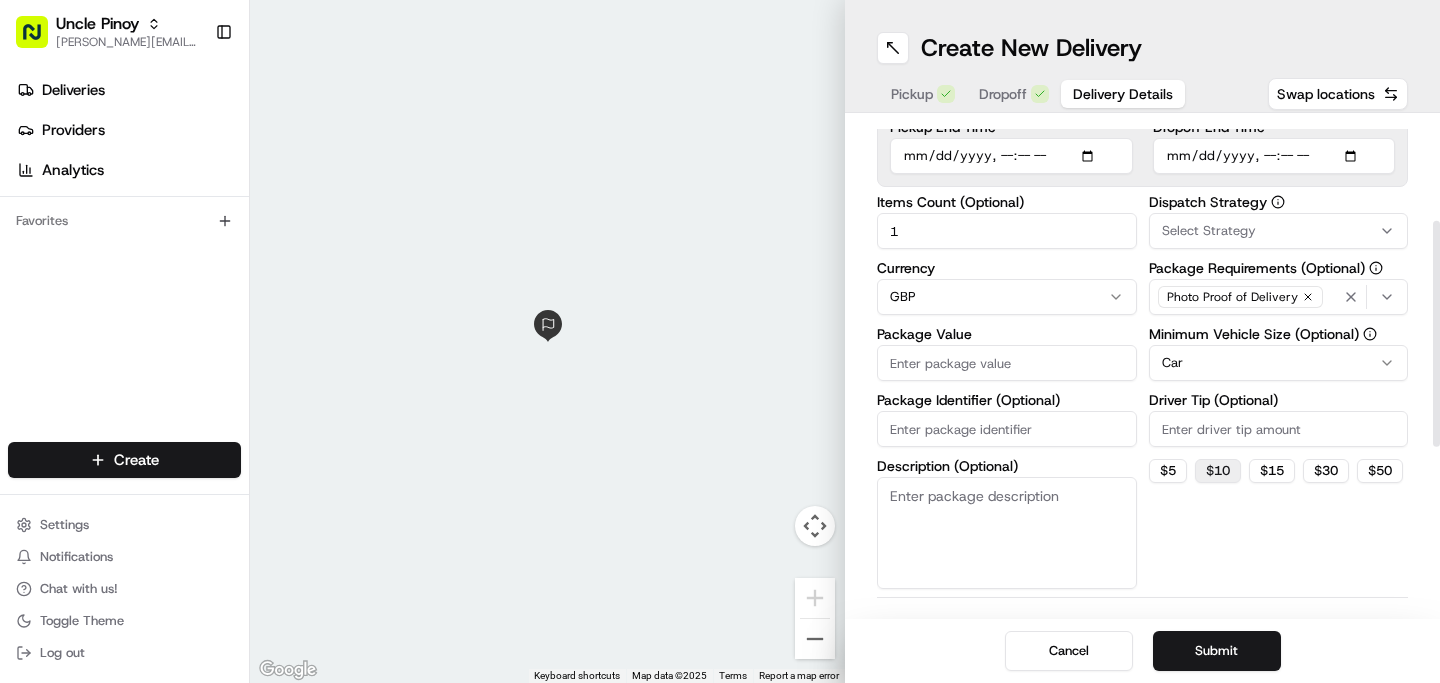 scroll, scrollTop: 263, scrollLeft: 0, axis: vertical 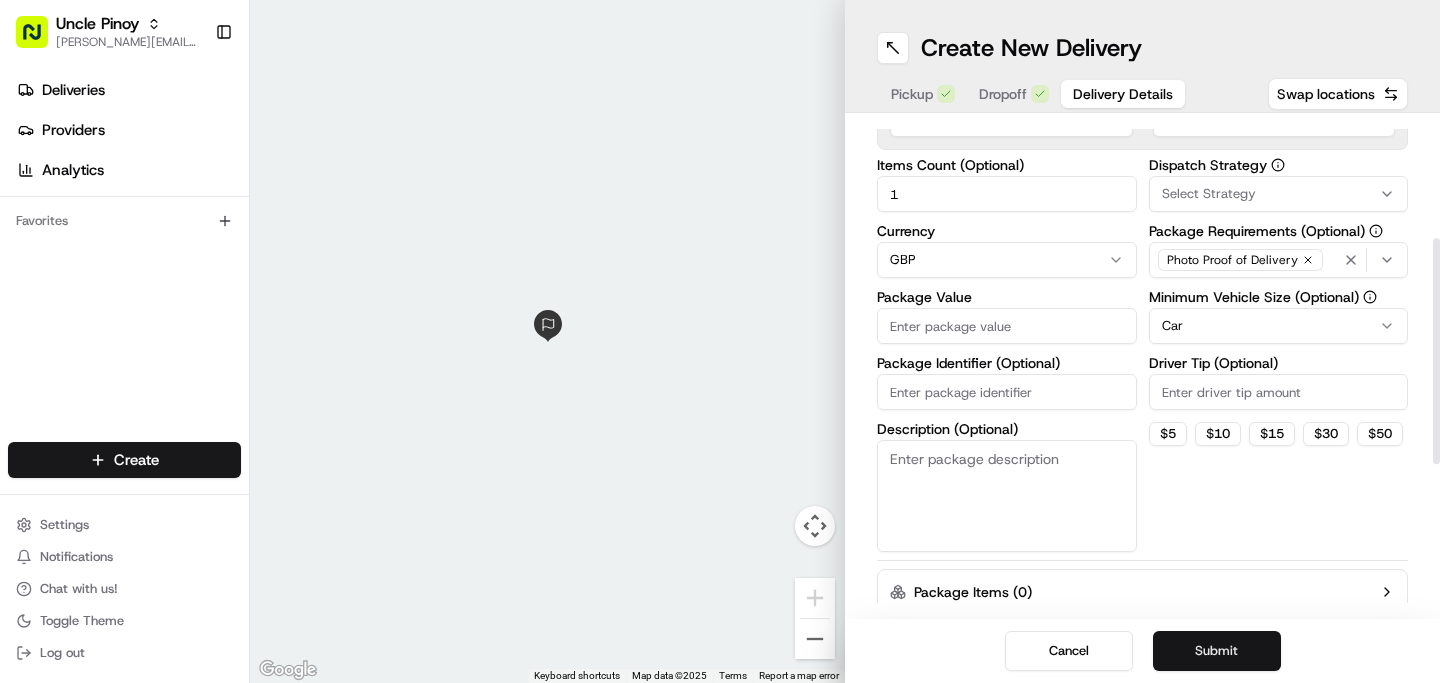 click on "Submit" at bounding box center [1217, 651] 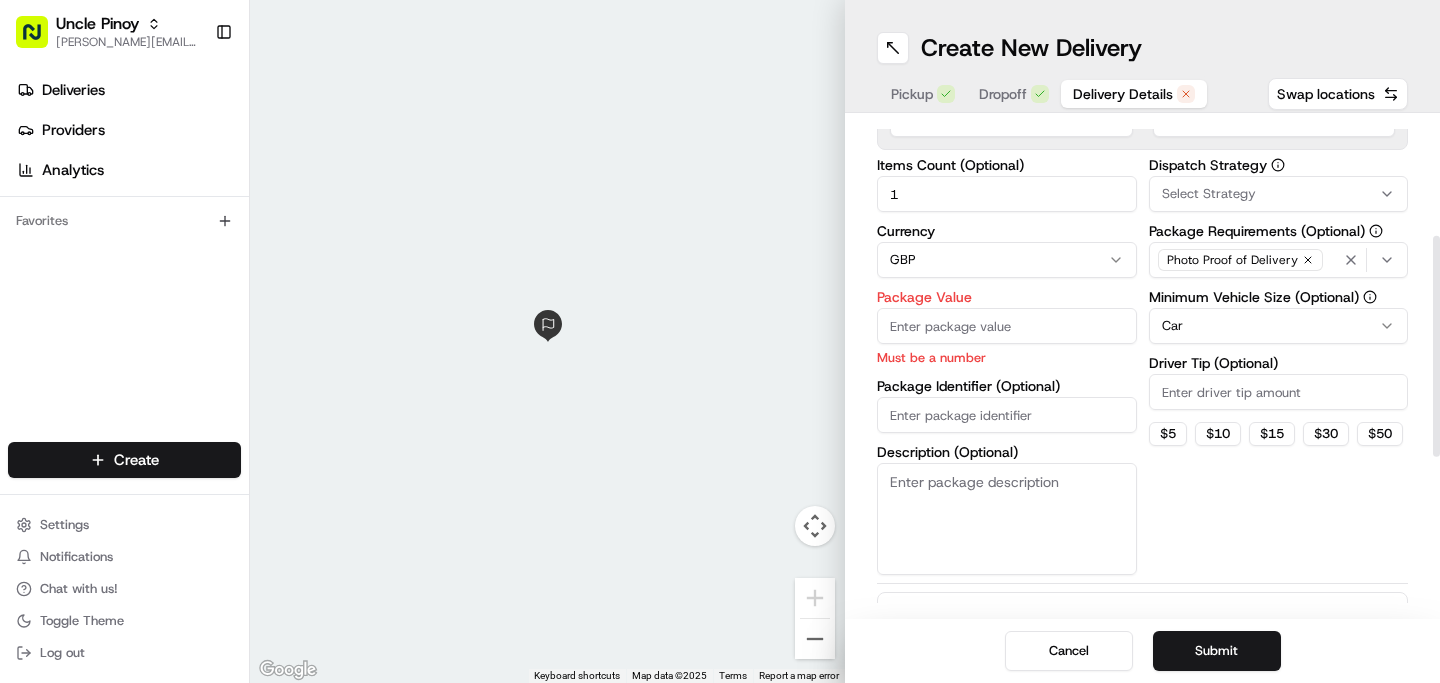 click on "Package Value" at bounding box center (1007, 326) 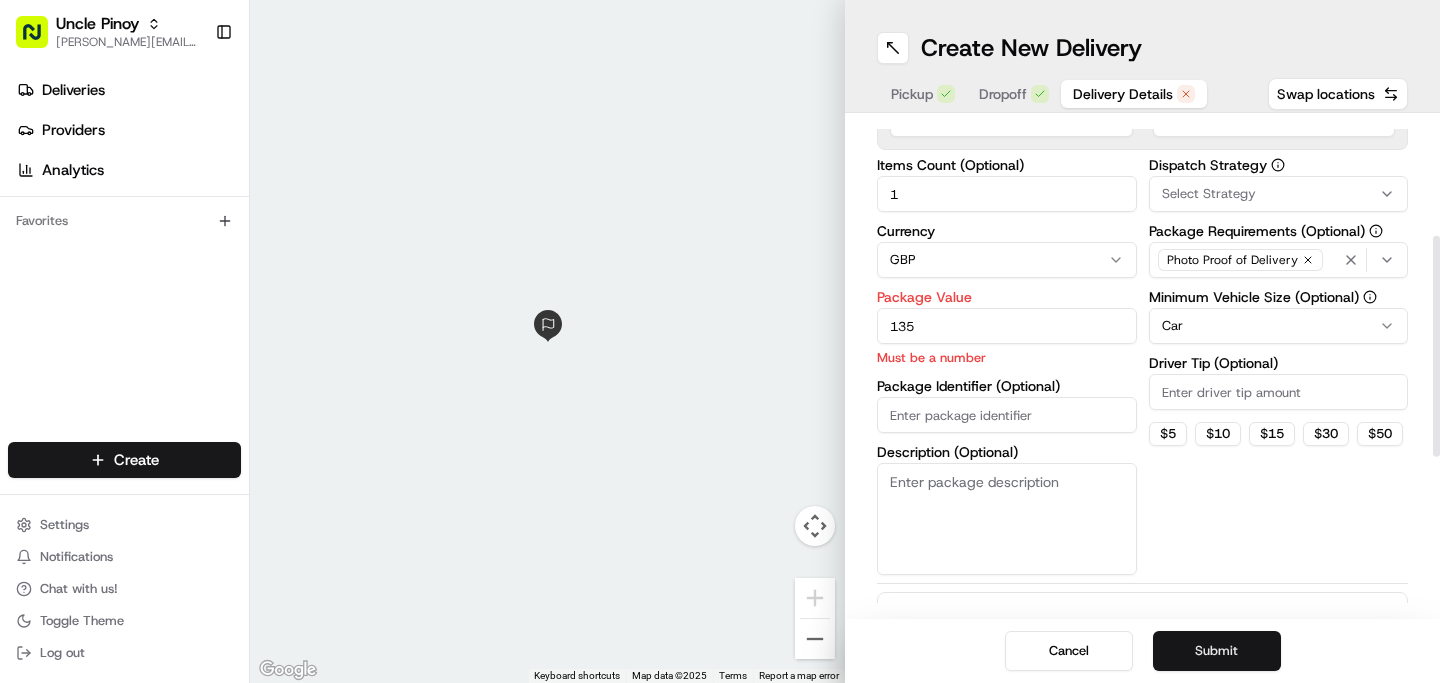 type on "135" 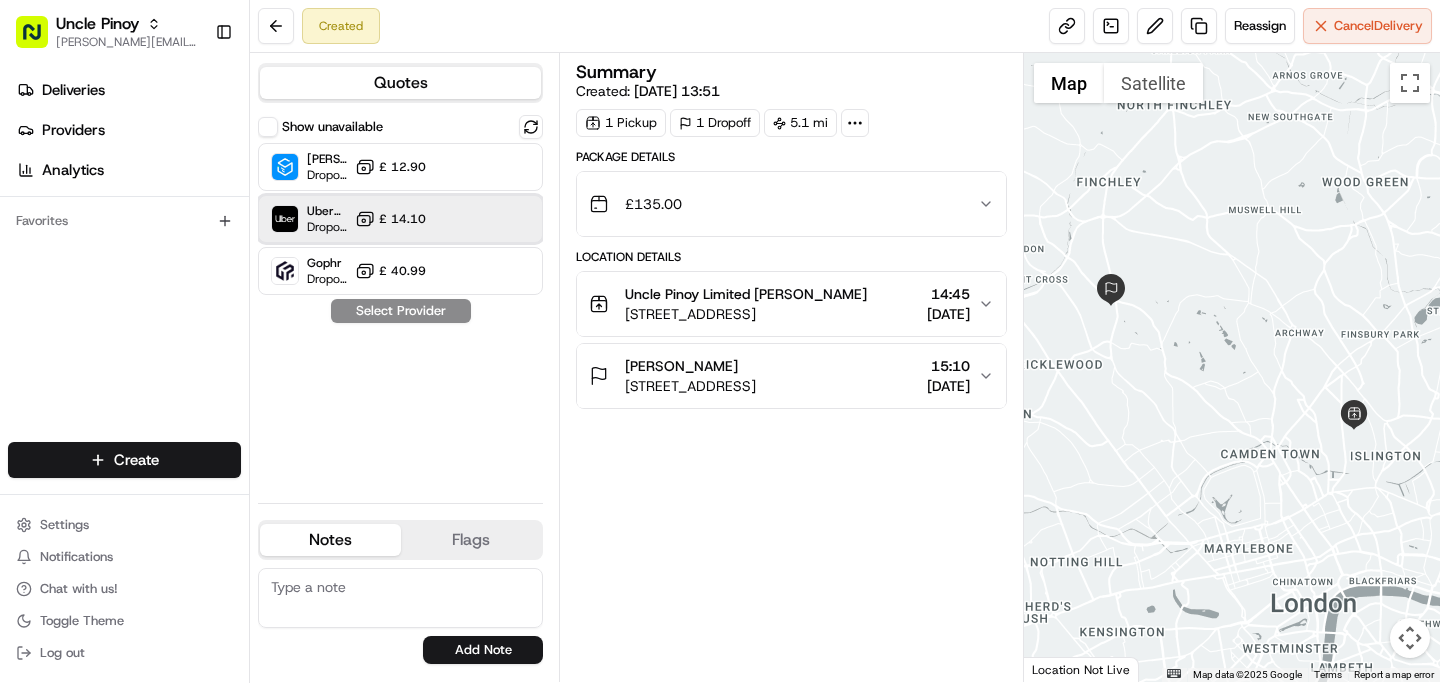 click at bounding box center [482, 219] 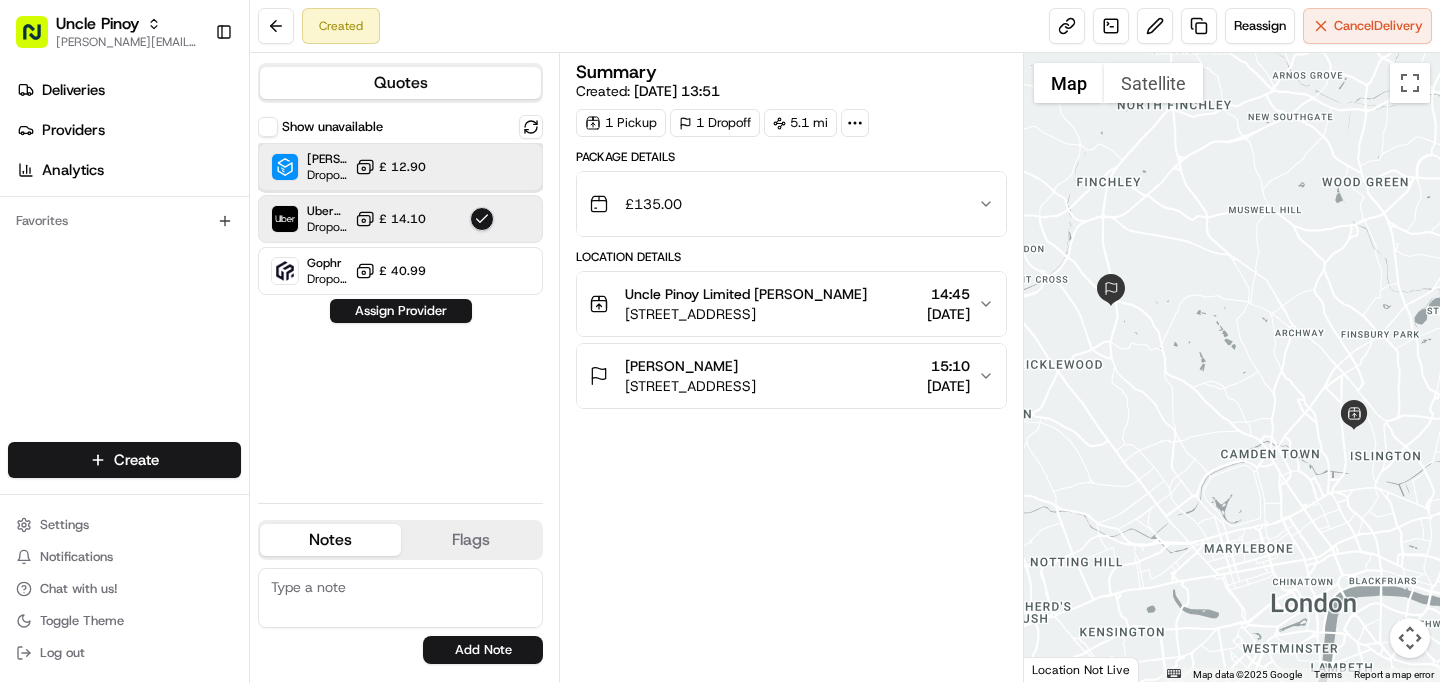 click on "Stuart (UK) Dropoff ETA   - £   12.90" at bounding box center [400, 167] 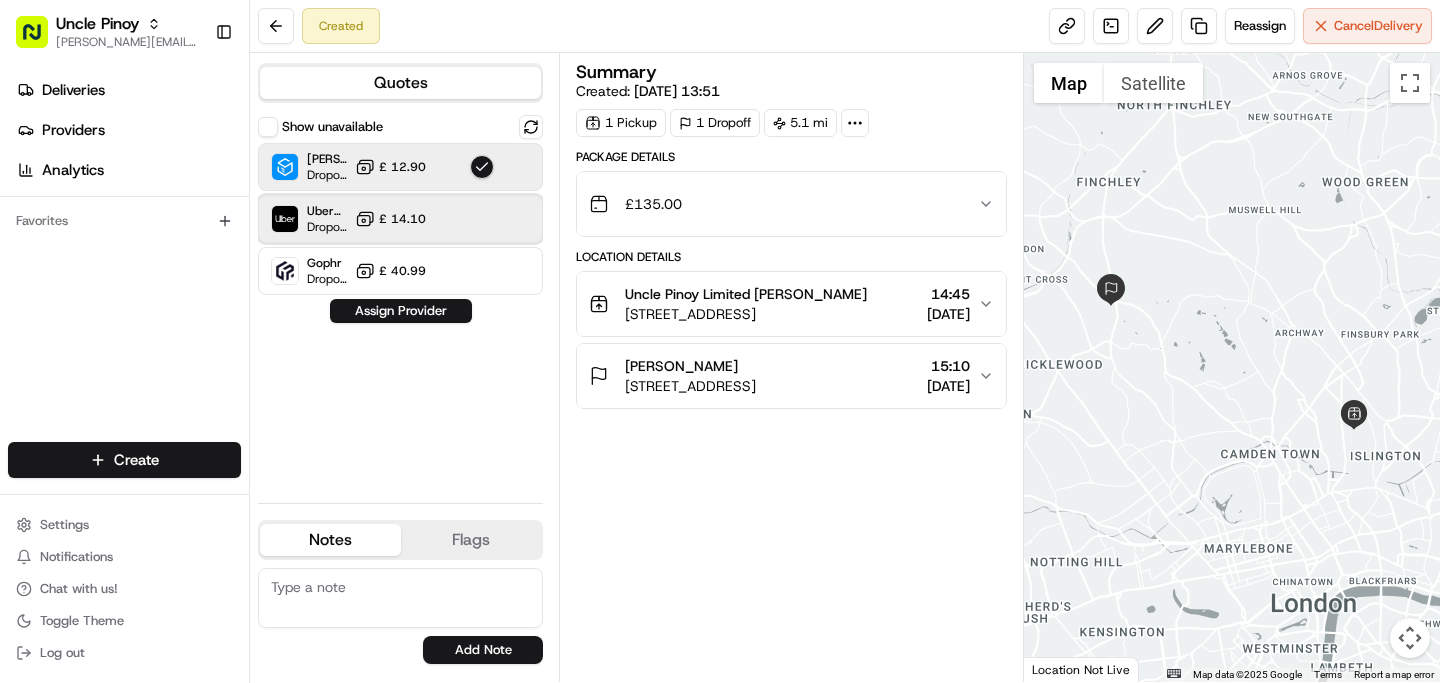 click at bounding box center (482, 219) 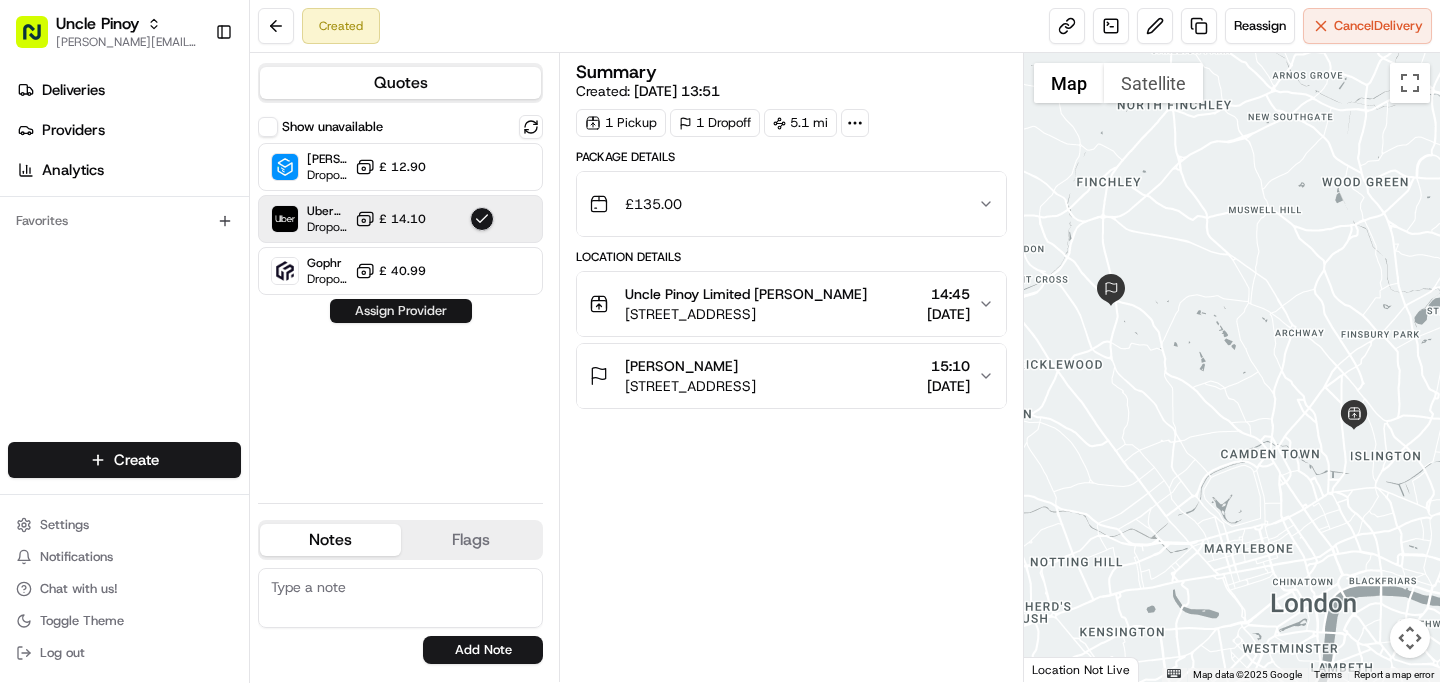 click on "Assign Provider" at bounding box center (401, 311) 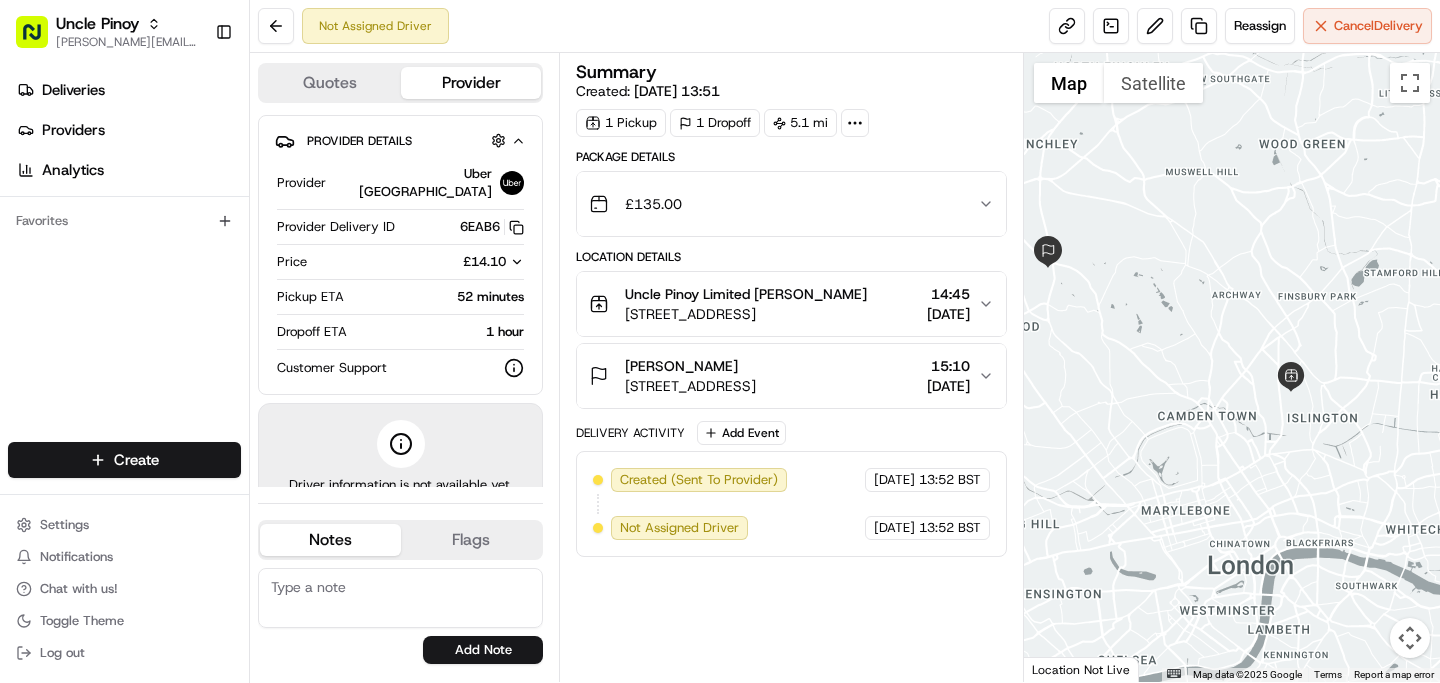 drag, startPoint x: 1179, startPoint y: 397, endPoint x: 1099, endPoint y: 361, distance: 87.72685 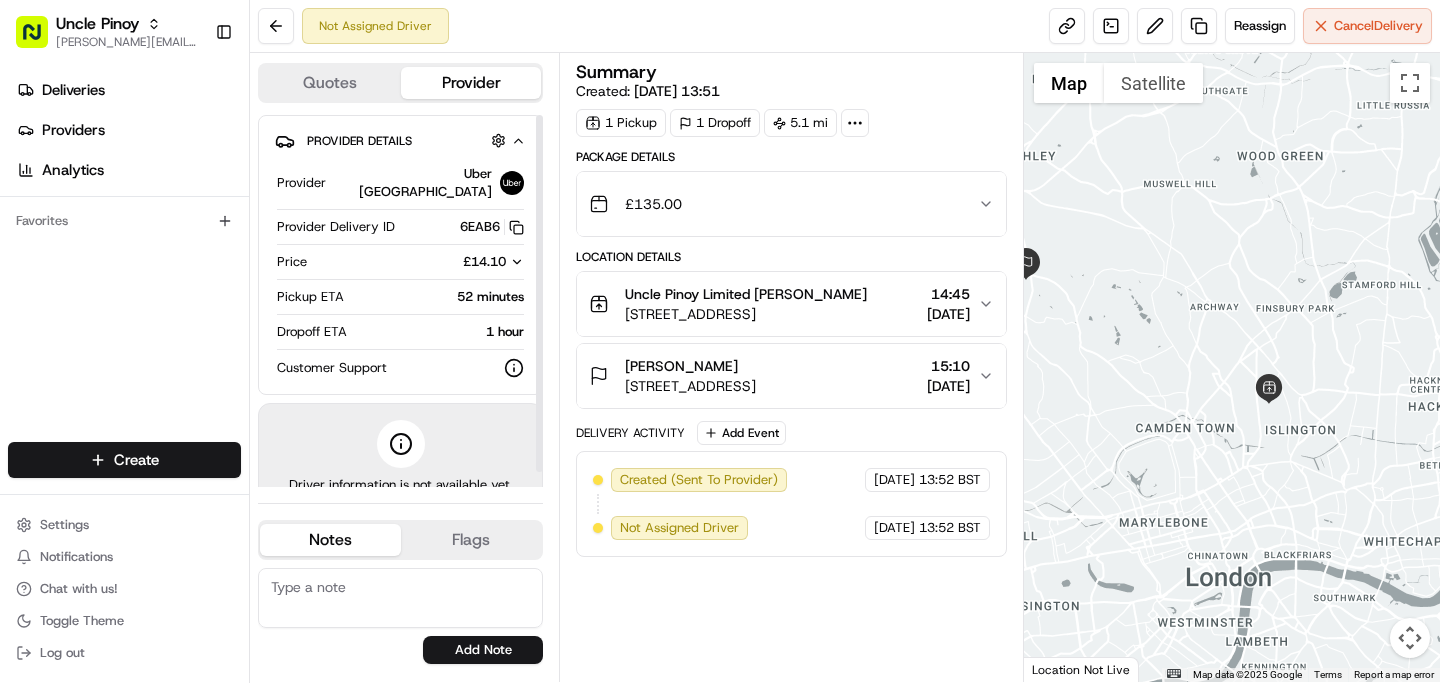 click 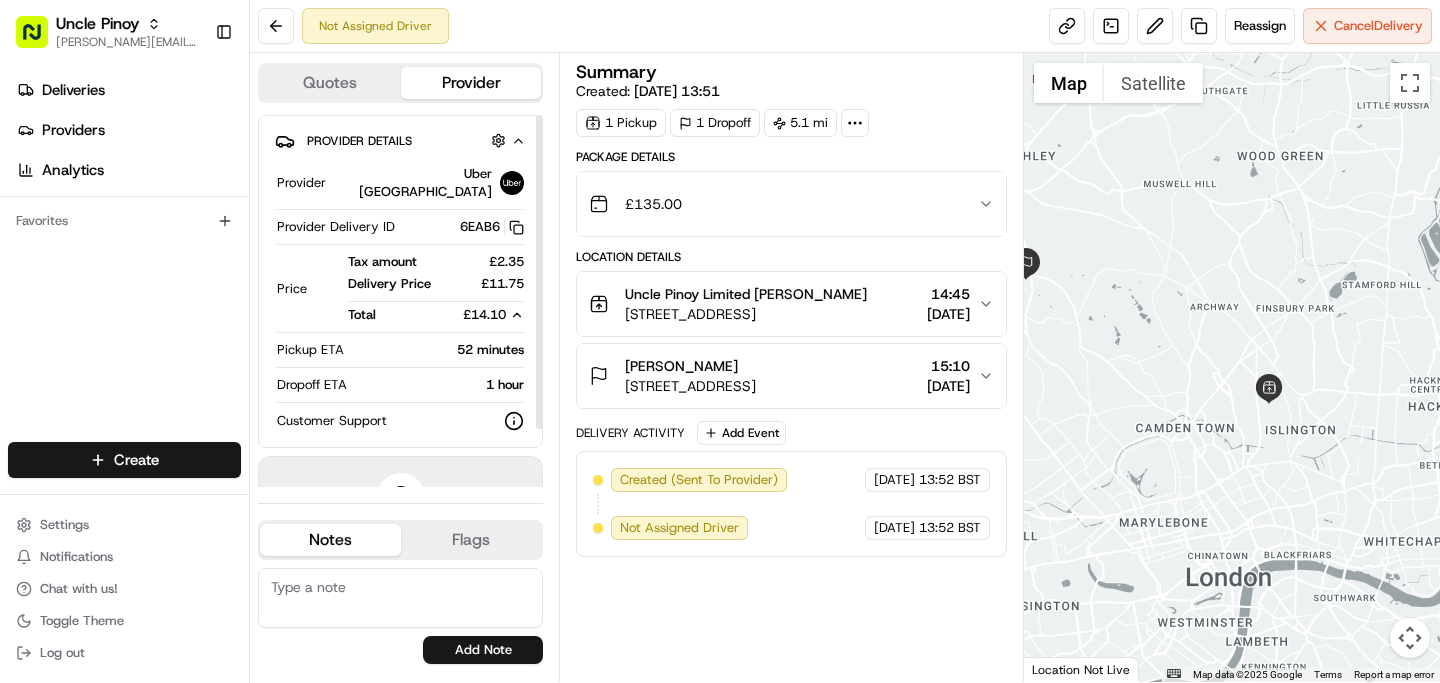 click on "£2.35" at bounding box center [491, 262] 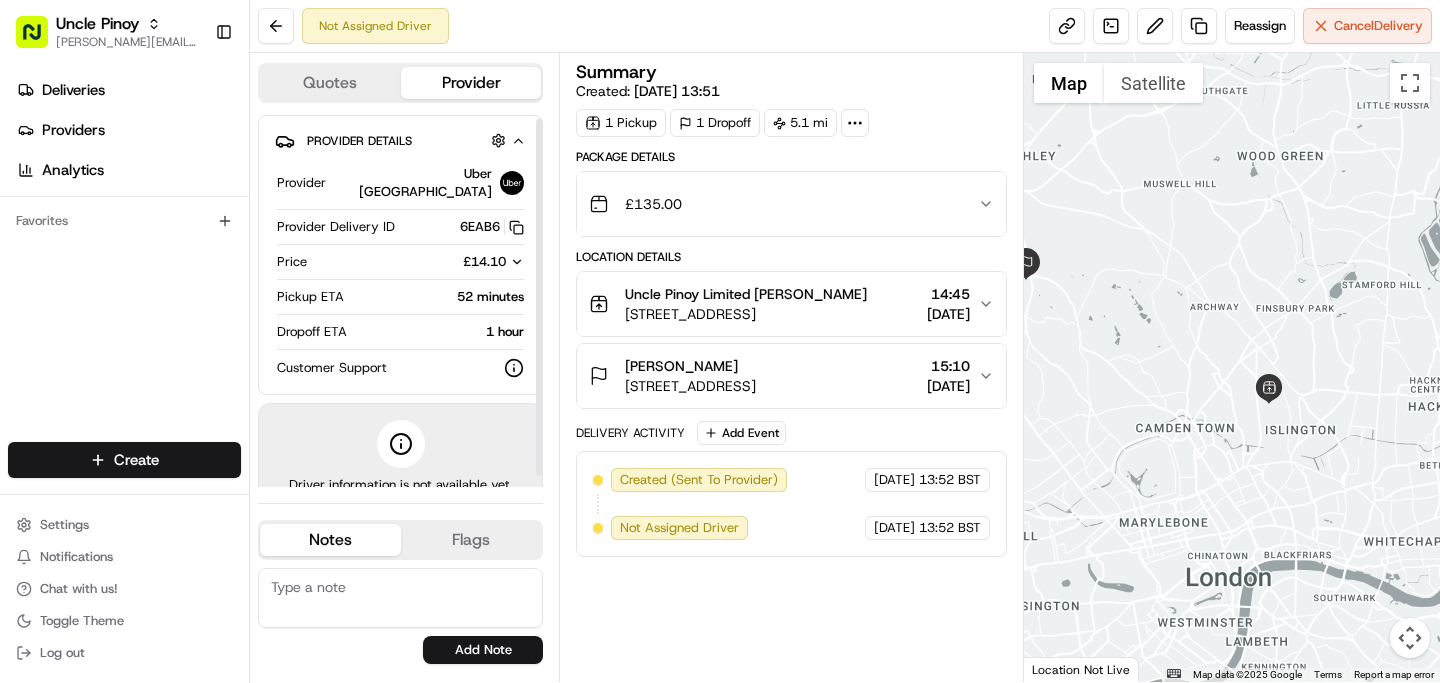 scroll, scrollTop: 16, scrollLeft: 0, axis: vertical 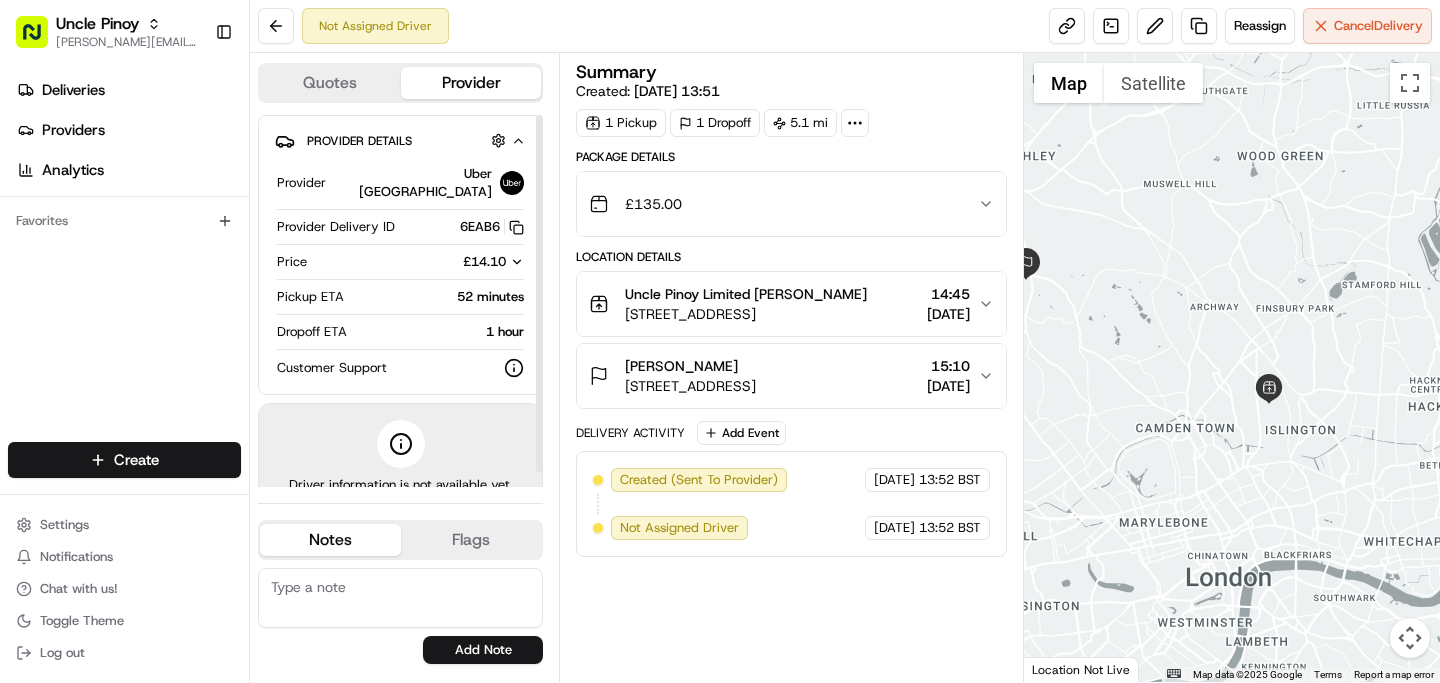 click on "Quotes" at bounding box center (330, 83) 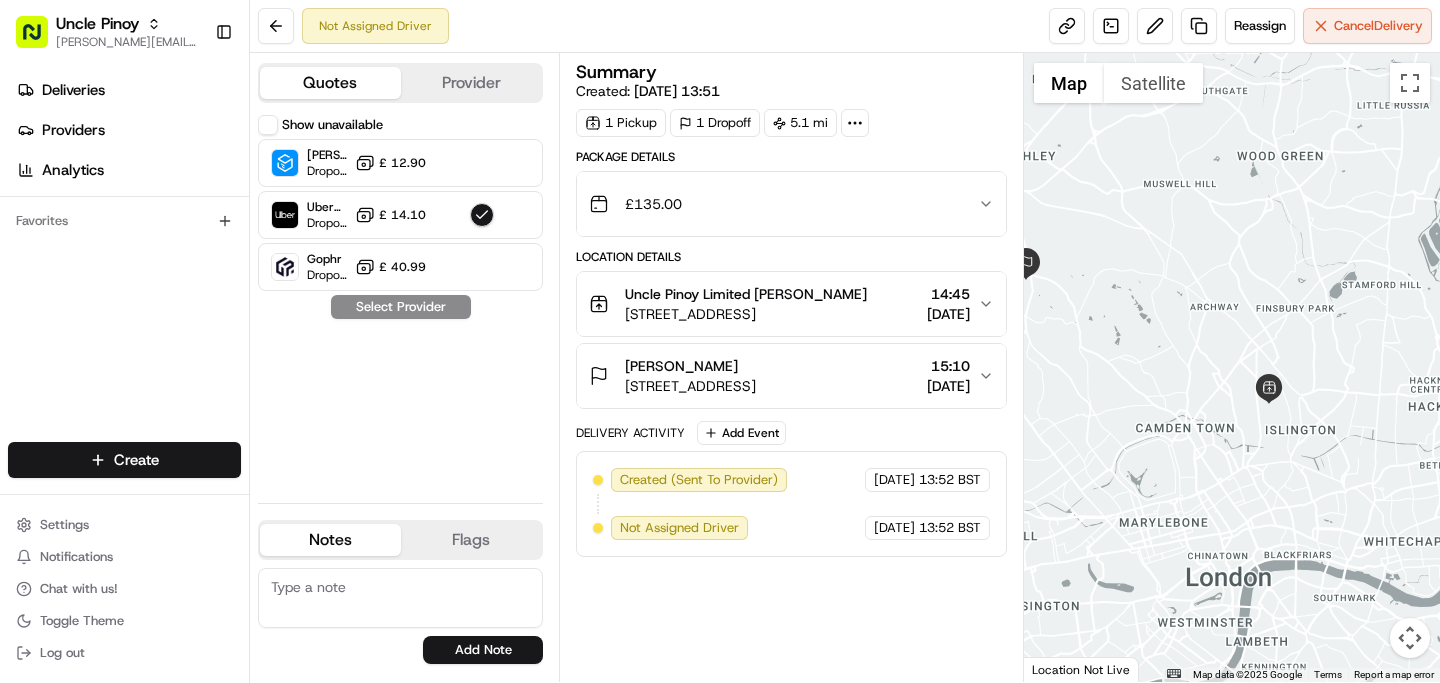 click on "Provider" at bounding box center [471, 83] 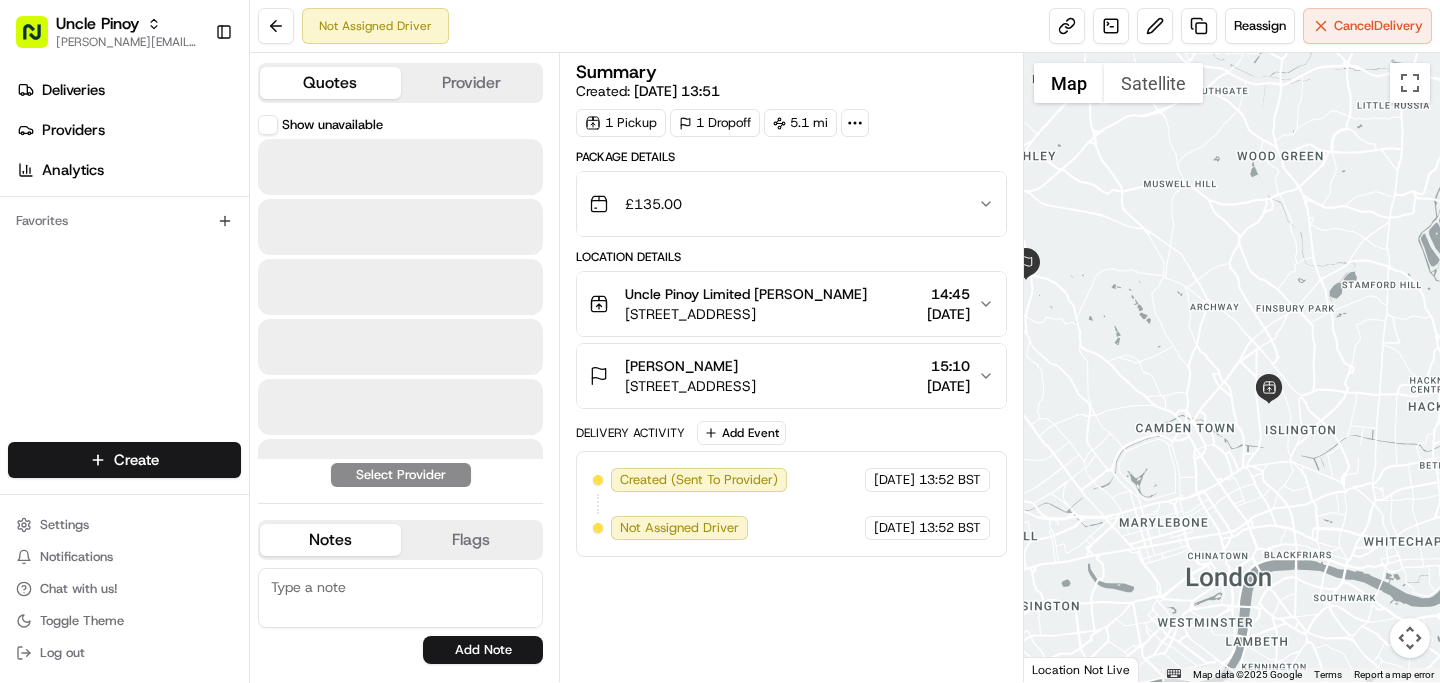 click on "Quotes" at bounding box center [330, 83] 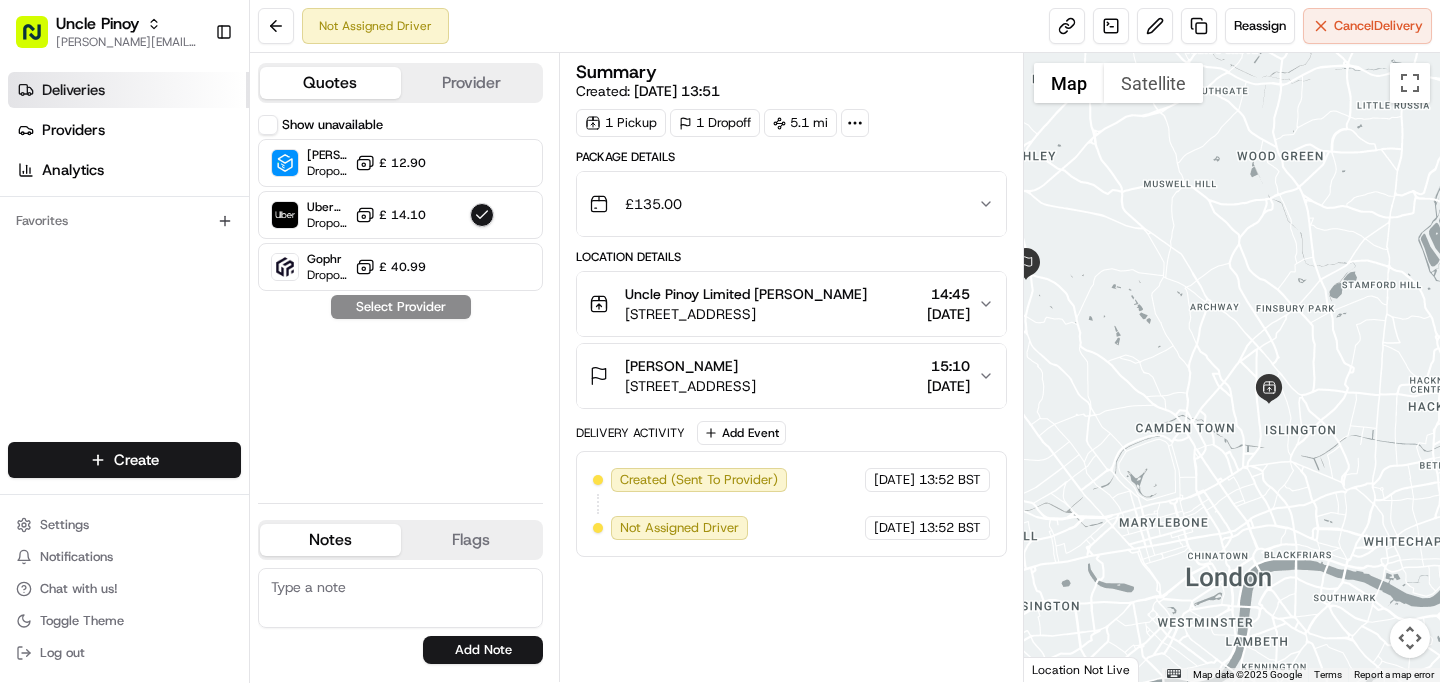 click on "Deliveries" at bounding box center [128, 90] 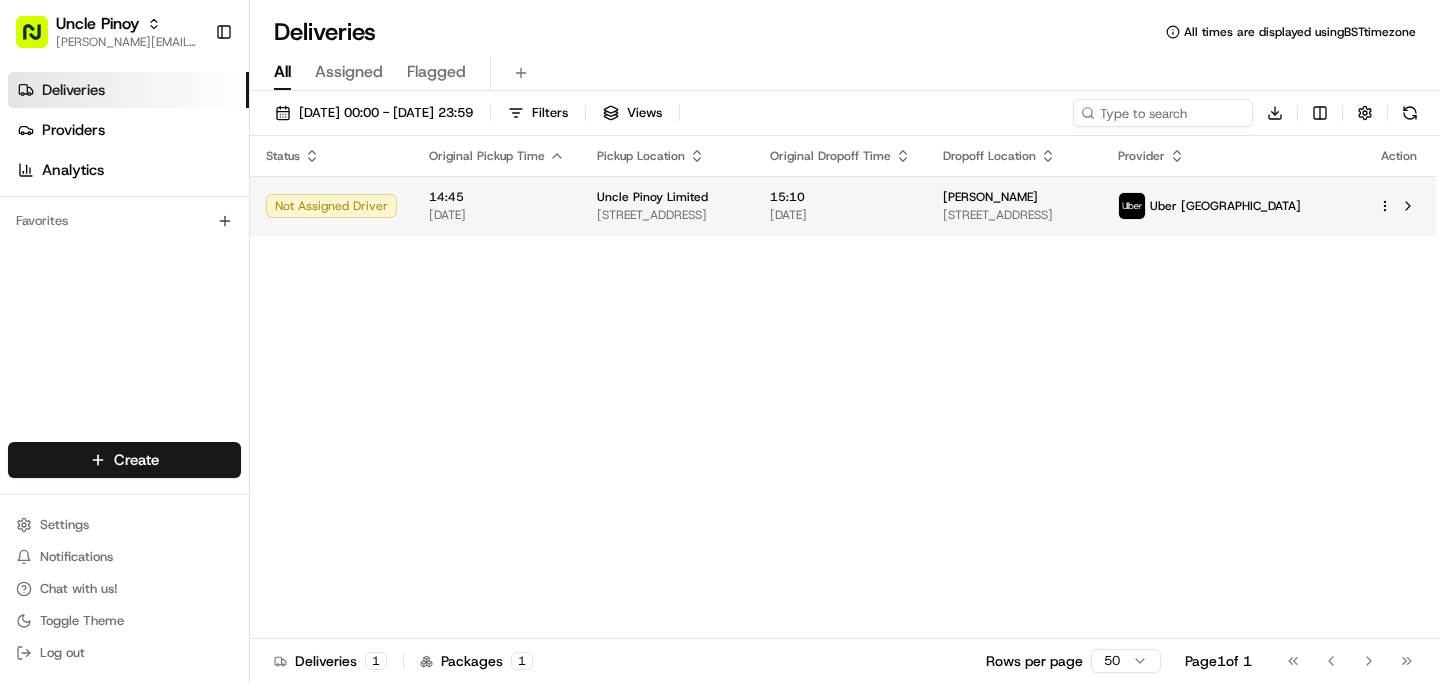 click on "Uncle Pinoy alex.guinid@unclepinoy.com Toggle Sidebar Deliveries Providers Analytics Favorites Main Menu Members & Organization Organization Users Roles Preferences Customization Tracking Orchestration Automations Dispatch Strategy Locations Pickup Locations Dropoff Locations Billing Billing Refund Requests Integrations Notification Triggers Webhooks API Keys Request Logs Create Settings Notifications Chat with us! Toggle Theme Log out Deliveries All times are displayed using  BST  timezone All Assigned Flagged 13/07/2025 00:00 - 13/07/2025 23:59 Filters Views Download Status Original Pickup Time Pickup Location Original Dropoff Time Dropoff Location Provider Action Not Assigned Driver 14:45 13/07/2025 Uncle Pinoy Limited 5 Roman Way, London N7 8UY, UK 15:10 13/07/2025 Marilou Raagas 90 Hodford Rd, London NW11 8EG, UK Uber UK Deliveries 1 Packages 1 Rows per page 50 Page  1  of   1 Go to first page Go to previous page Go to next page Go to last page" at bounding box center [720, 341] 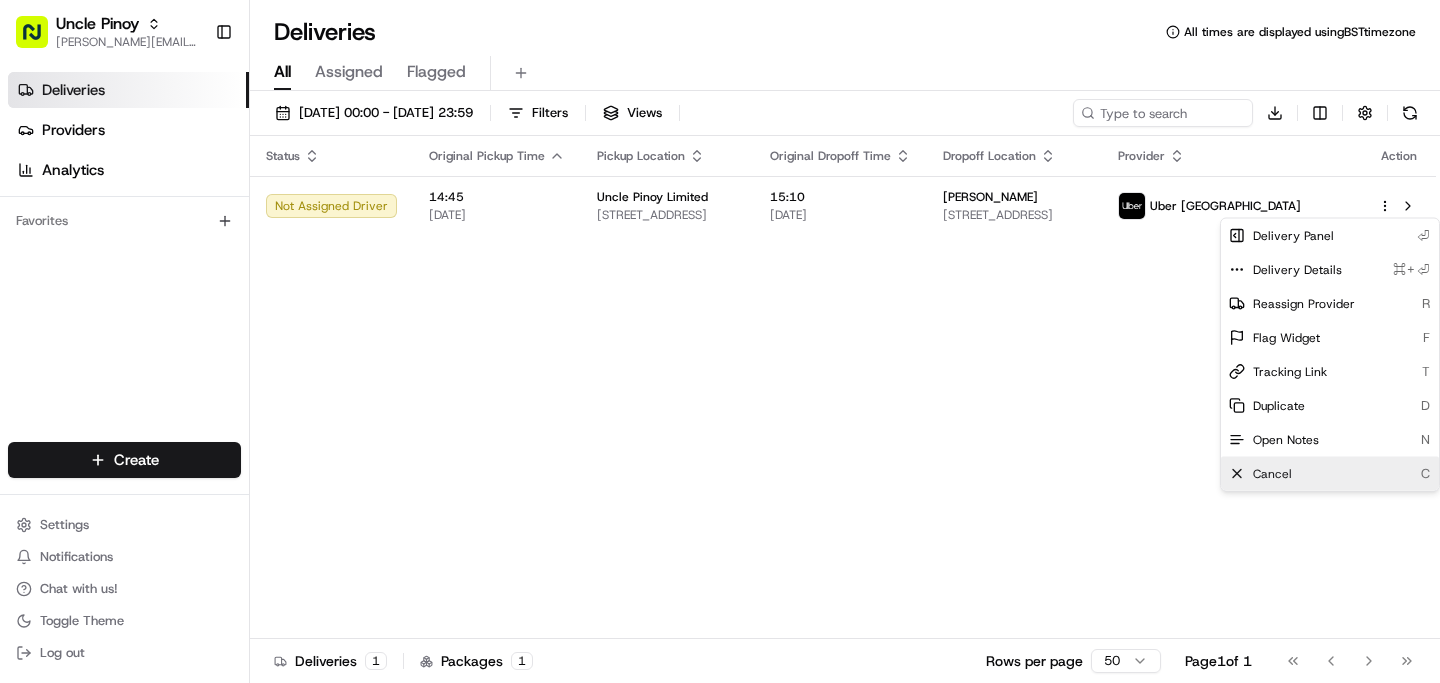 click on "Cancel" at bounding box center [1272, 474] 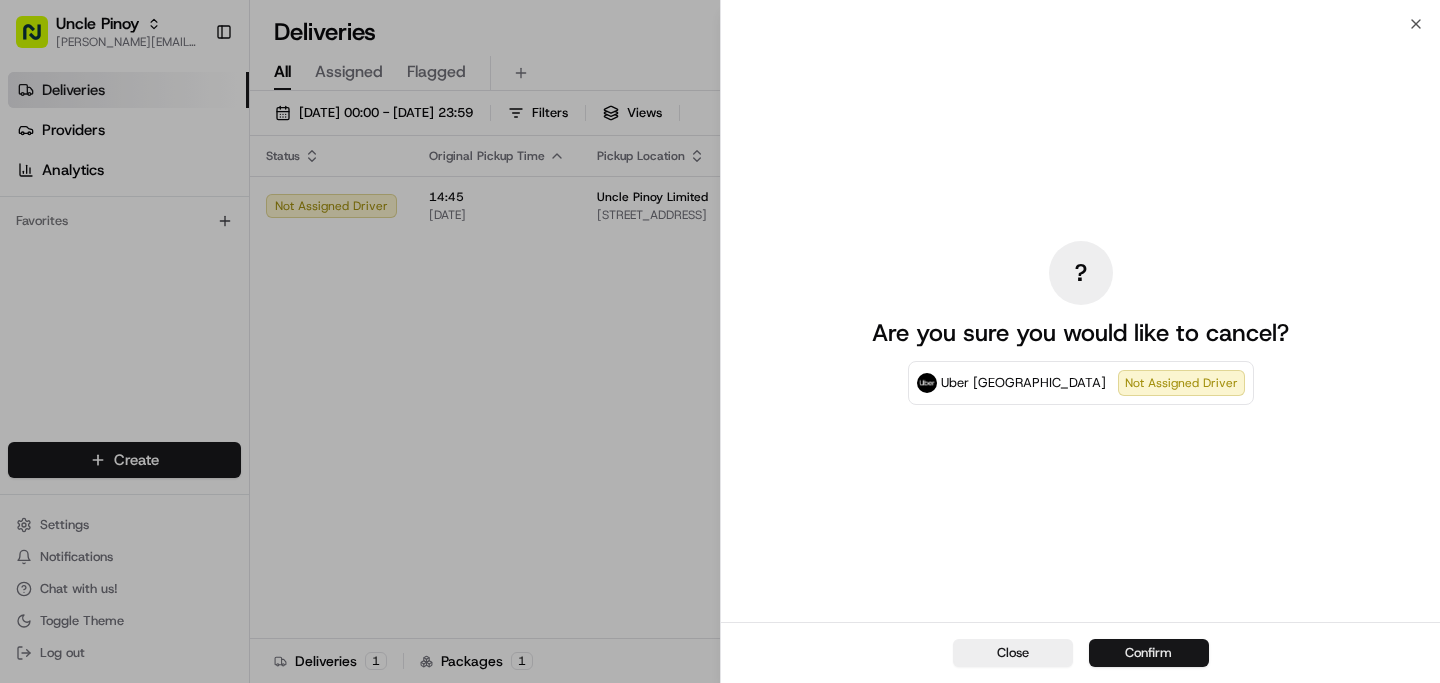 click on "Confirm" at bounding box center (1149, 653) 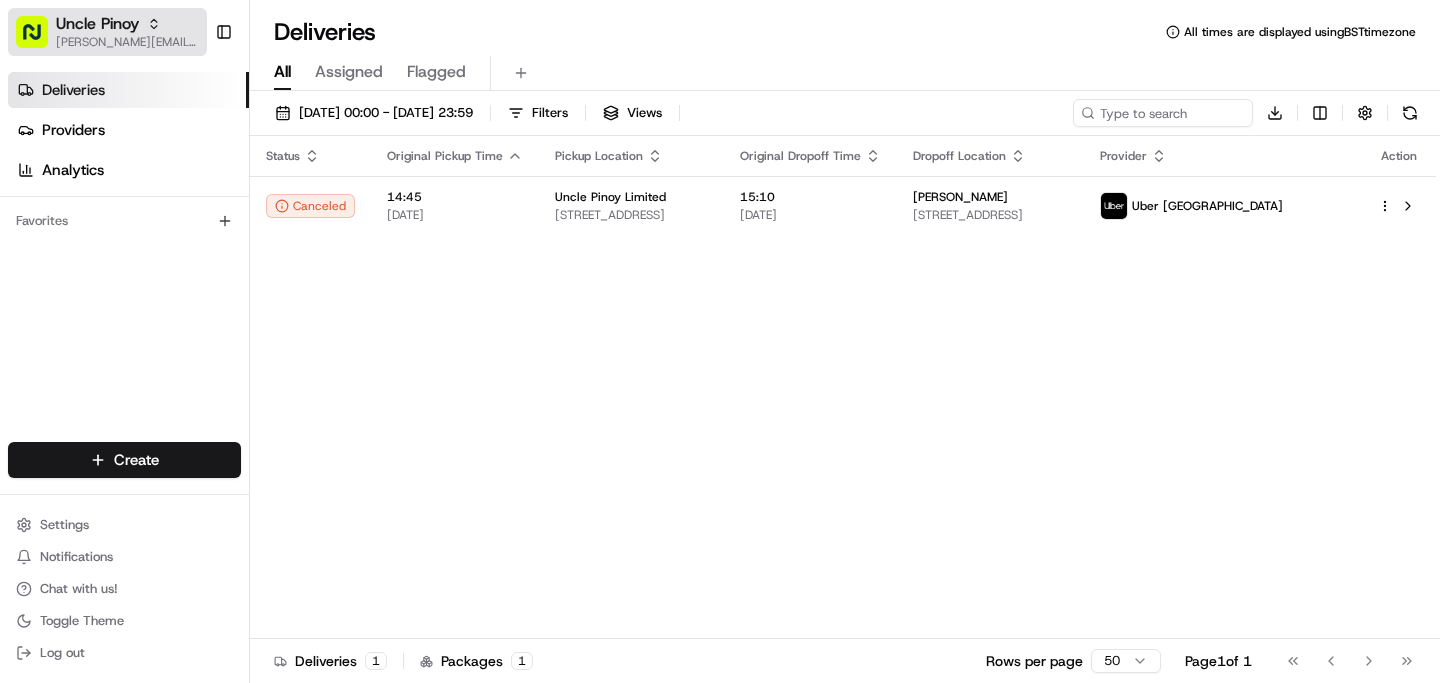 click 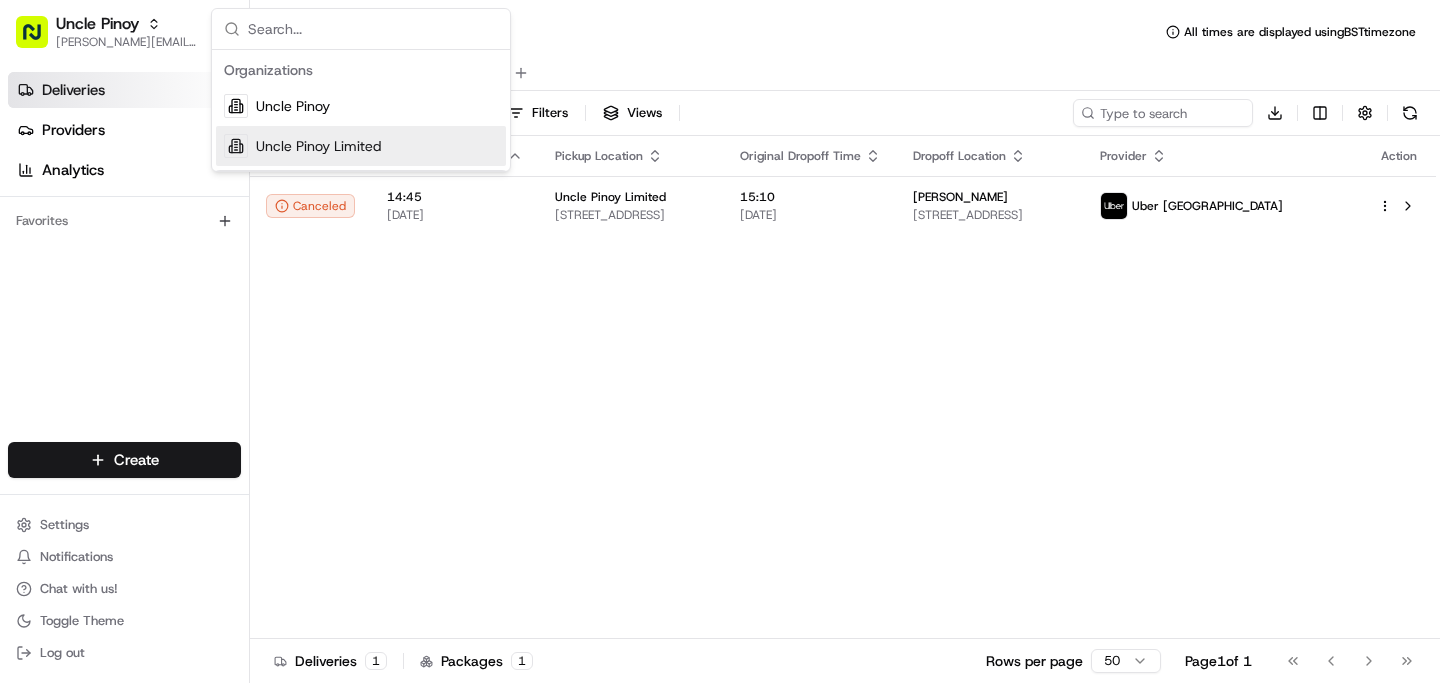 click on "Uncle Pinoy Limited" at bounding box center [318, 146] 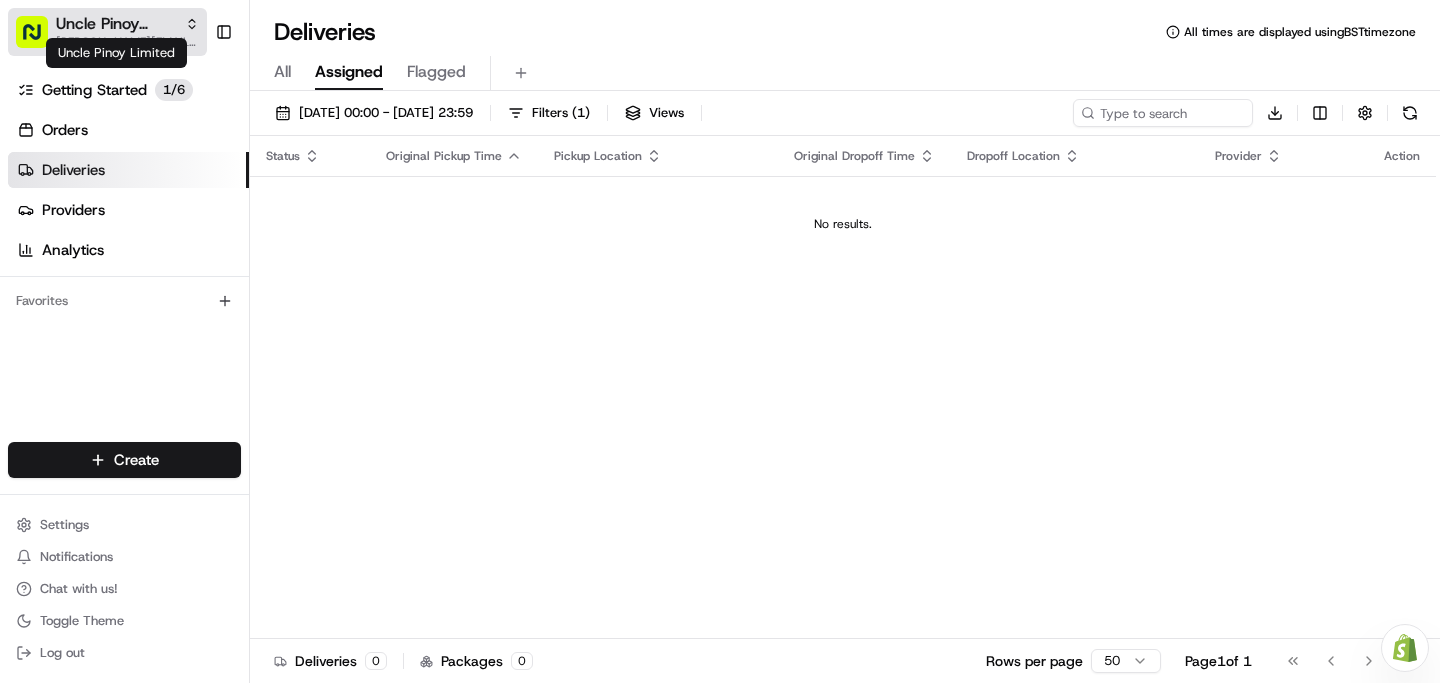 click on "Uncle Pinoy Limited" at bounding box center [116, 24] 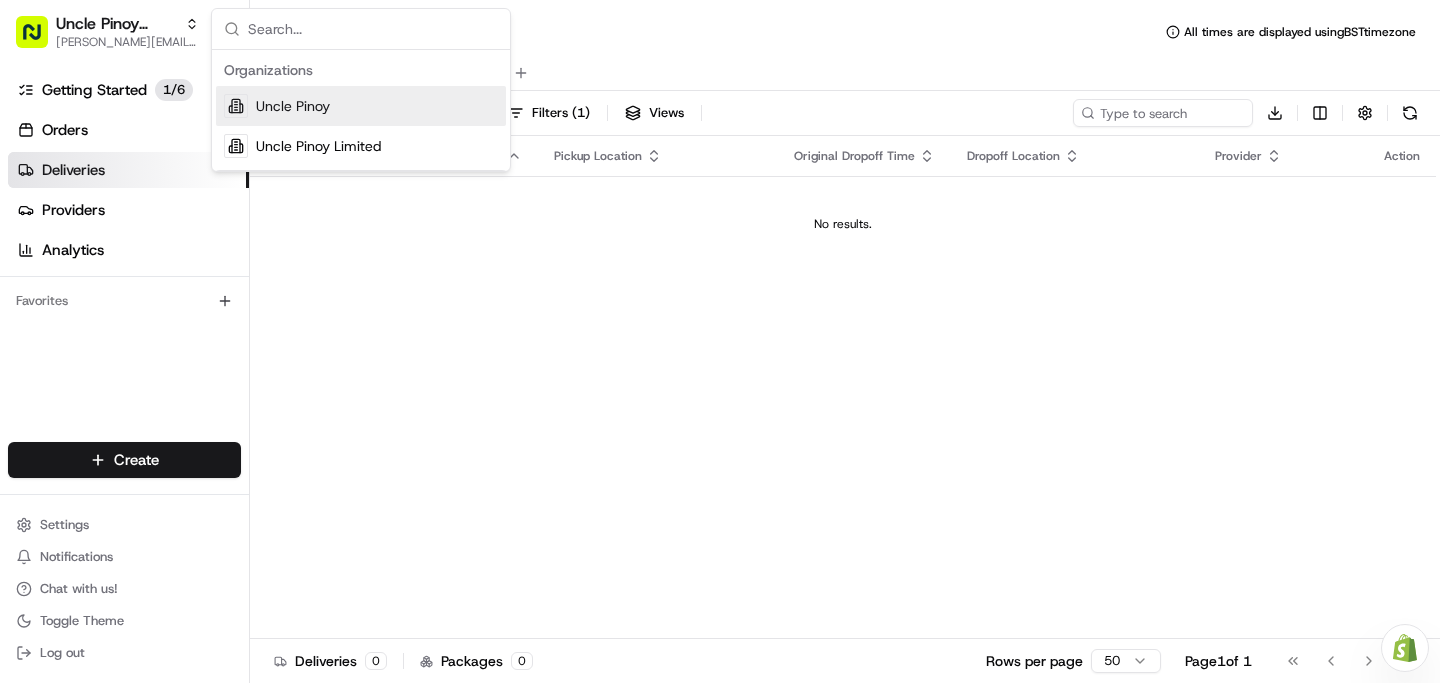 click on "Uncle Pinoy" at bounding box center (293, 106) 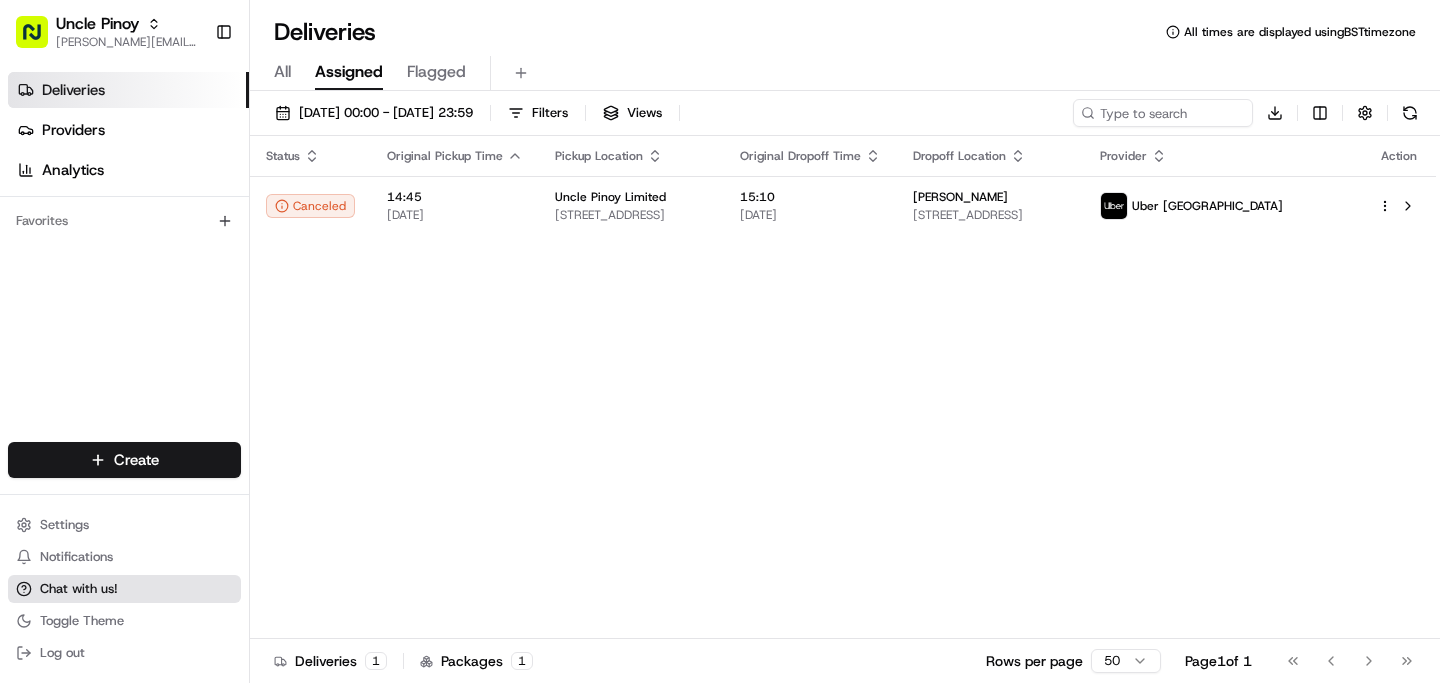 click on "Chat with us!" at bounding box center [124, 589] 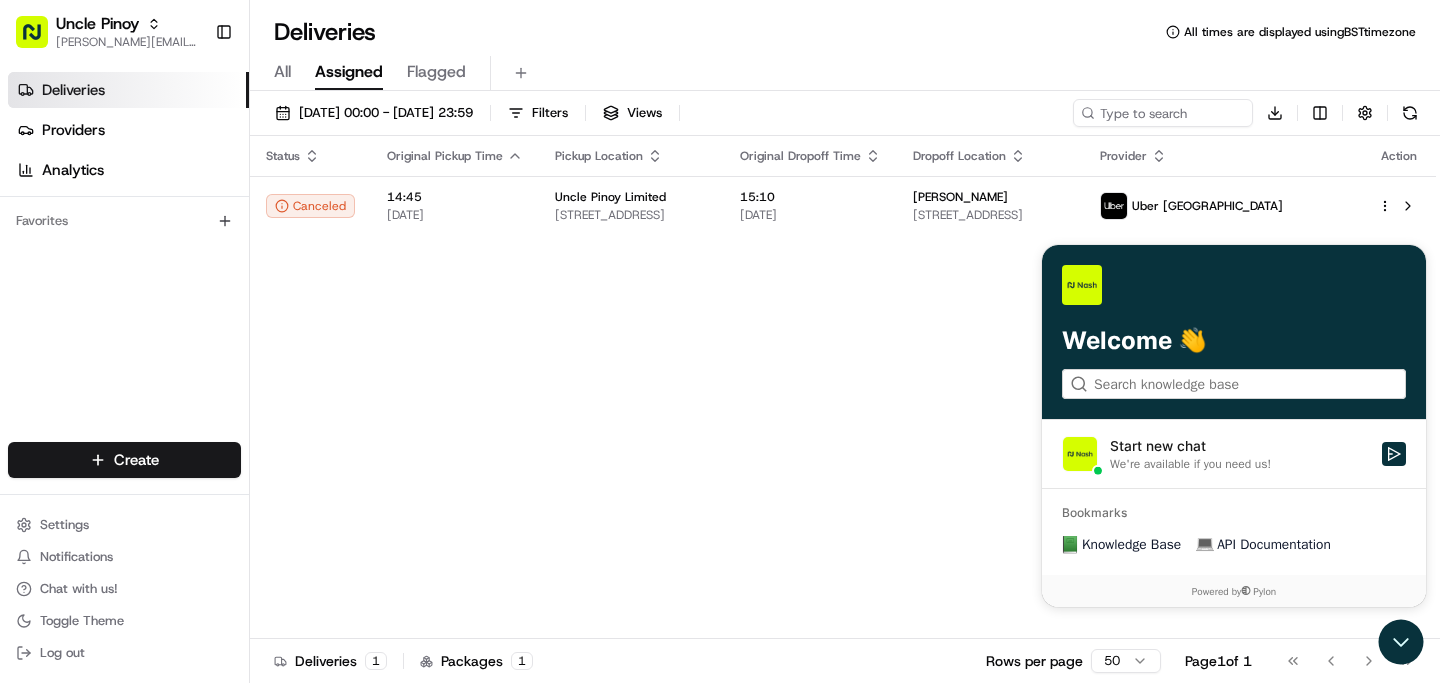 click on "We're available if you need us!" at bounding box center (1190, 464) 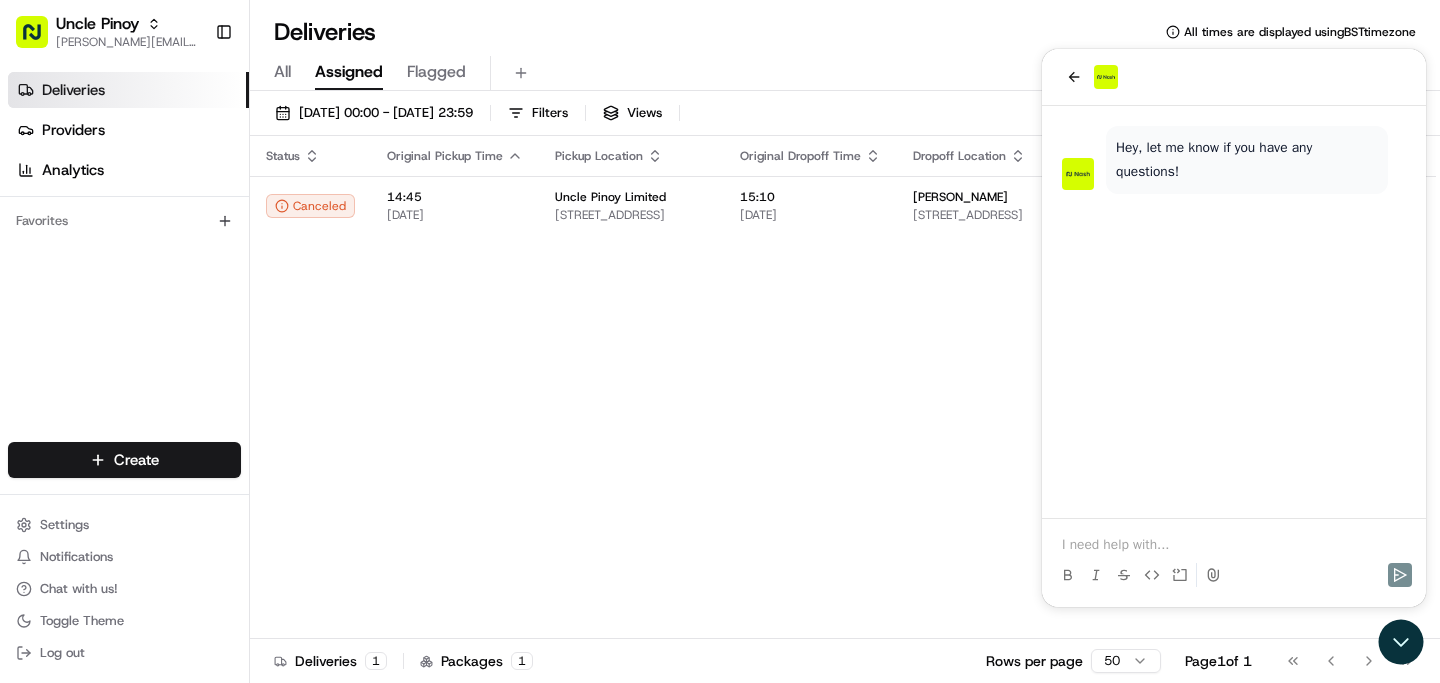 type 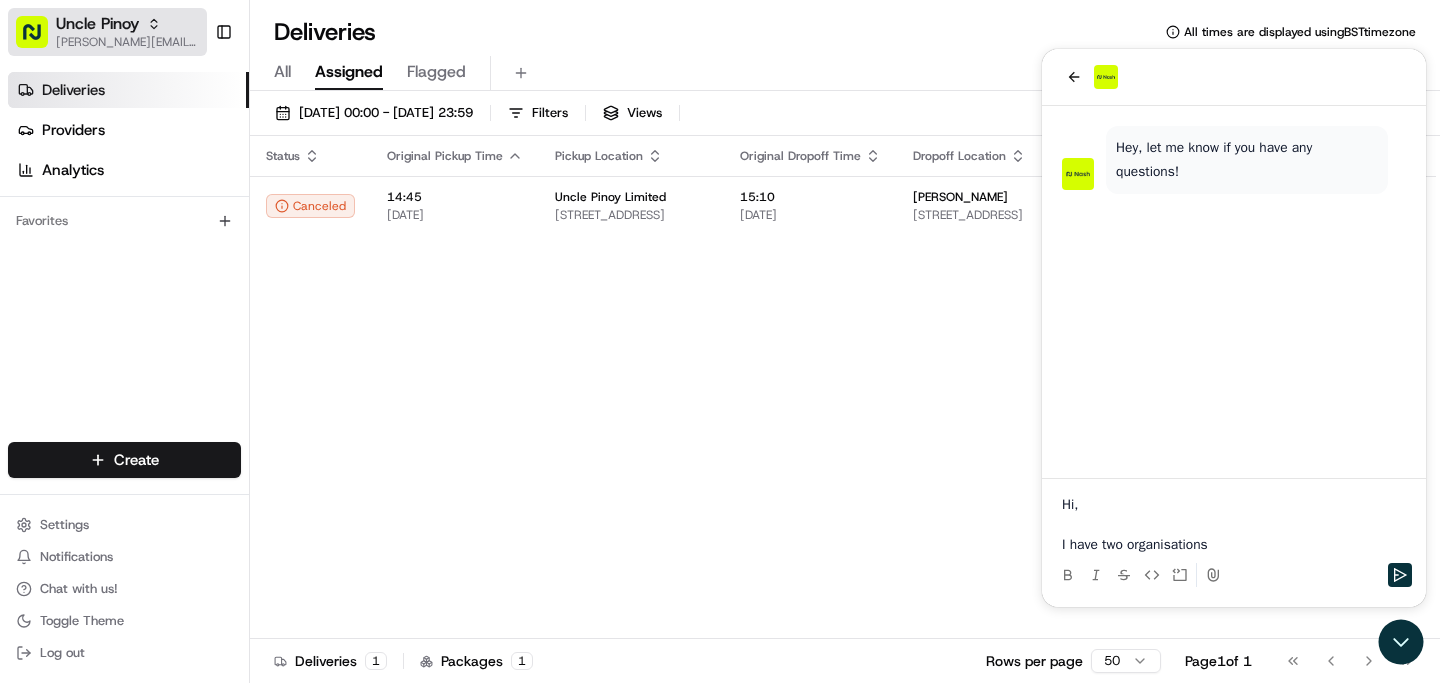click on "alex.guinid@unclepinoy.com" at bounding box center (127, 42) 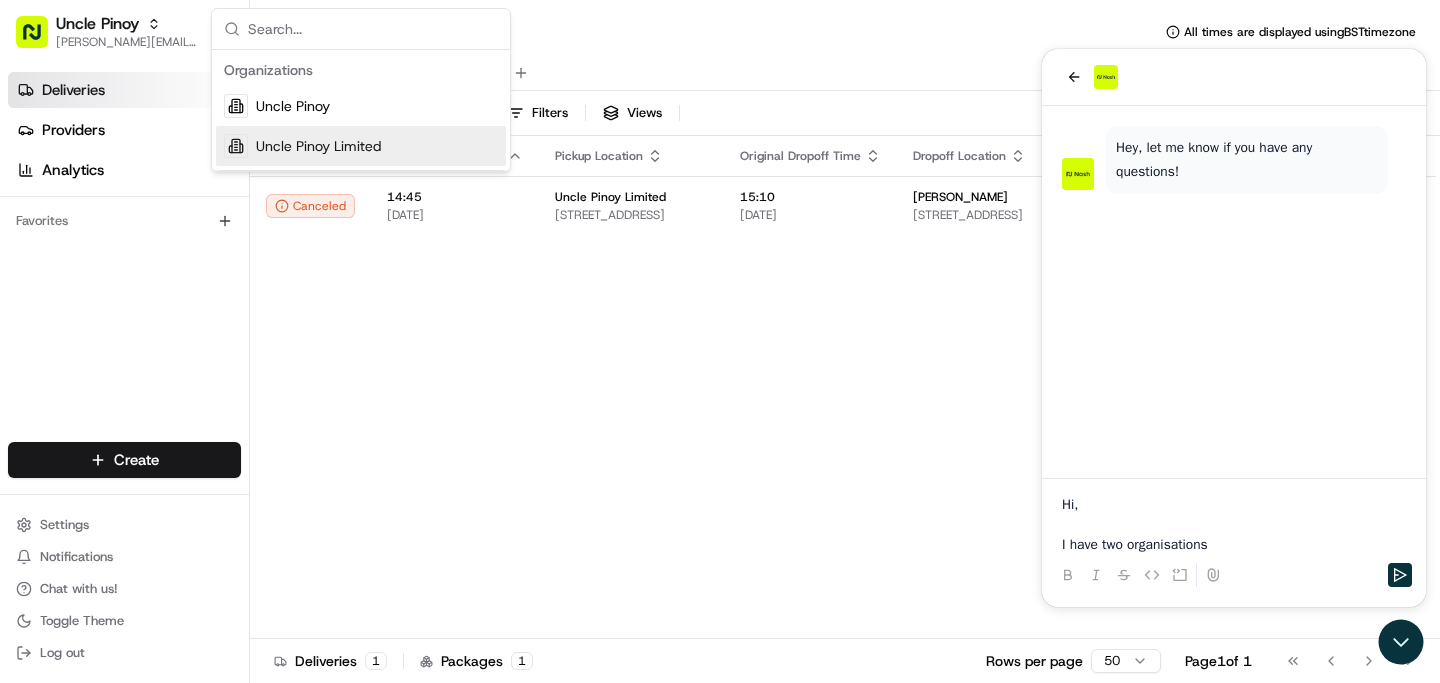 click on "I have two organisations" at bounding box center (1234, 545) 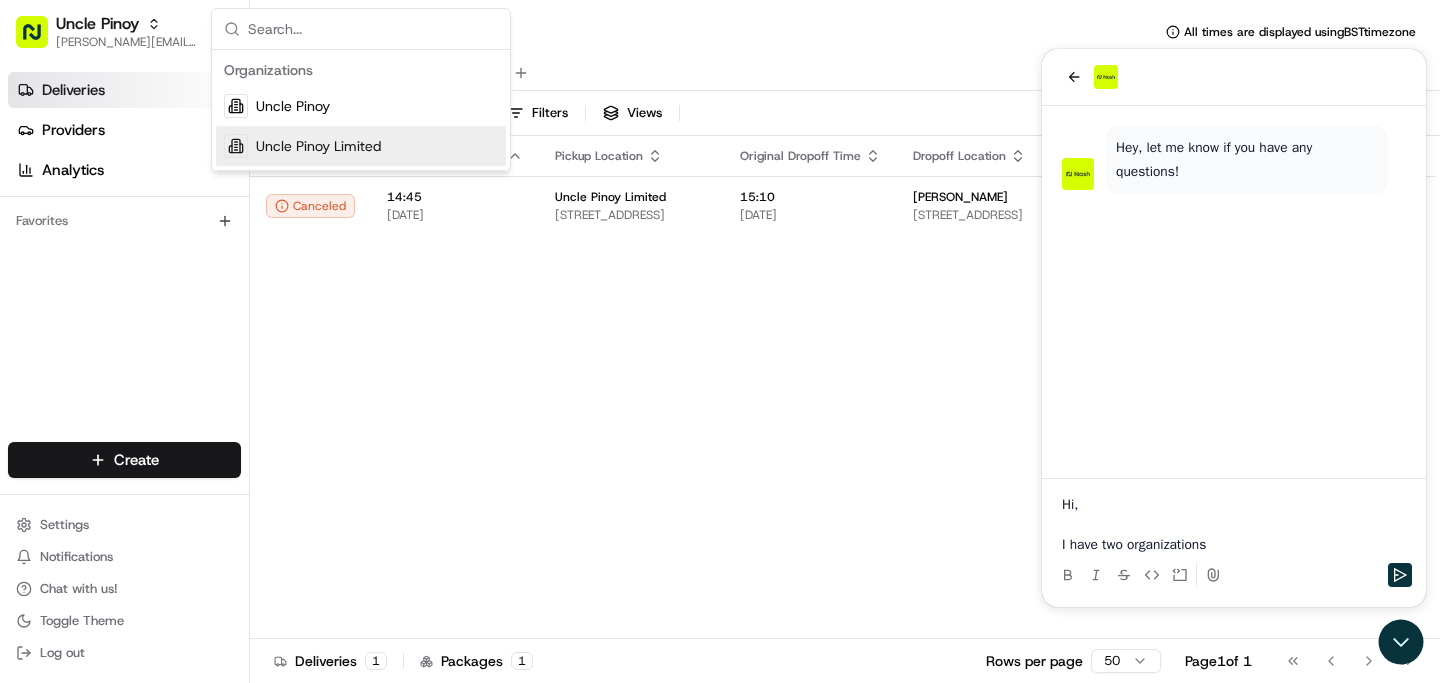 click on "I have two organizations" at bounding box center [1234, 545] 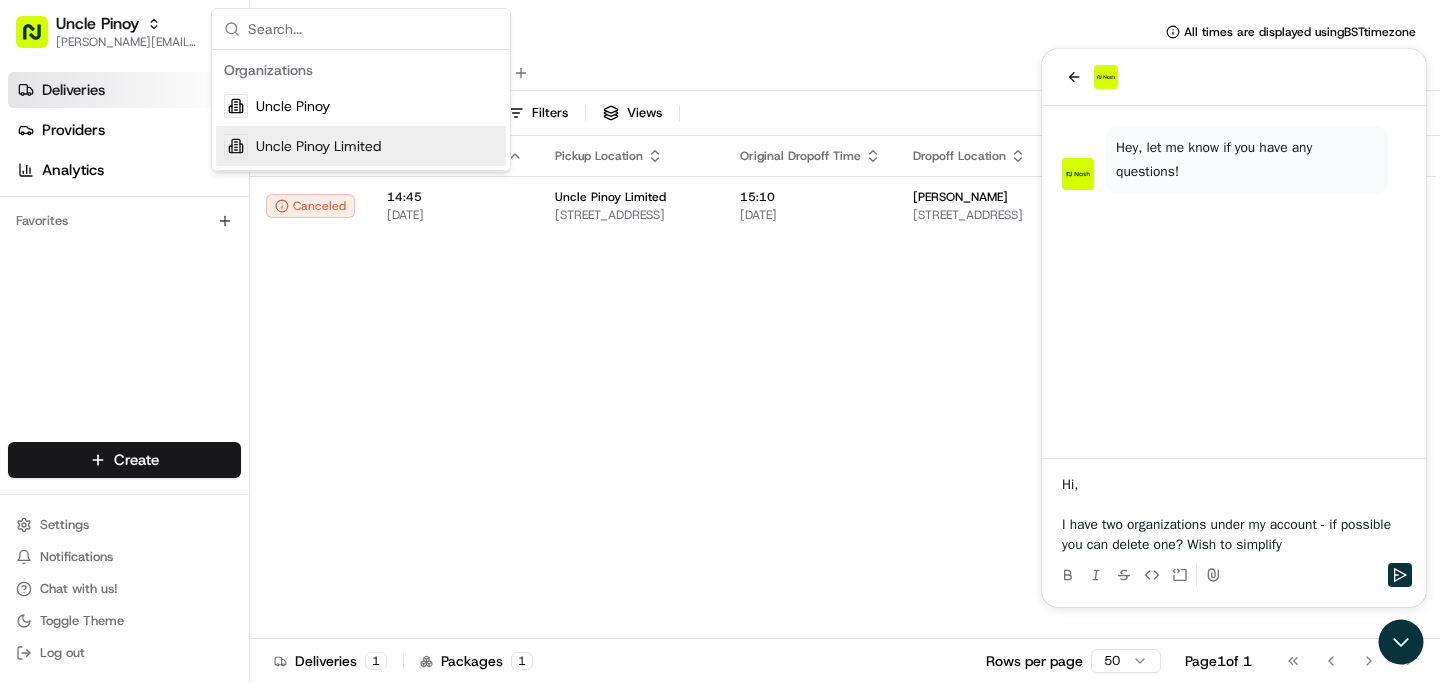 click on "I have two organizations under my account - if possible you can delete one? Wish to simplify" at bounding box center [1234, 535] 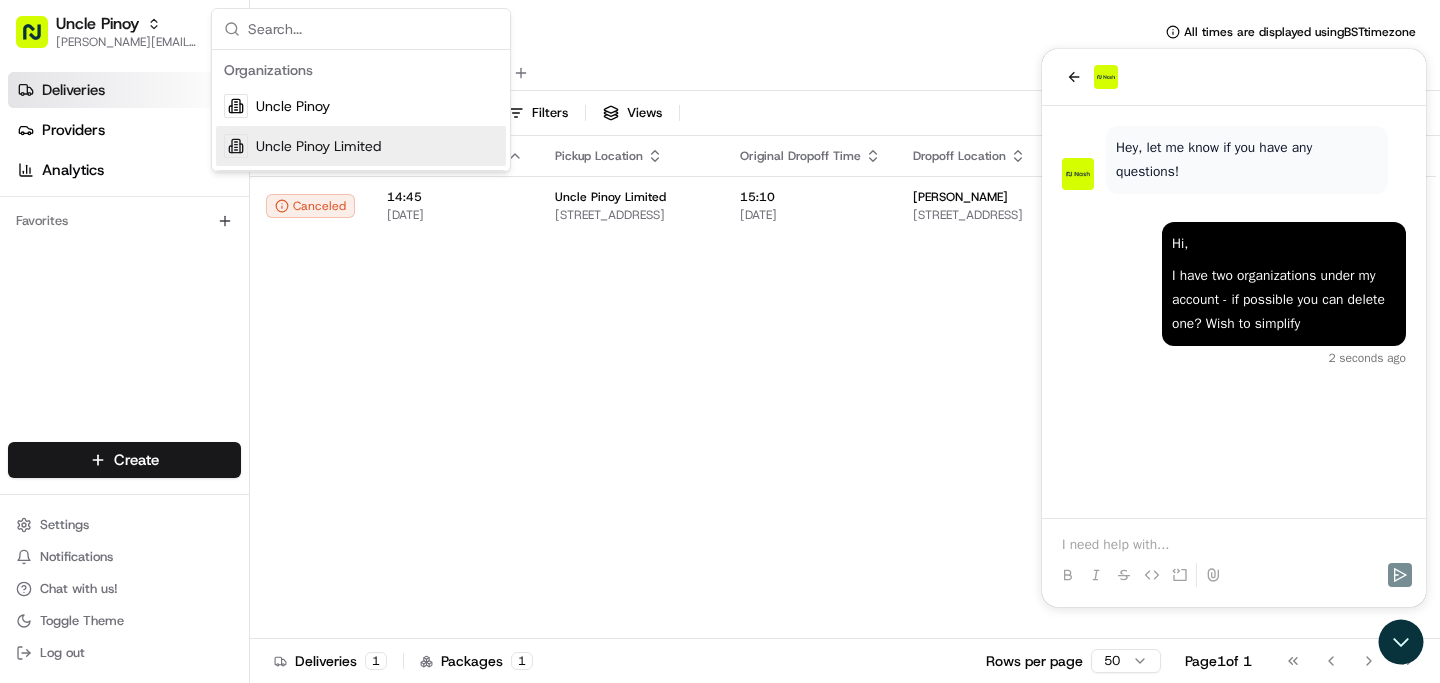 click on "Hi,  I have two organizations under my account - if possible you can delete one? Wish to simplify  2 seconds ago Hey, let me know if you have any questions!" at bounding box center (1234, 312) 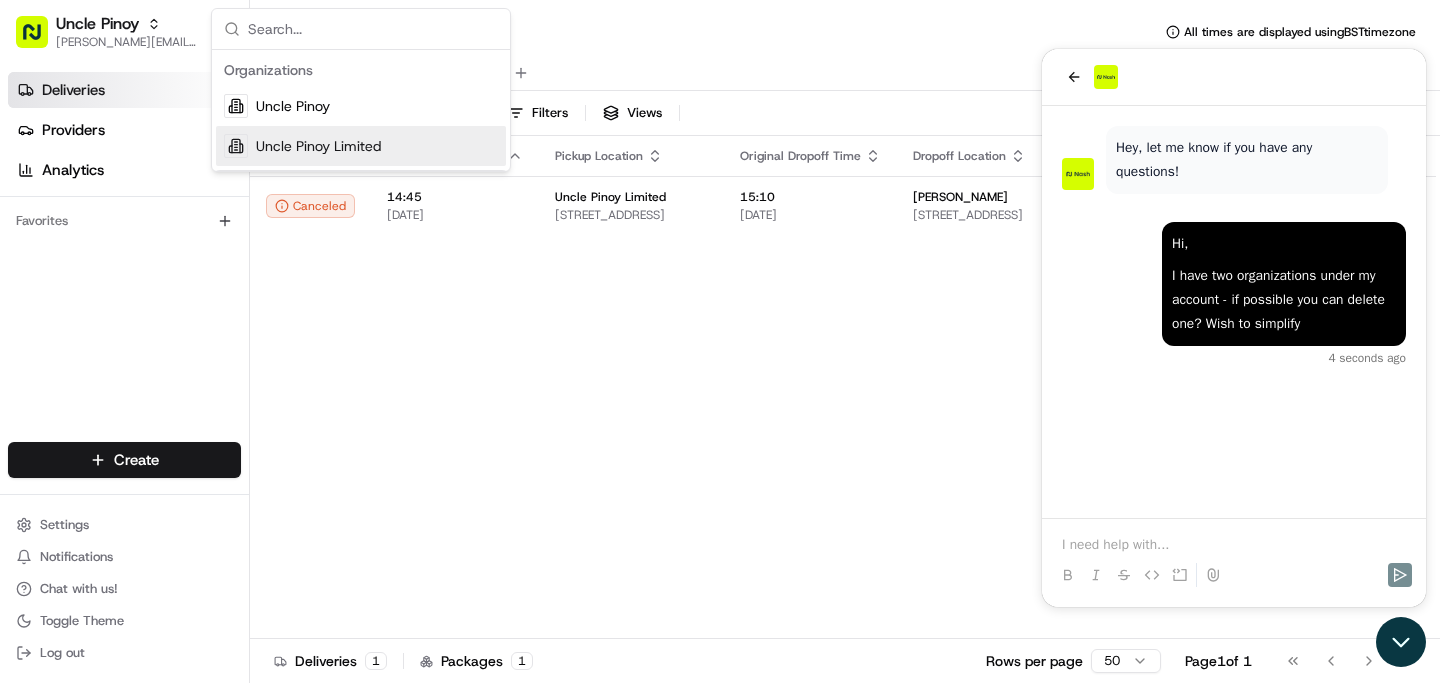 click 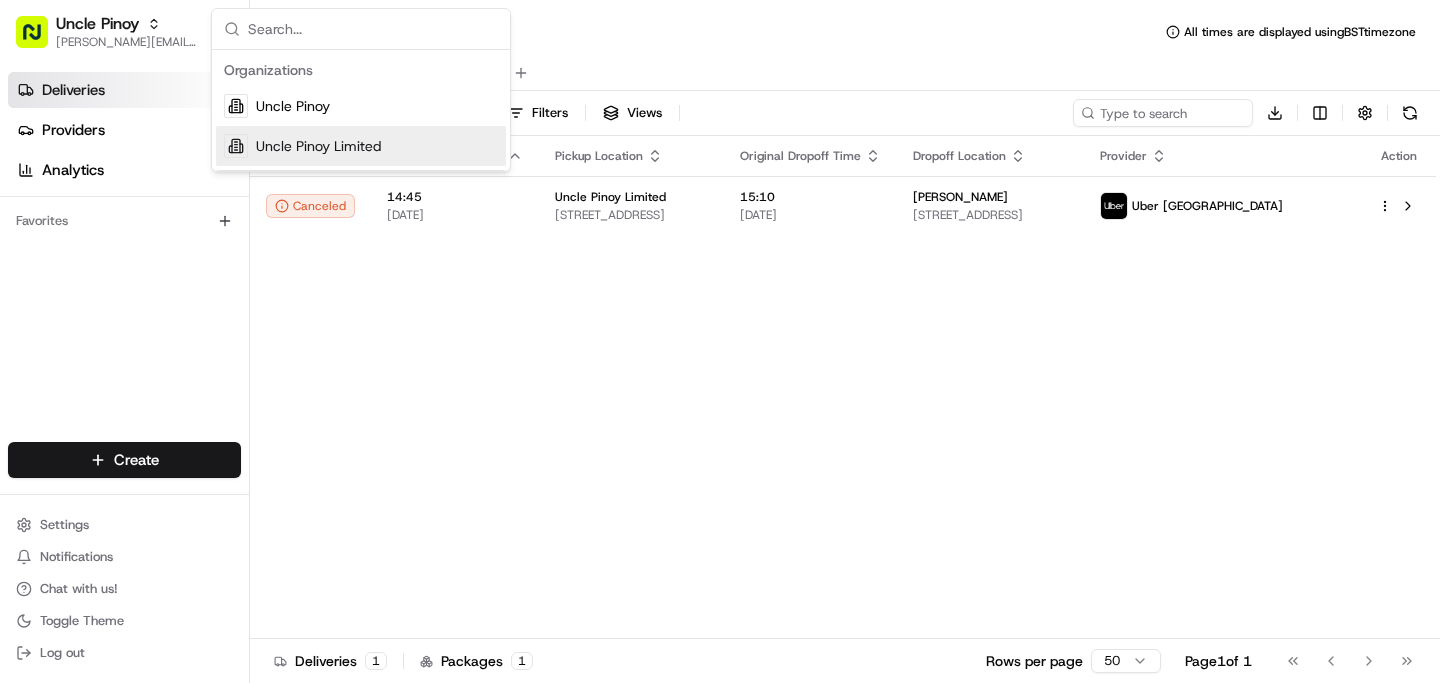 click on "Status Original Pickup Time Pickup Location Original Dropoff Time Dropoff Location Provider Action Canceled 14:45 13/07/2025 Uncle Pinoy Limited 5 Roman Way, London N7 8UY, UK 15:10 13/07/2025 Marilou Raagas 90 Hodford Rd, London NW11 8EG, UK Uber UK" at bounding box center [843, 387] 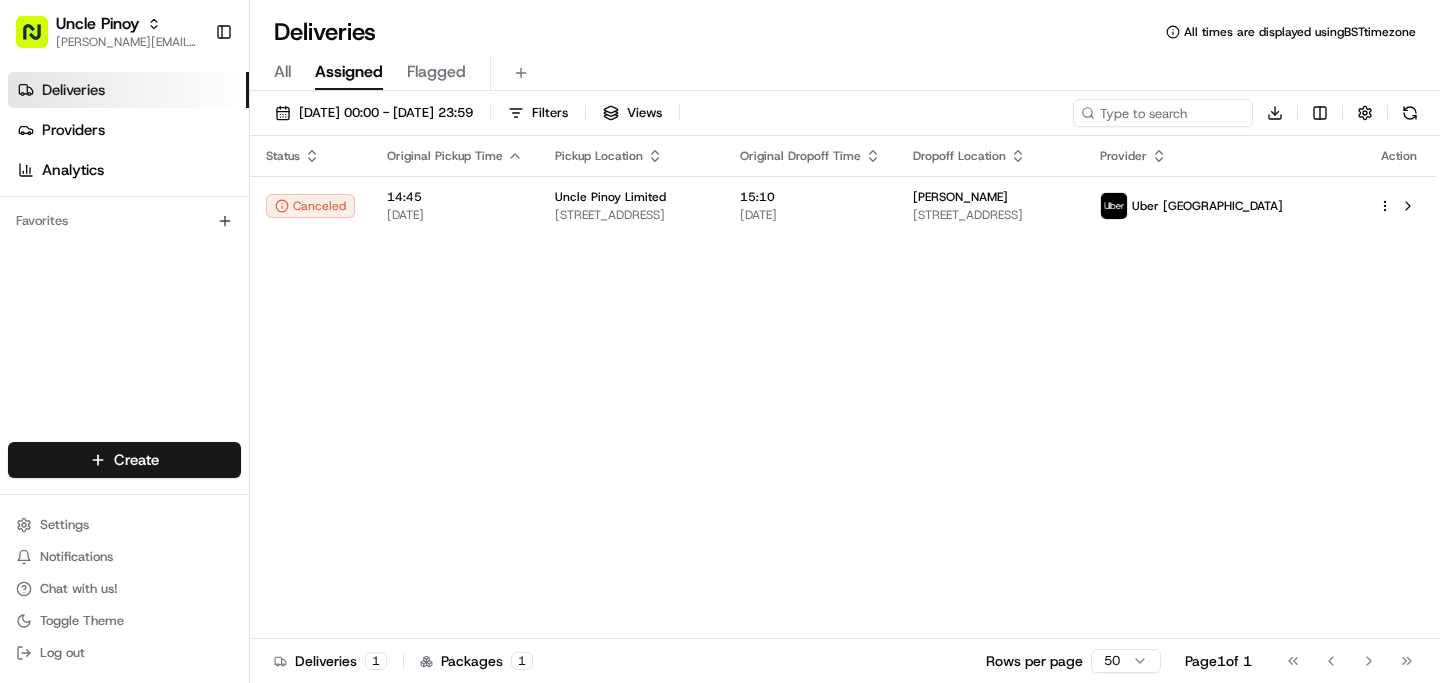 click on "Status Original Pickup Time Pickup Location Original Dropoff Time Dropoff Location Provider Action Canceled 14:45 13/07/2025 Uncle Pinoy Limited 5 Roman Way, London N7 8UY, UK 15:10 13/07/2025 Marilou Raagas 90 Hodford Rd, London NW11 8EG, UK Uber UK" at bounding box center (843, 387) 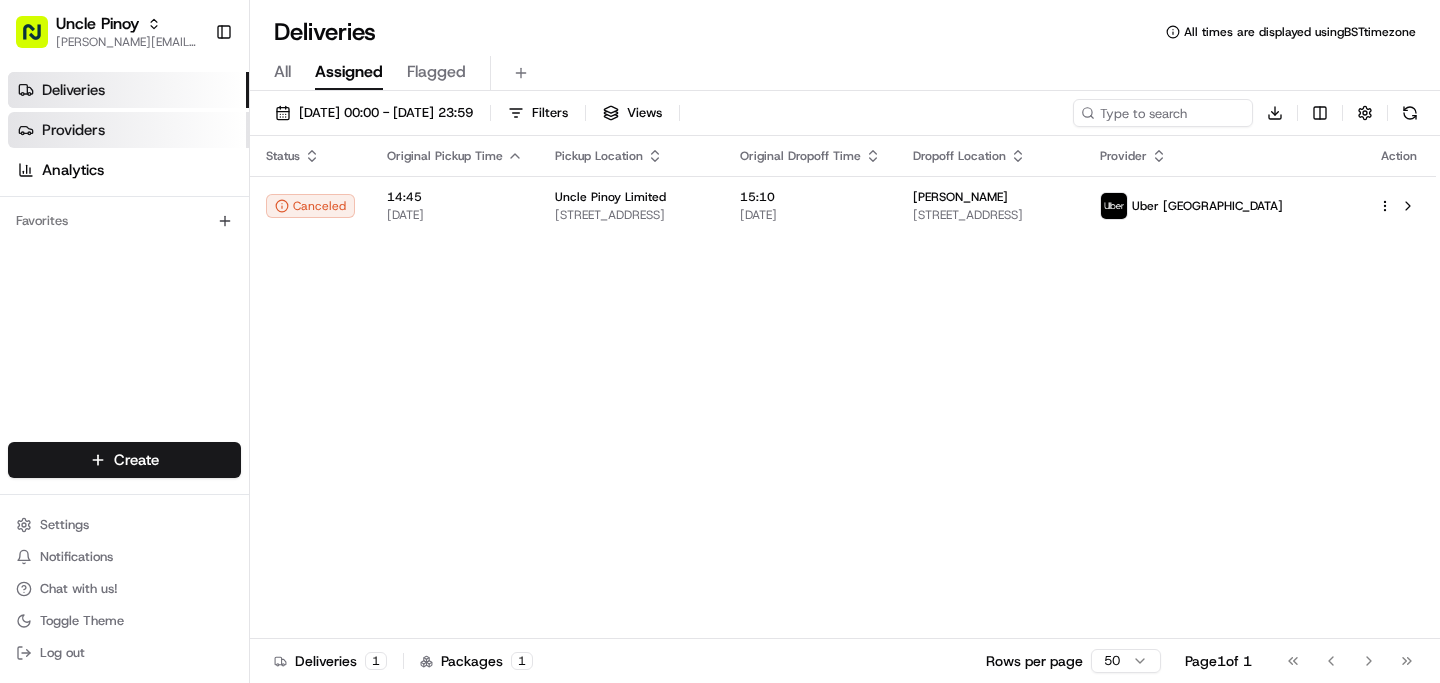 click on "Providers" at bounding box center [73, 130] 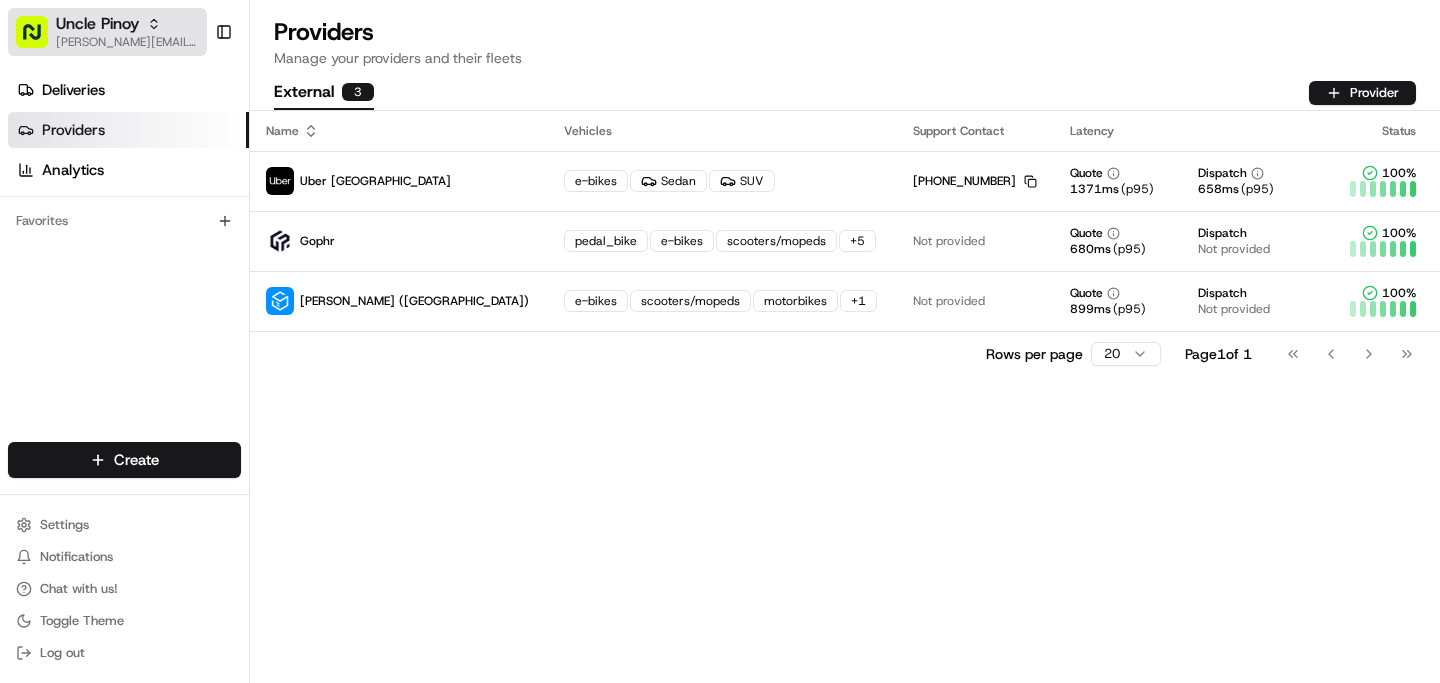 click on "alex.guinid@unclepinoy.com" at bounding box center [127, 42] 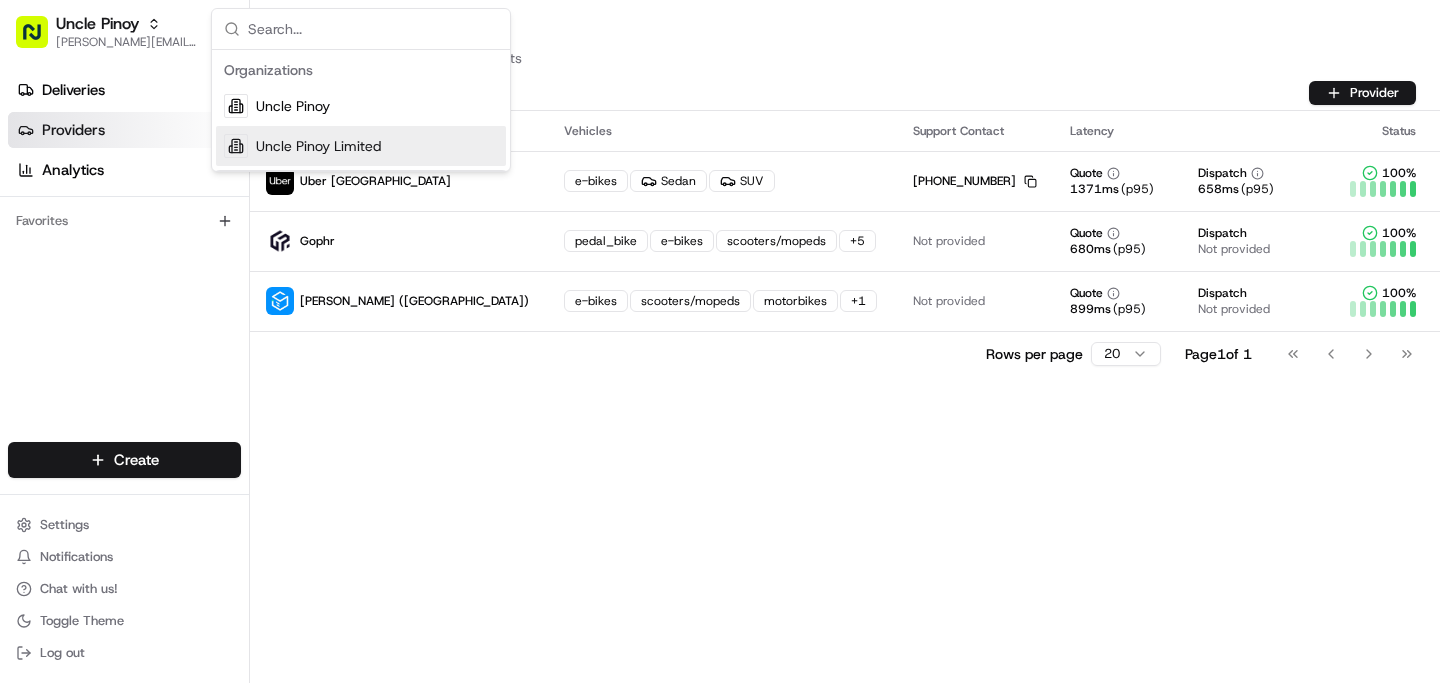click on "Deliveries Providers Analytics Favorites" at bounding box center (124, 261) 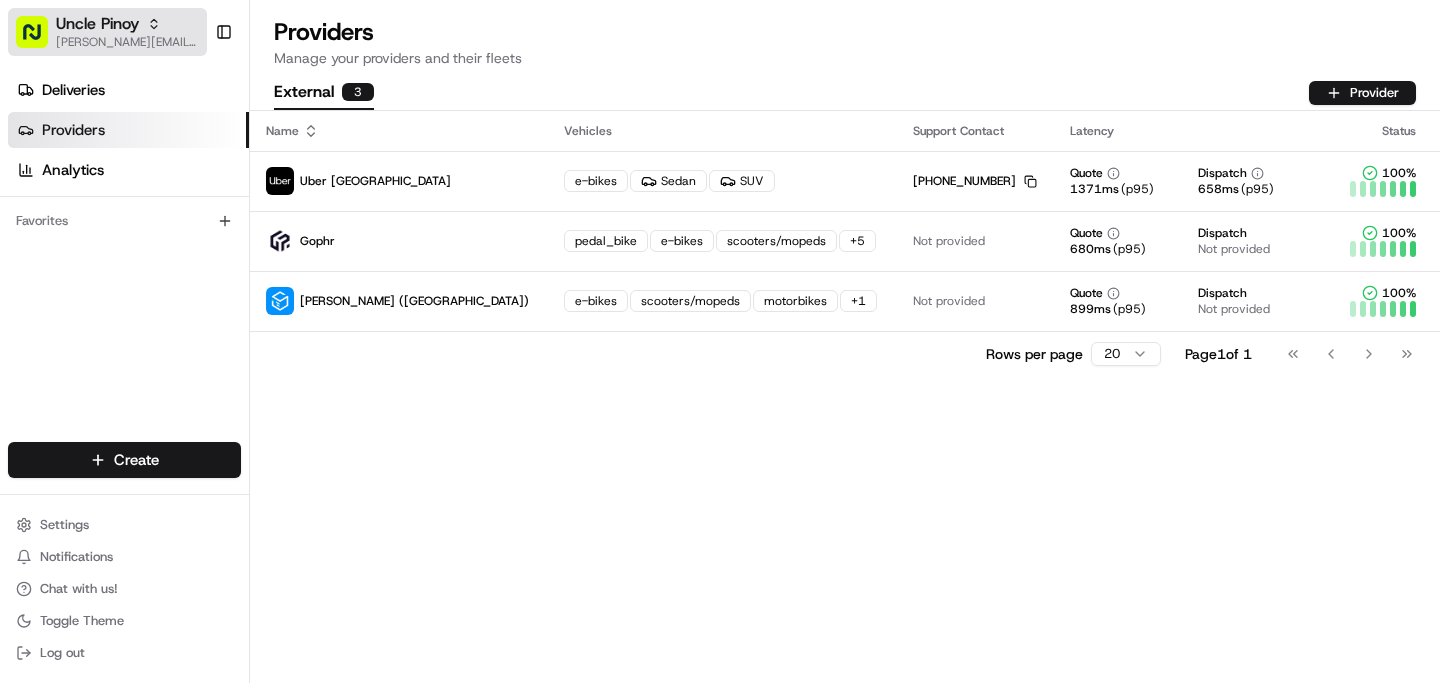 click on "Uncle Pinoy" at bounding box center (127, 24) 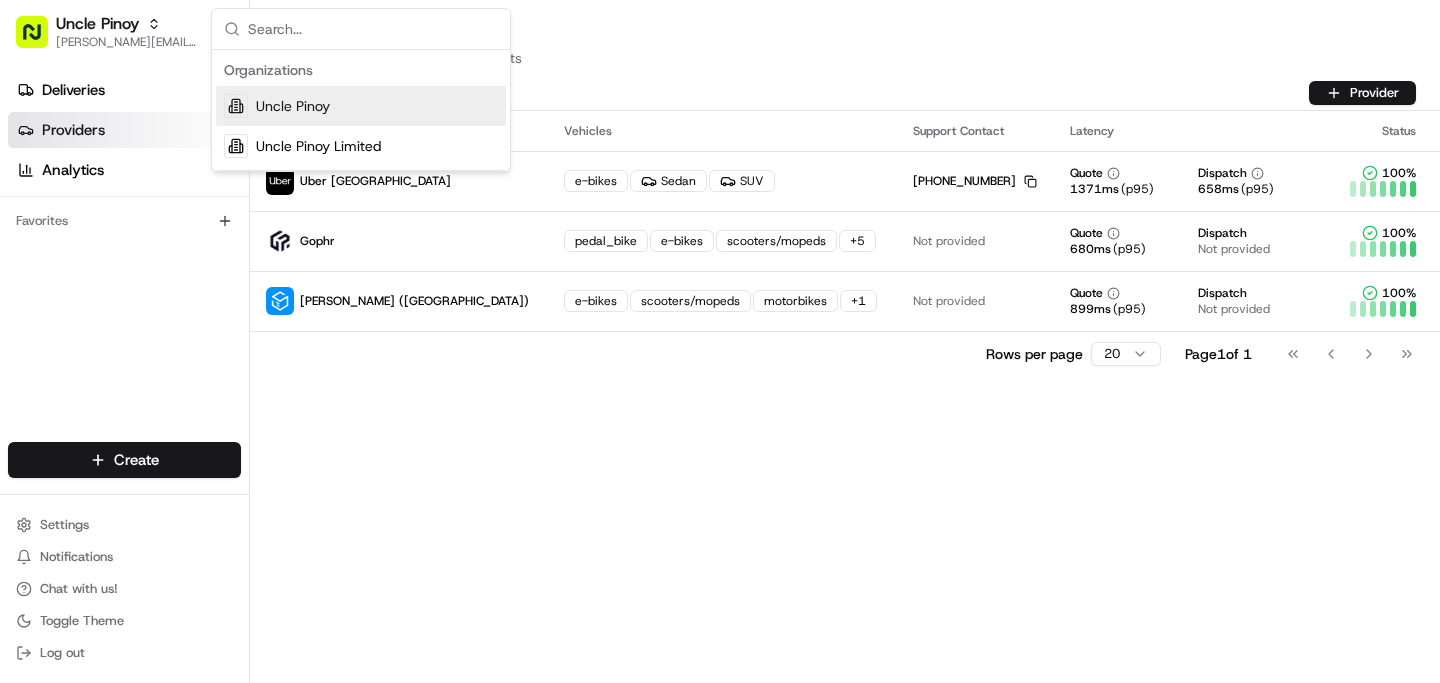 click on "Uncle Pinoy" at bounding box center (293, 106) 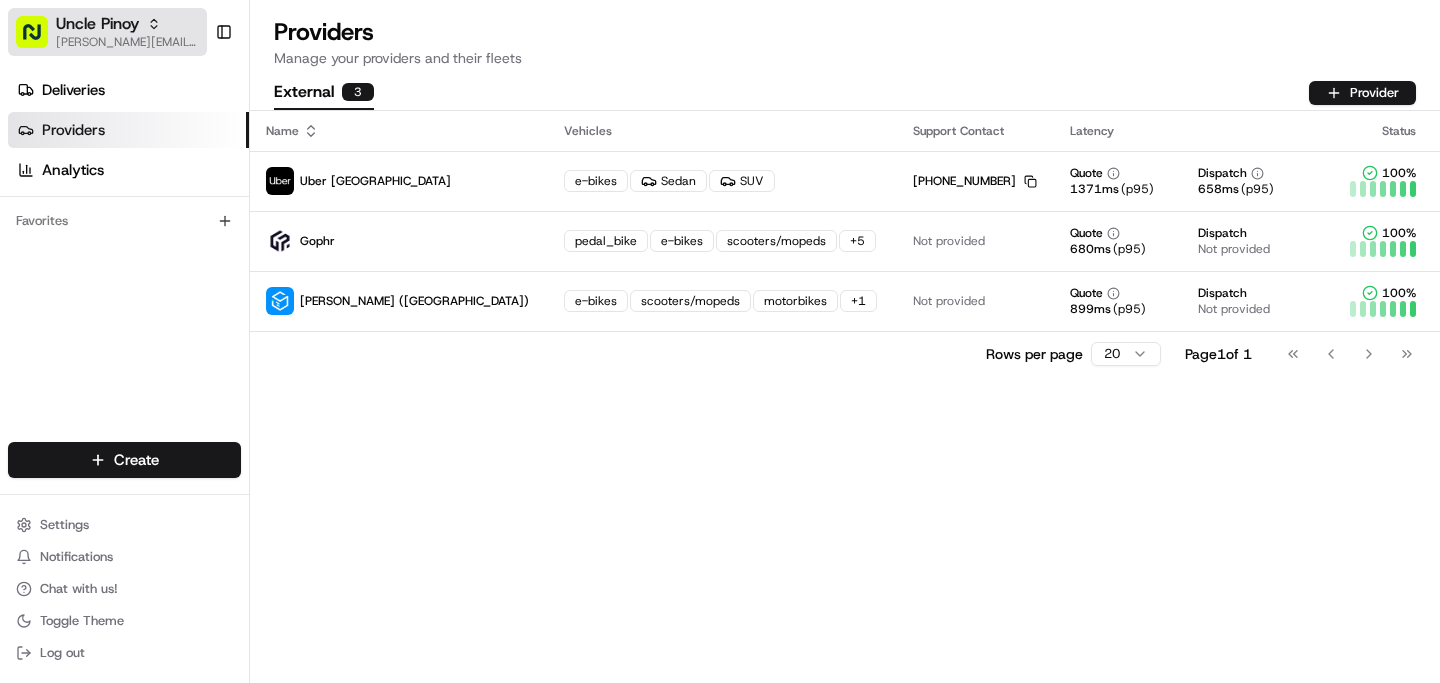 click on "alex.guinid@unclepinoy.com" at bounding box center [127, 42] 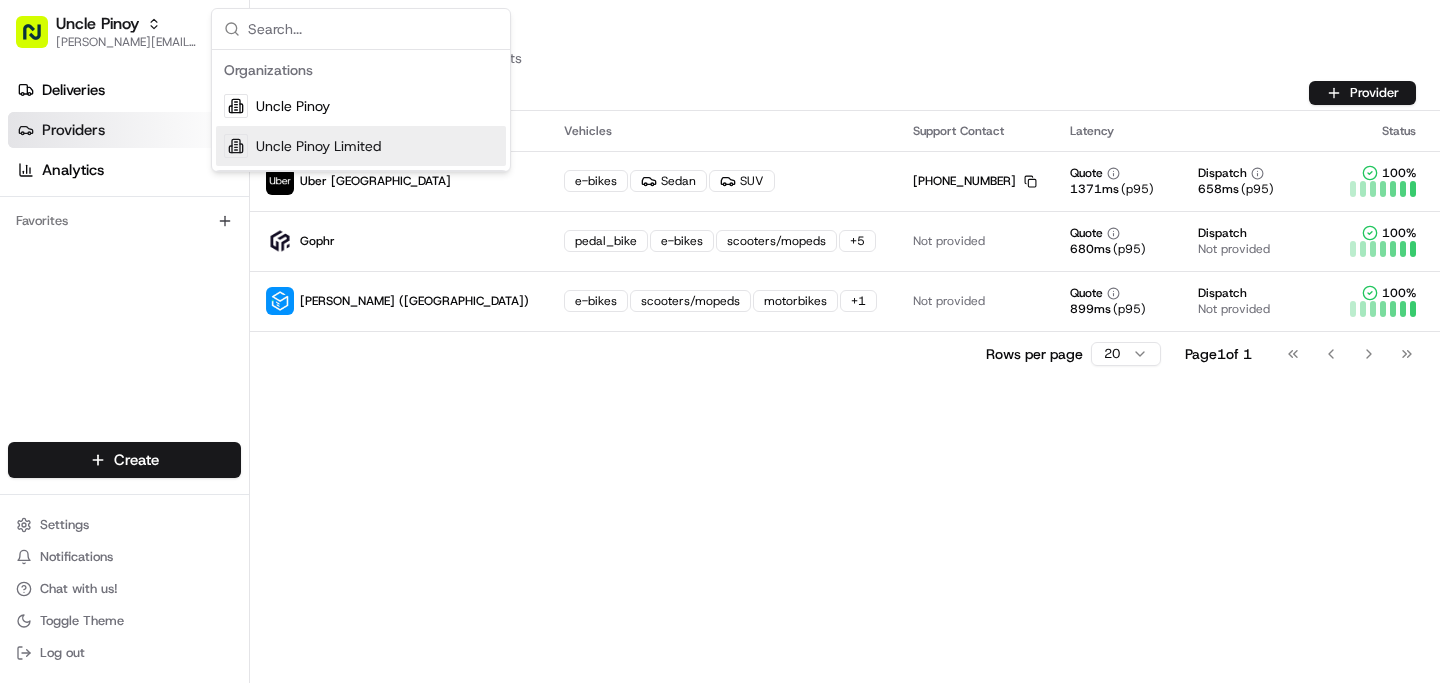 click on "Uncle Pinoy Limited" at bounding box center [318, 146] 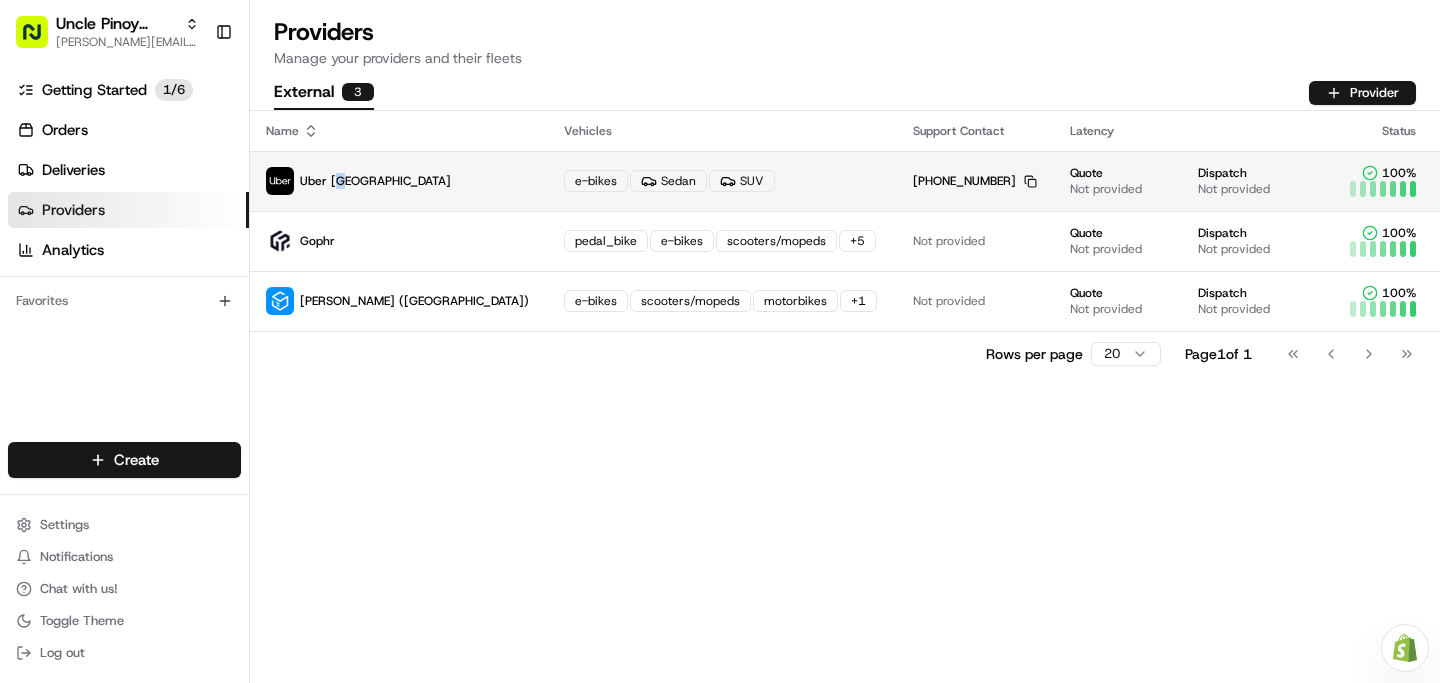 click on "Uber UK" at bounding box center (399, 181) 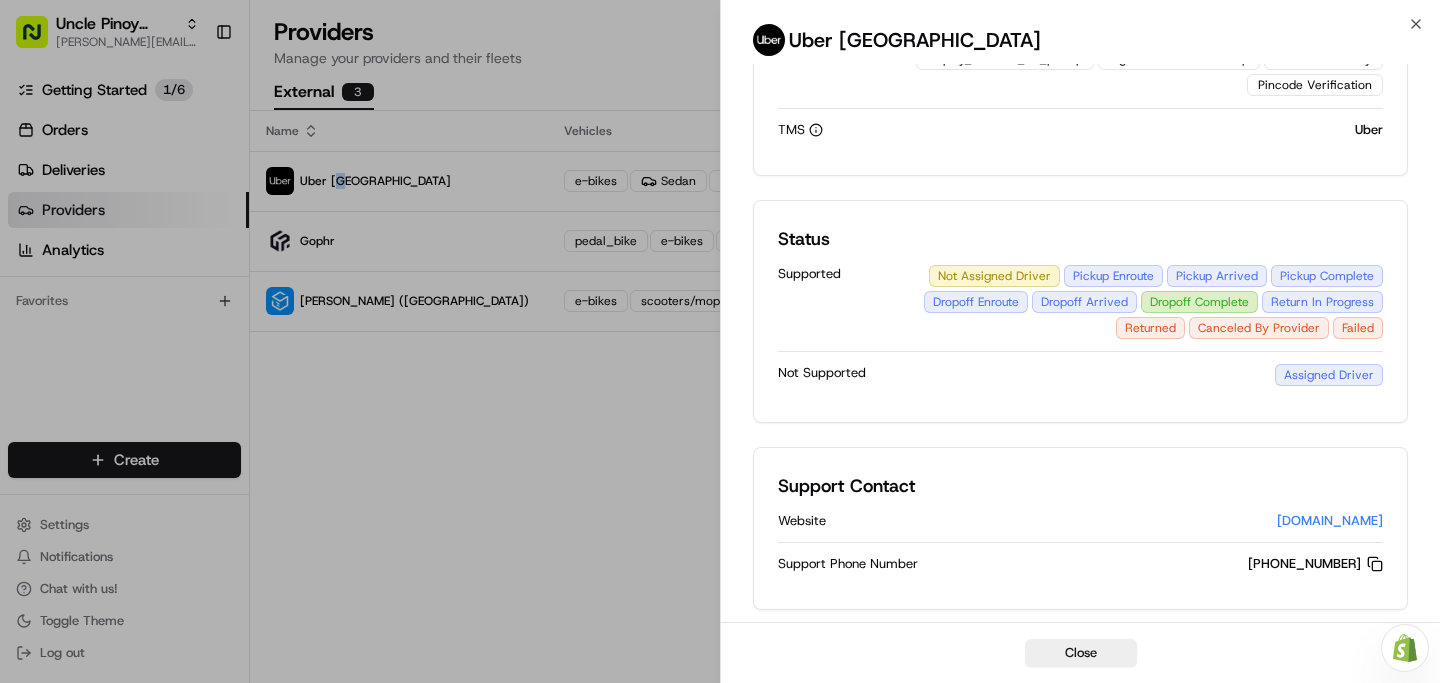 scroll, scrollTop: 0, scrollLeft: 0, axis: both 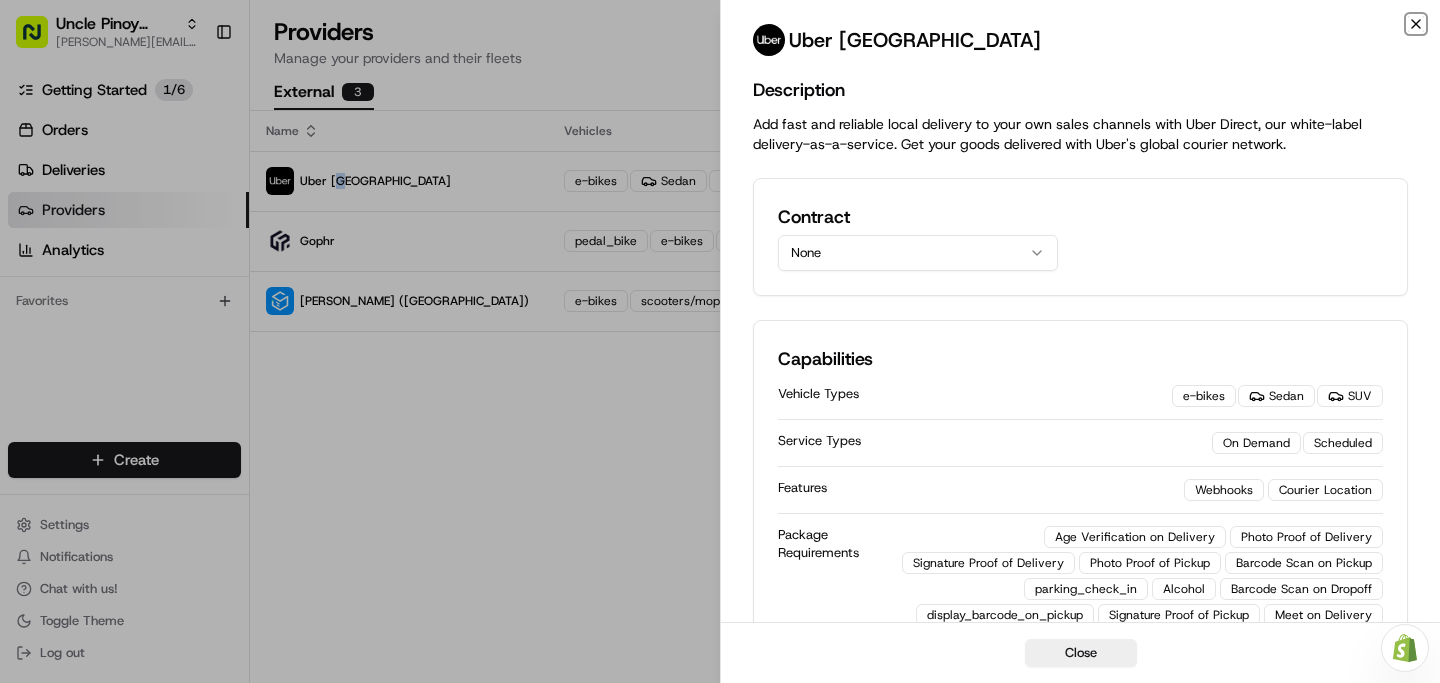 click 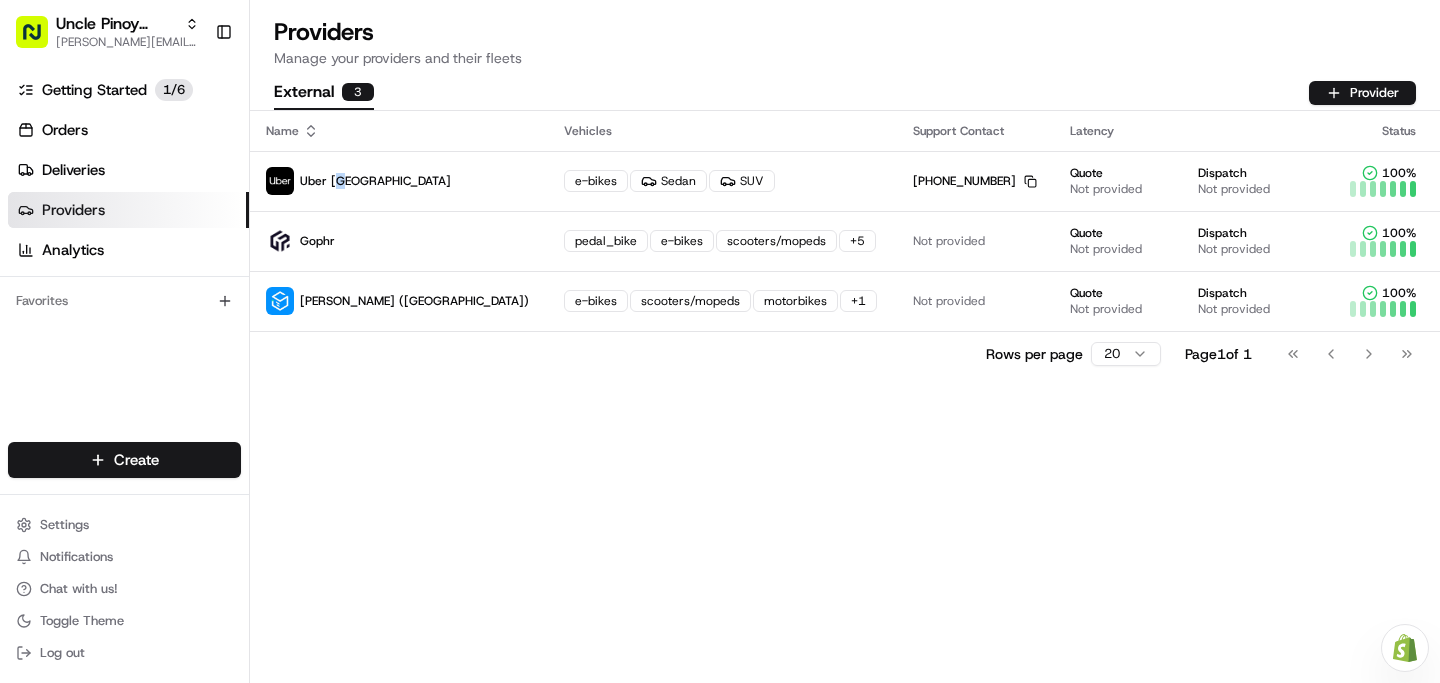 click on "Need help with your Shopify Onboarding? Reach out to Support by clicking this button!" at bounding box center (1405, 648) 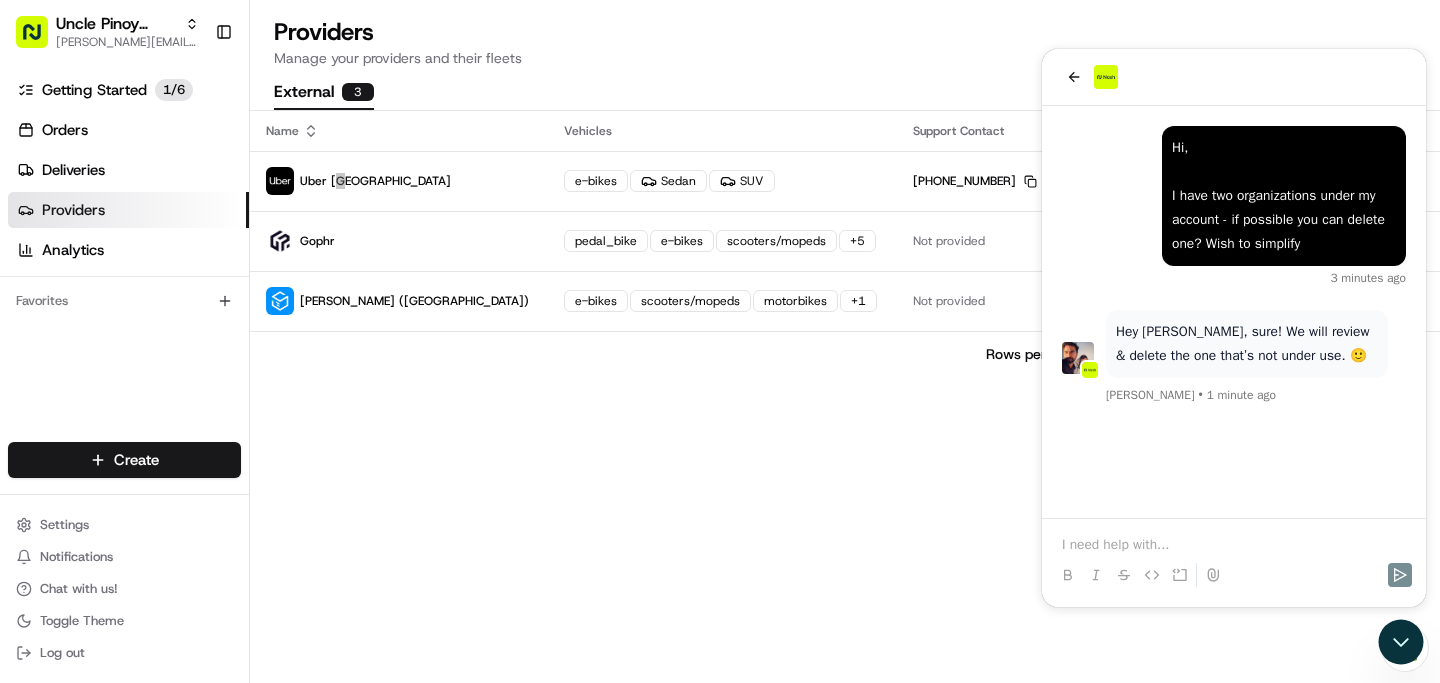 click on "Hey Alex, sure! We will review & delete the one that’s not under use. 🙂   Masood Aslam • 1 minute ago Hi,  I have two organizations under my account - if possible you can delete one? Wish to simplify 3 minutes ago" at bounding box center (1234, 312) 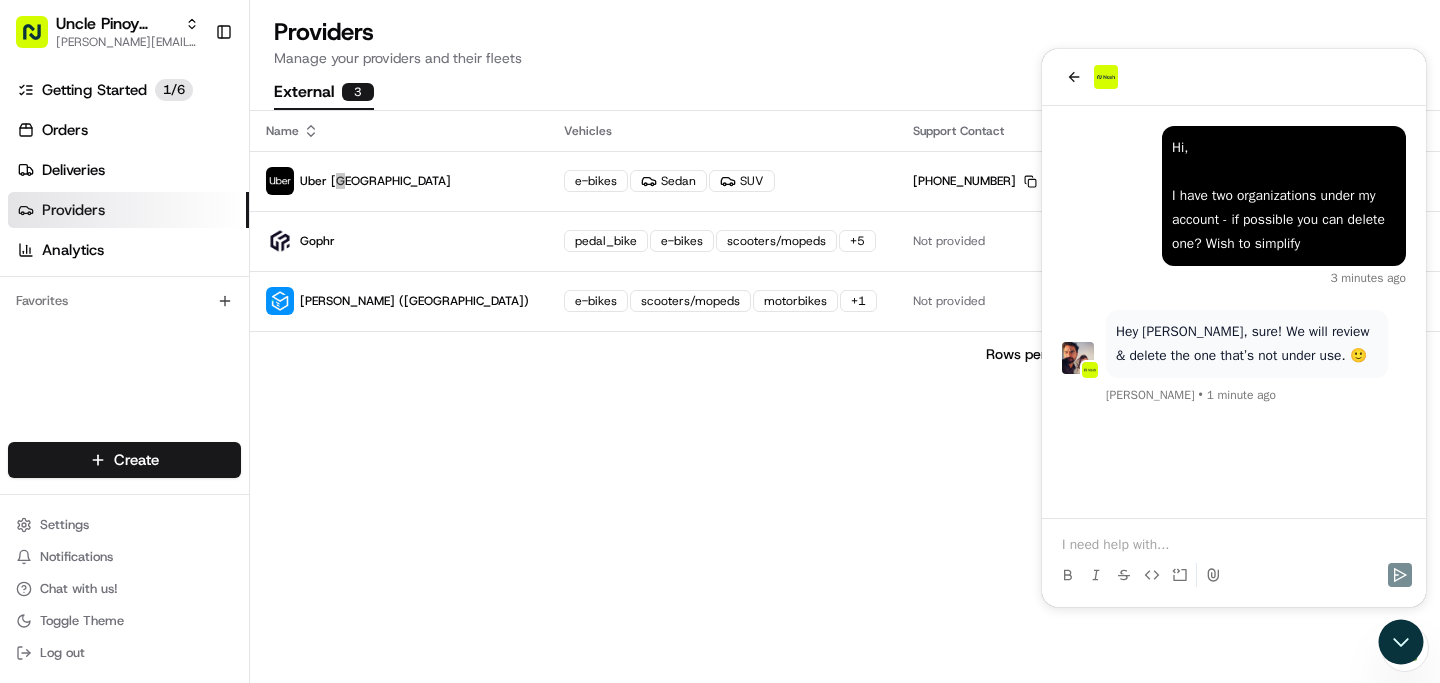 click at bounding box center (1234, 545) 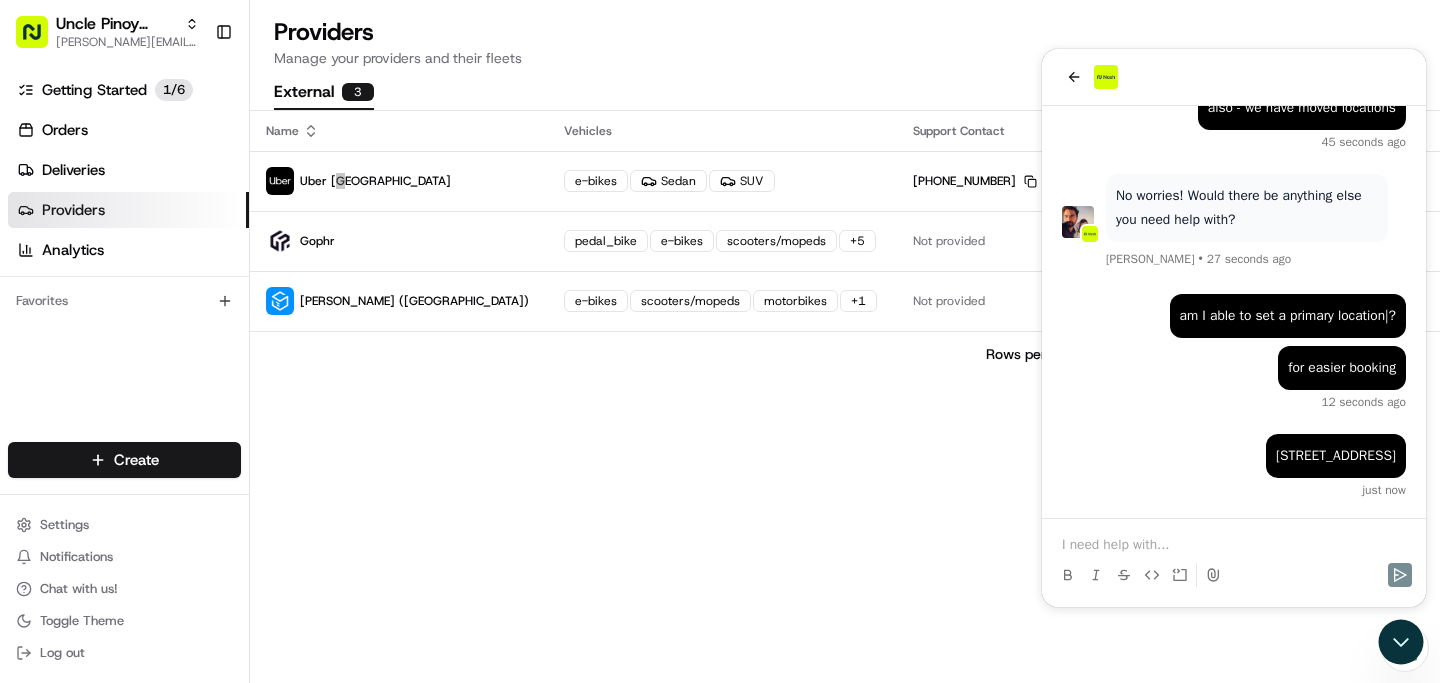 scroll, scrollTop: 408, scrollLeft: 0, axis: vertical 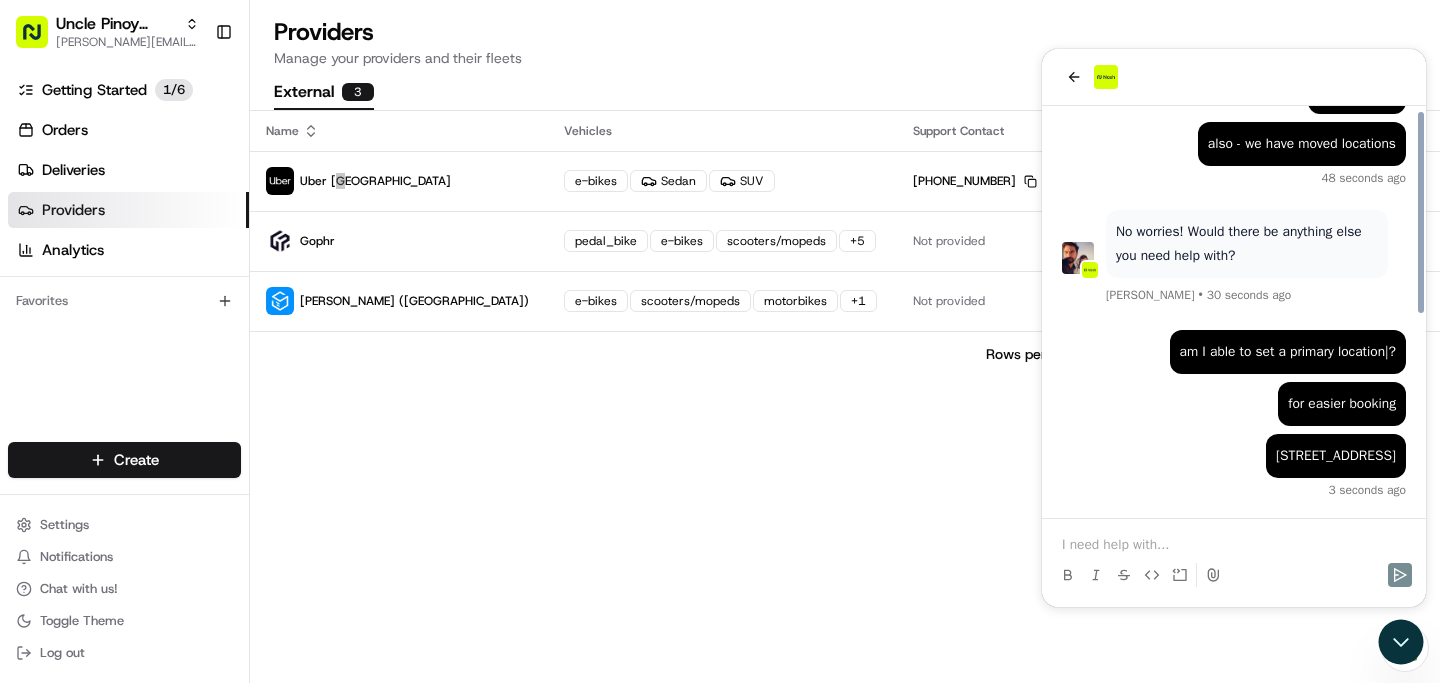 click at bounding box center [1234, 545] 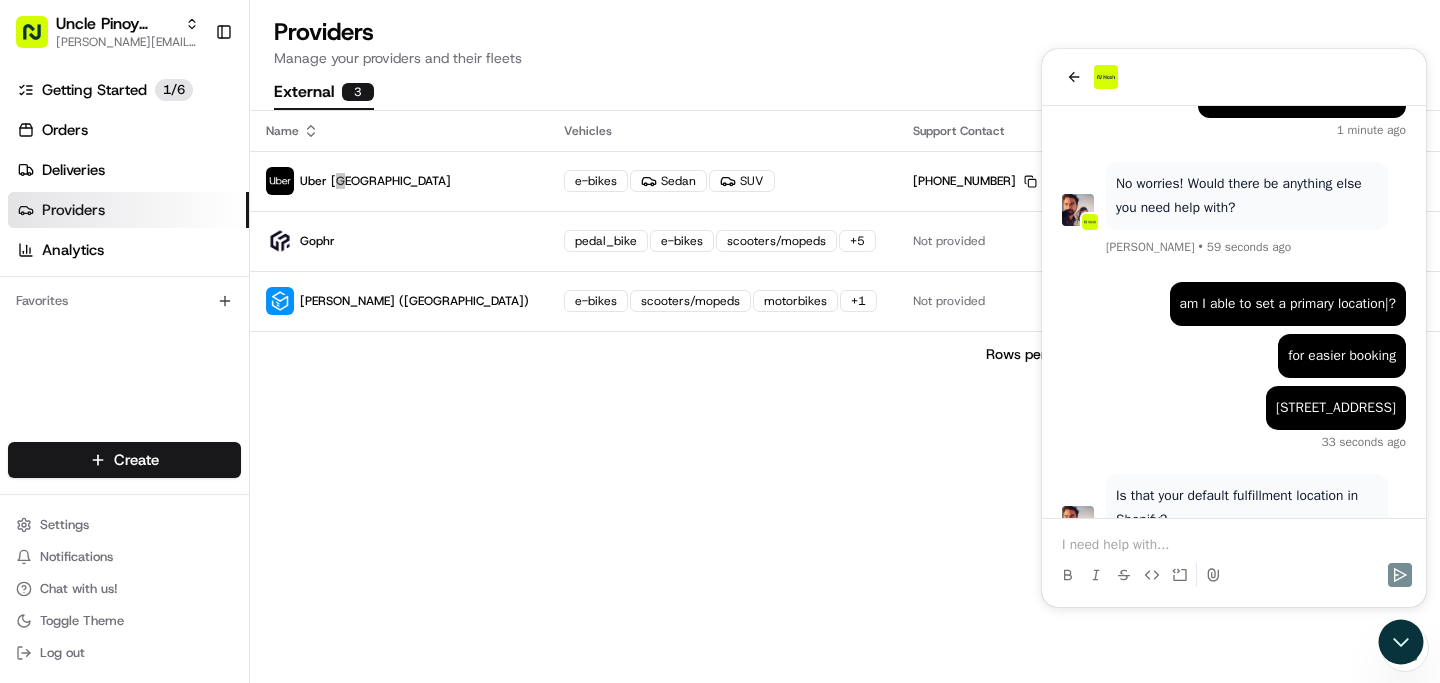 scroll, scrollTop: 528, scrollLeft: 0, axis: vertical 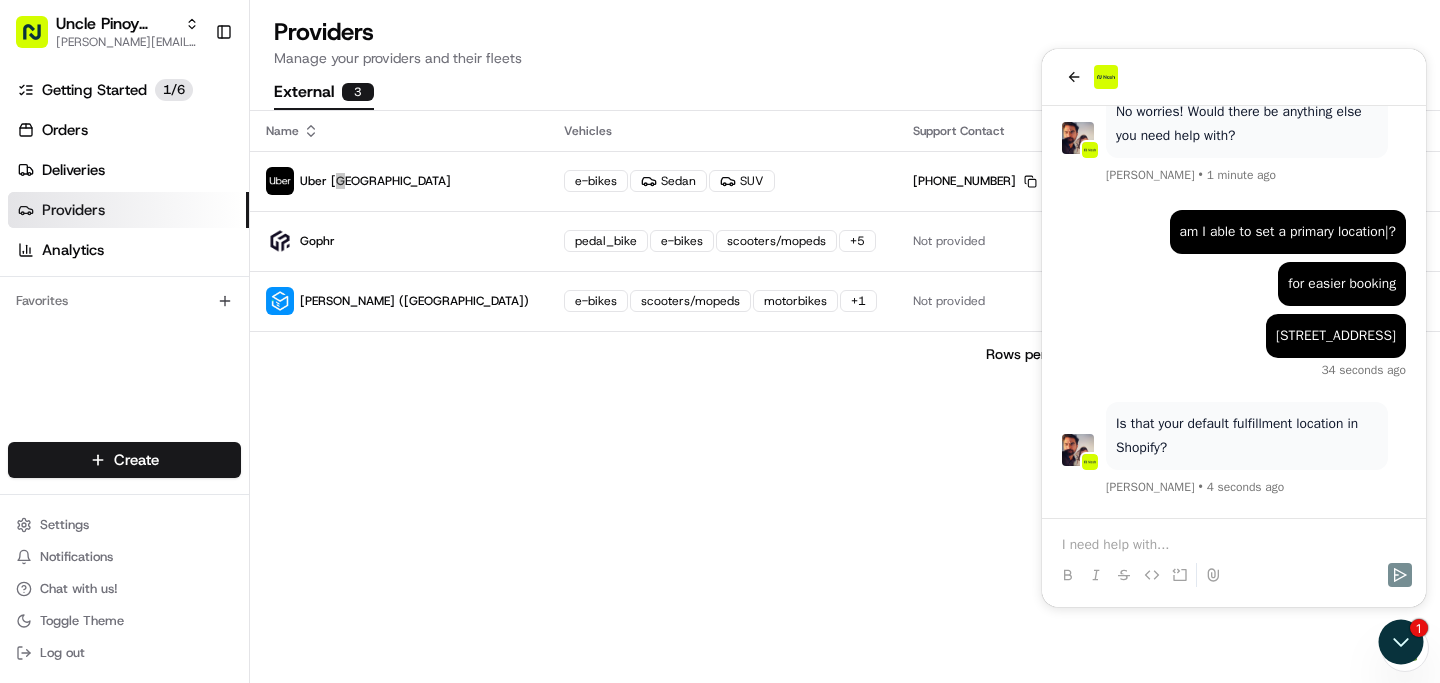 click at bounding box center (1234, 557) 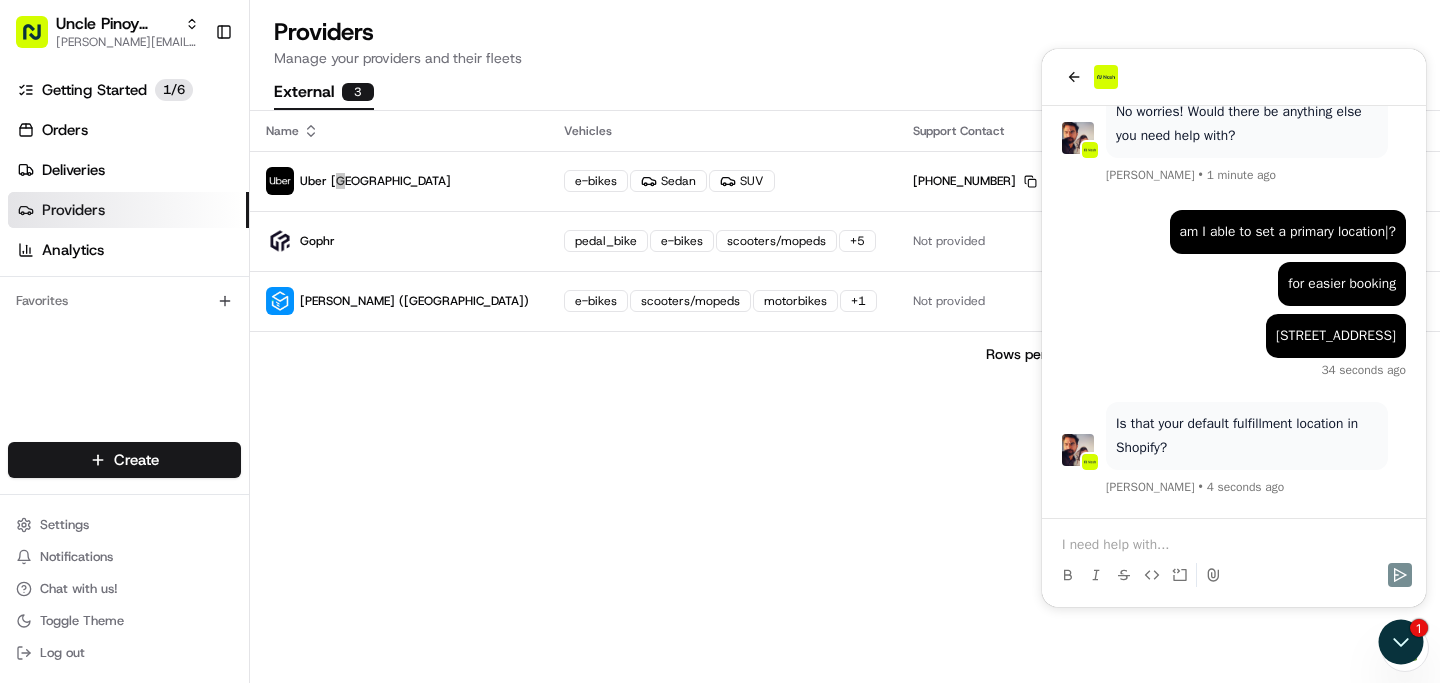 click at bounding box center [1234, 545] 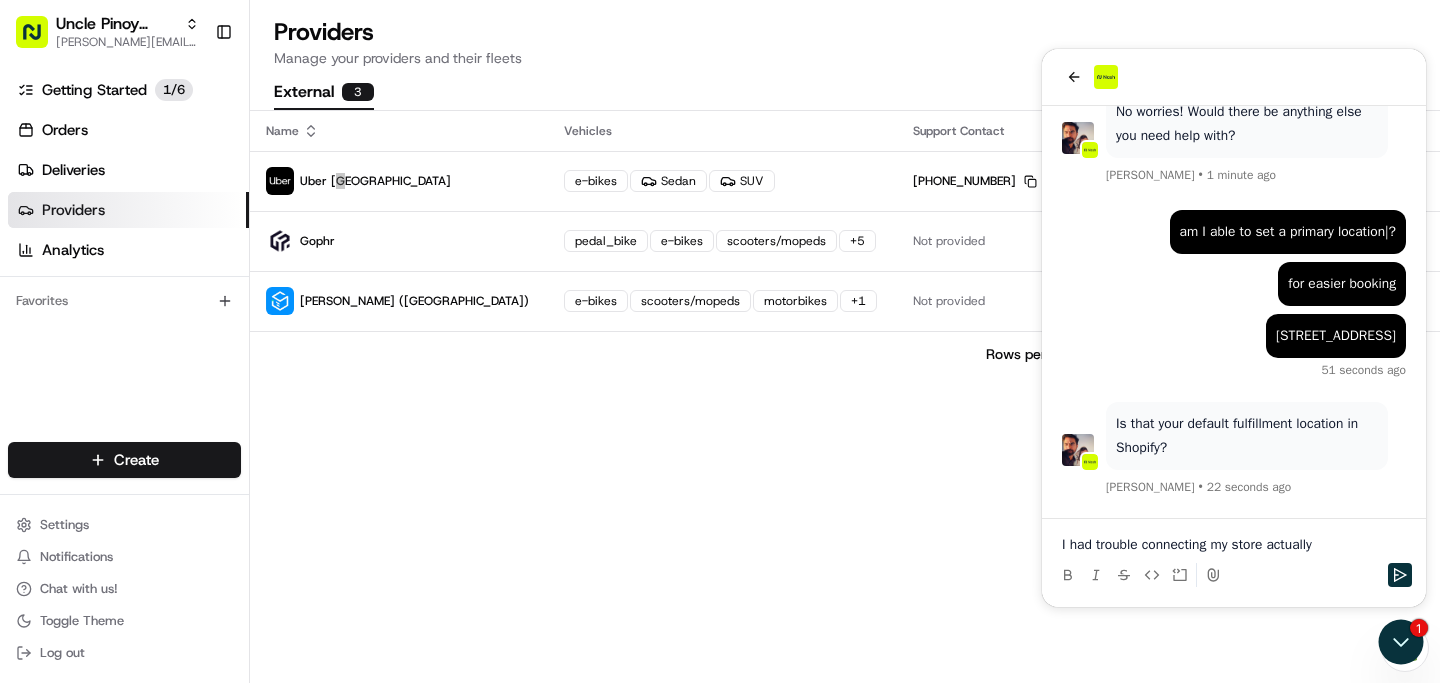 scroll, scrollTop: 640, scrollLeft: 0, axis: vertical 